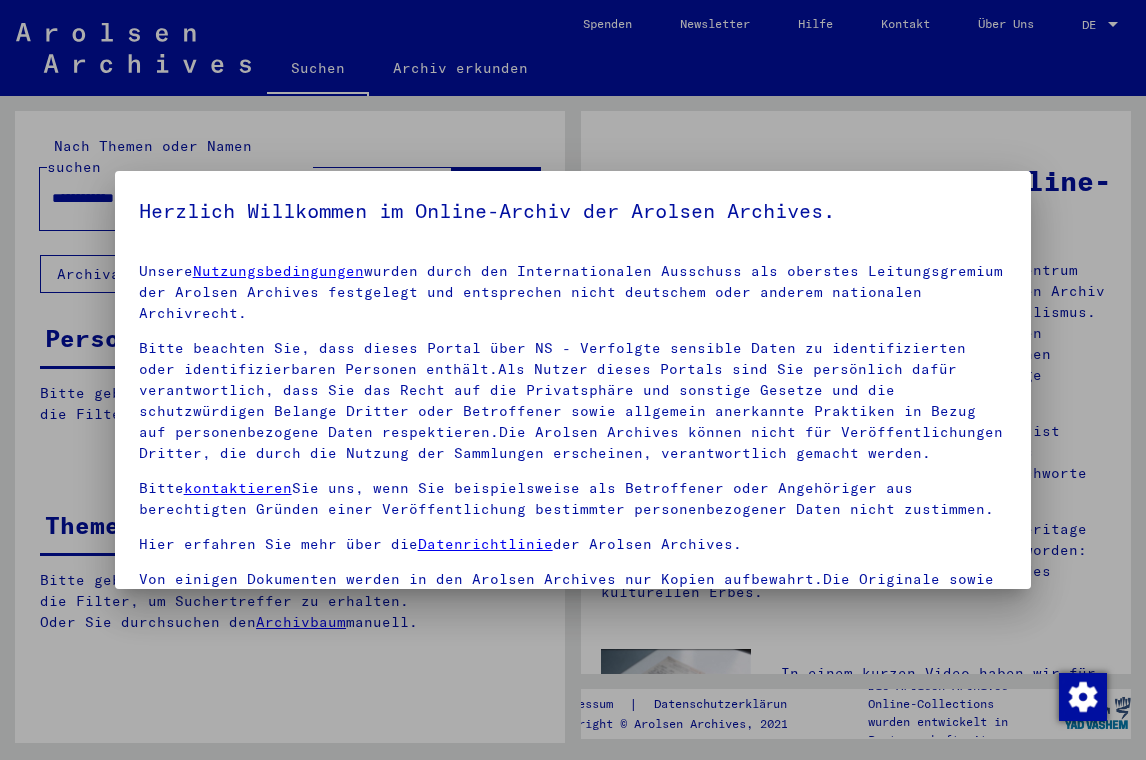 scroll, scrollTop: 0, scrollLeft: 0, axis: both 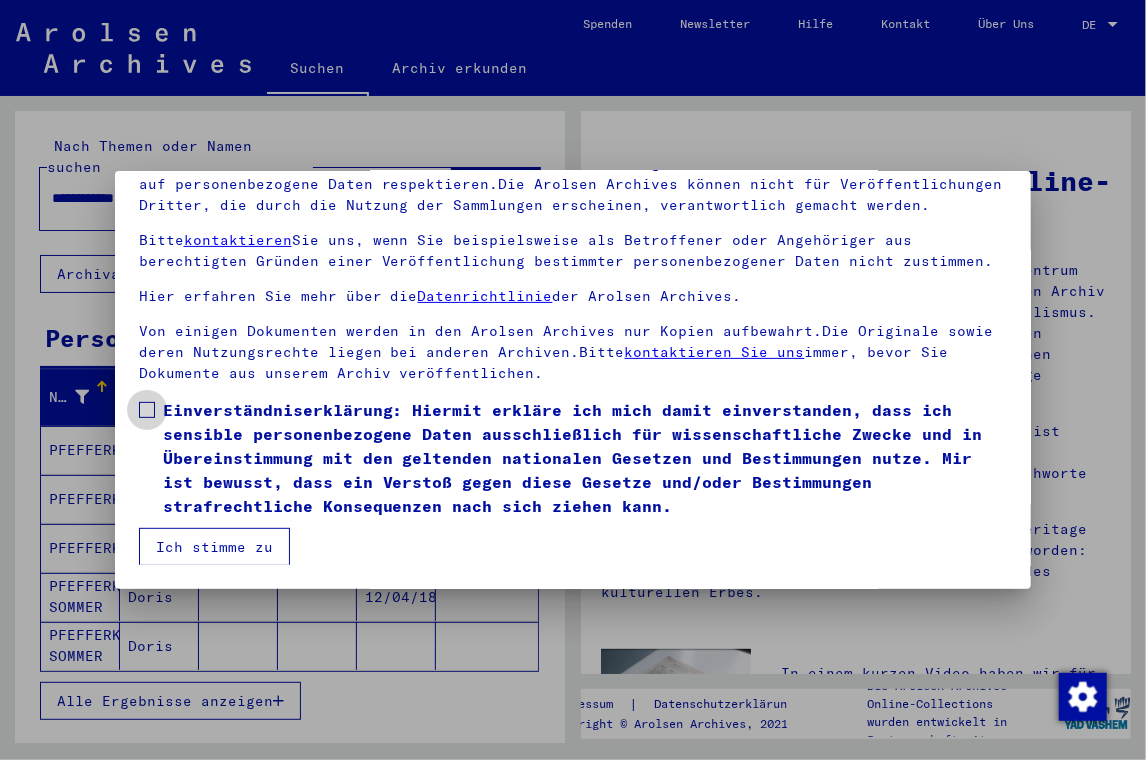 click at bounding box center (147, 410) 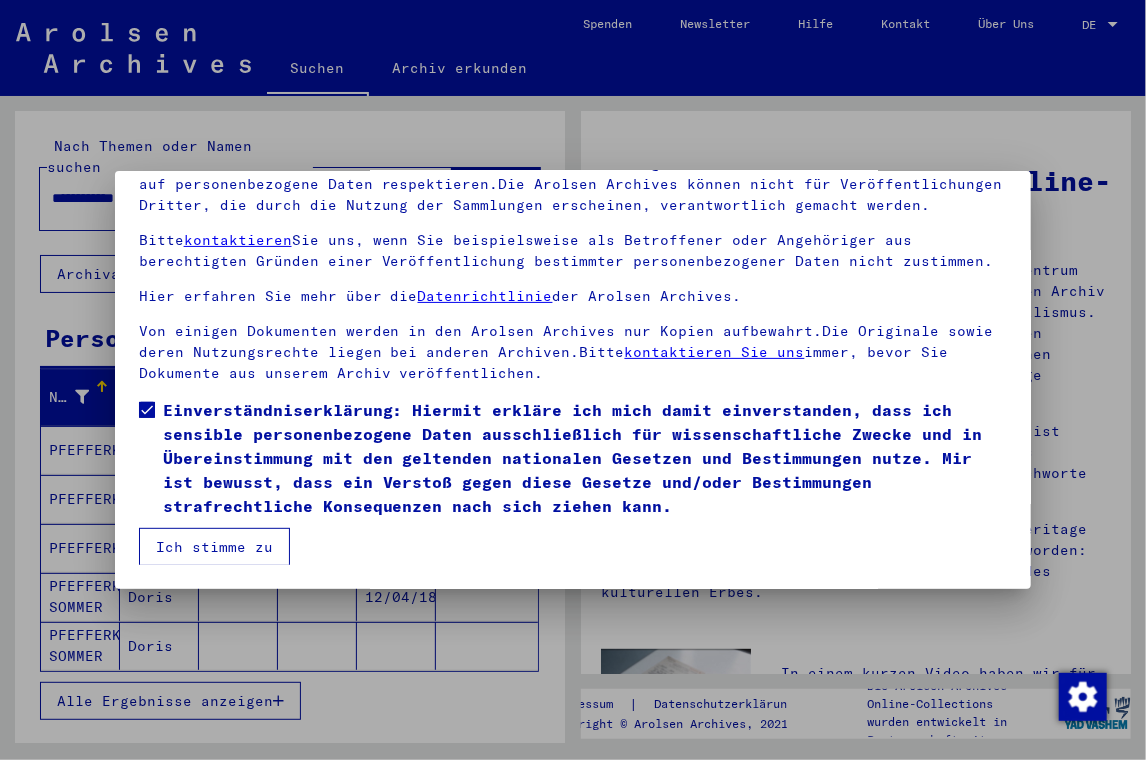 click on "Ich stimme zu" at bounding box center [214, 547] 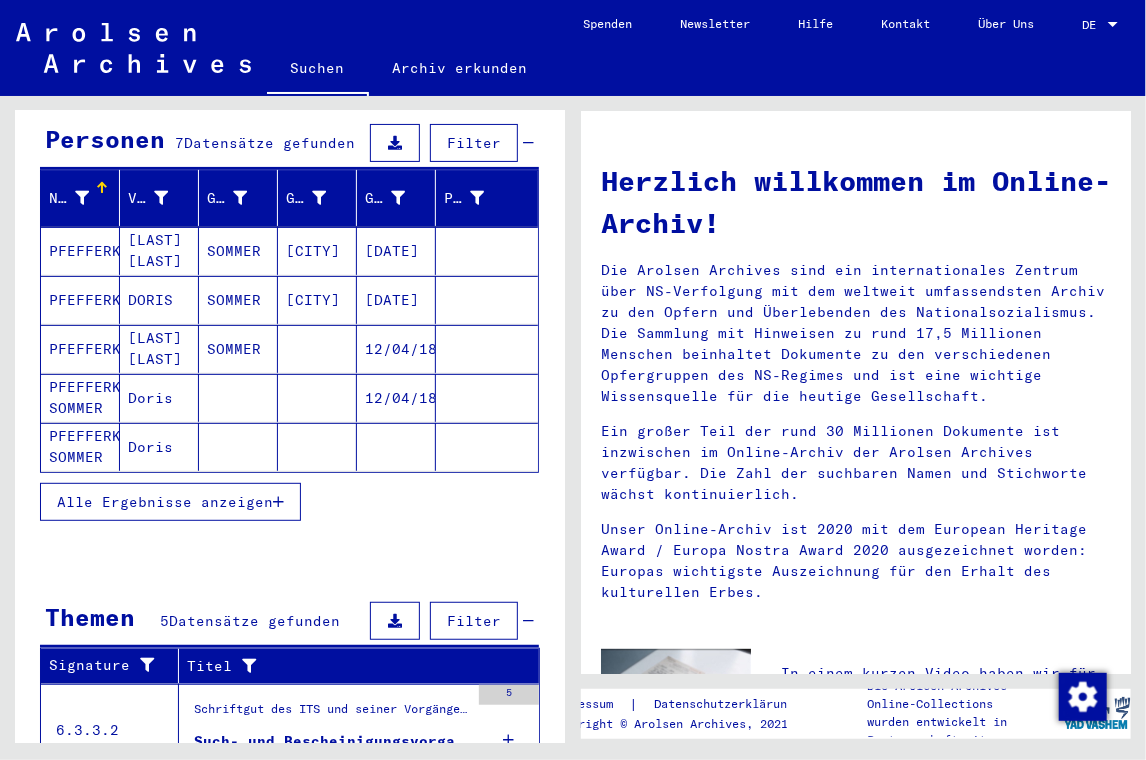 scroll, scrollTop: 200, scrollLeft: 0, axis: vertical 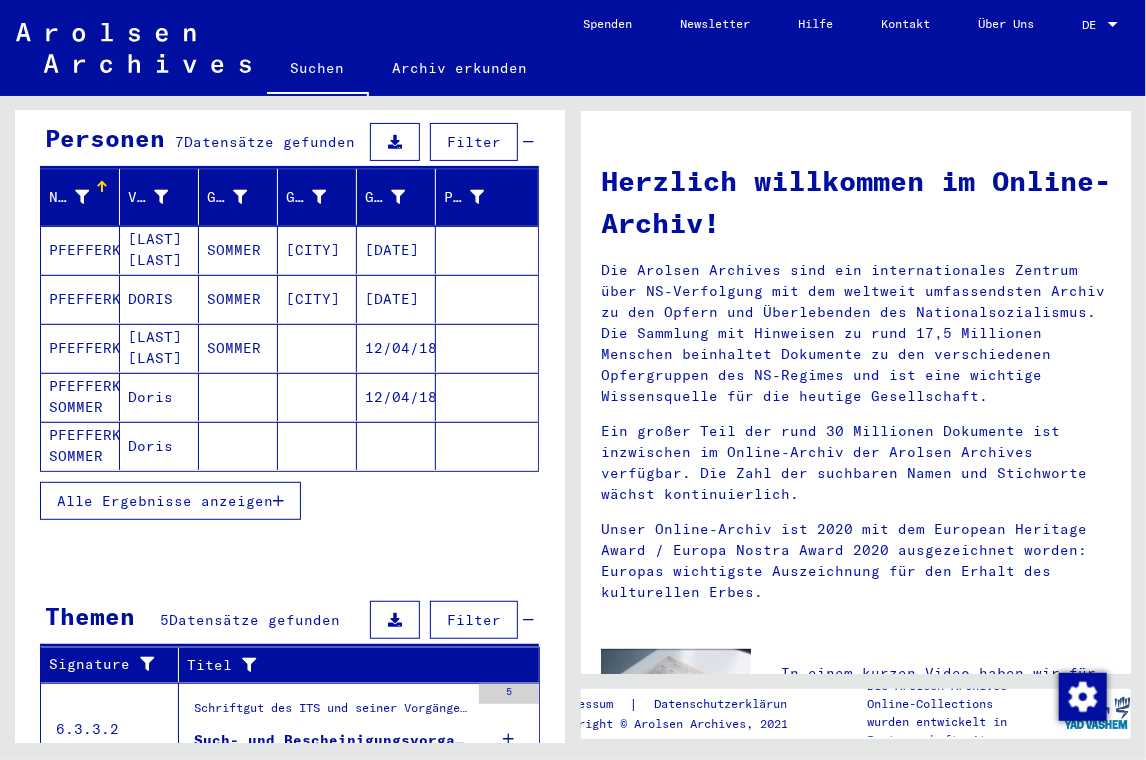 click on "Alle Ergebnisse anzeigen" at bounding box center (165, 501) 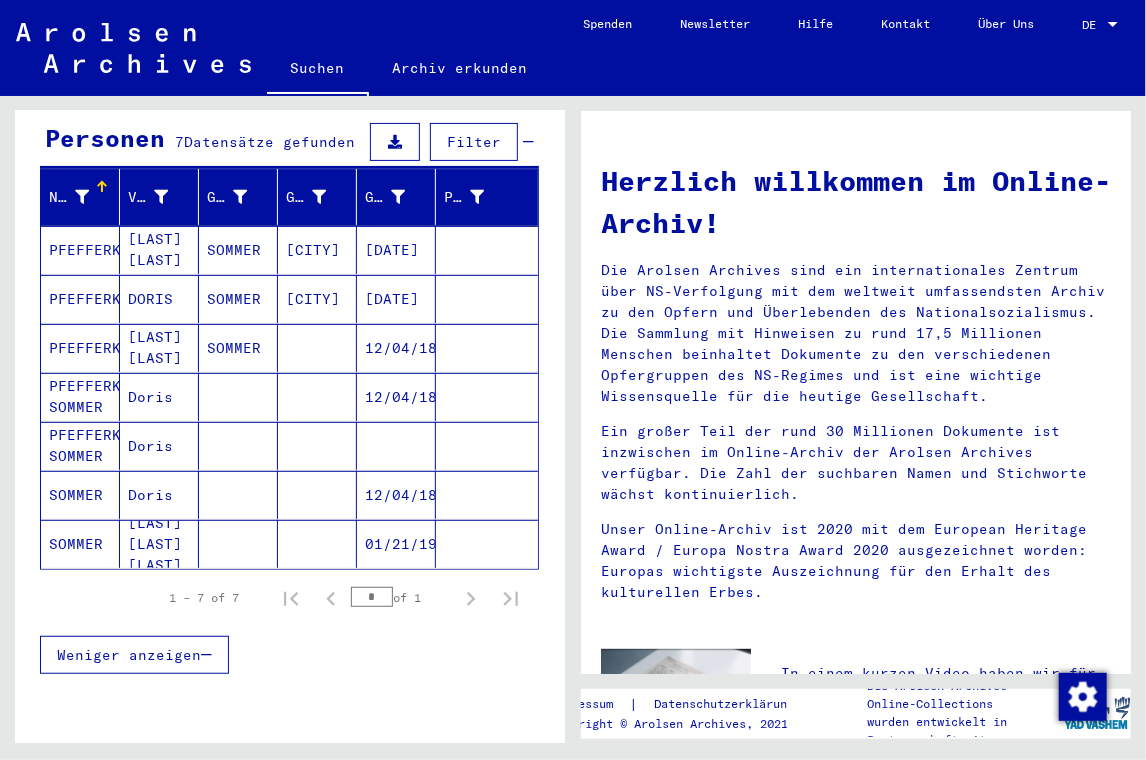 click on "SOMMER" at bounding box center [80, 544] 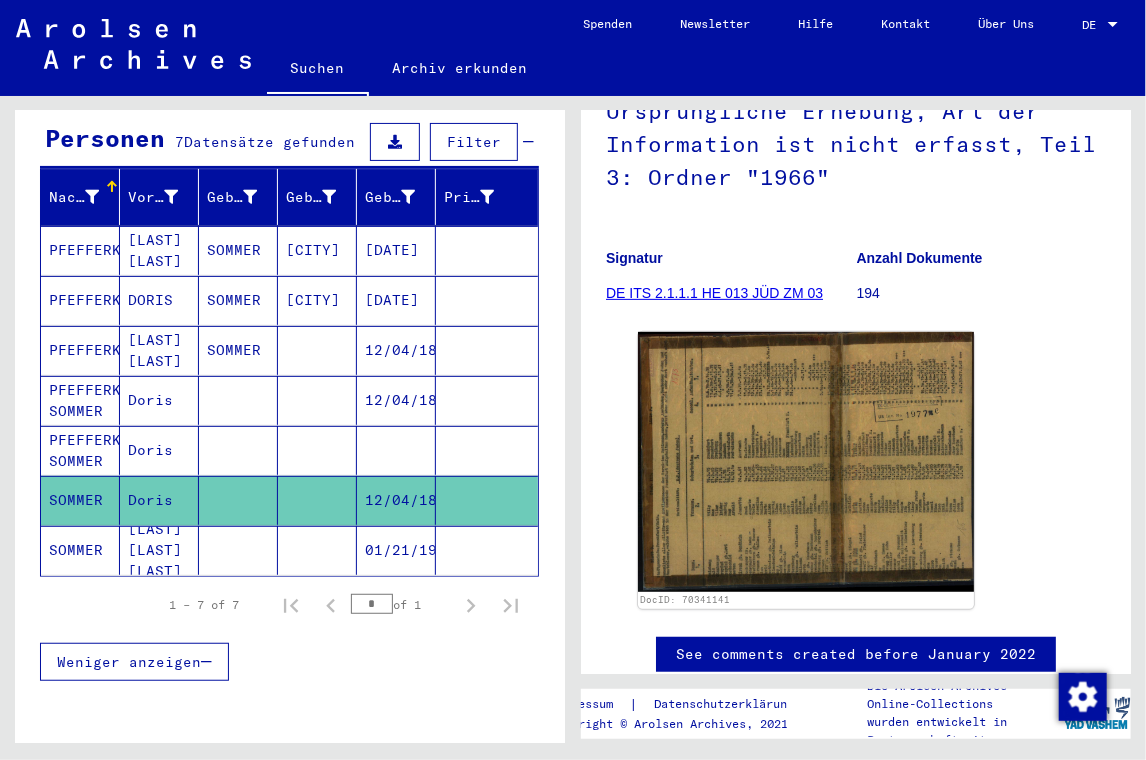 scroll, scrollTop: 200, scrollLeft: 0, axis: vertical 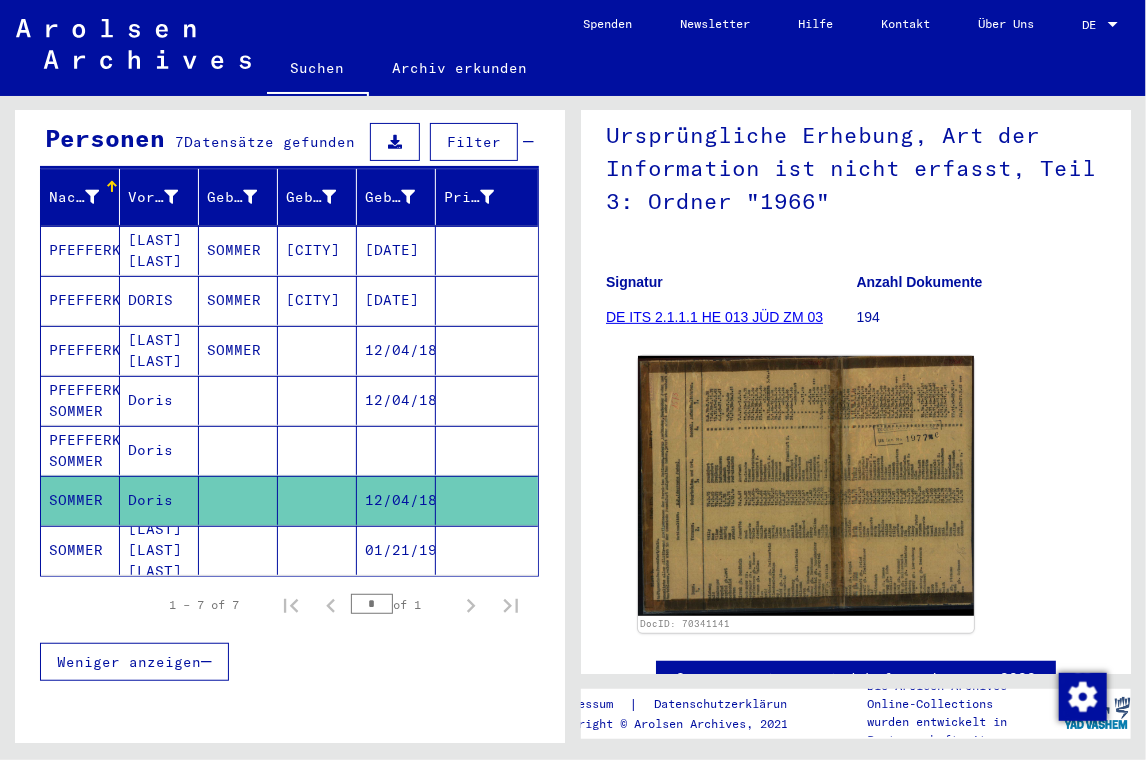 click on "DE ITS 2.1.1.1 HE 013 JÜD ZM 03" 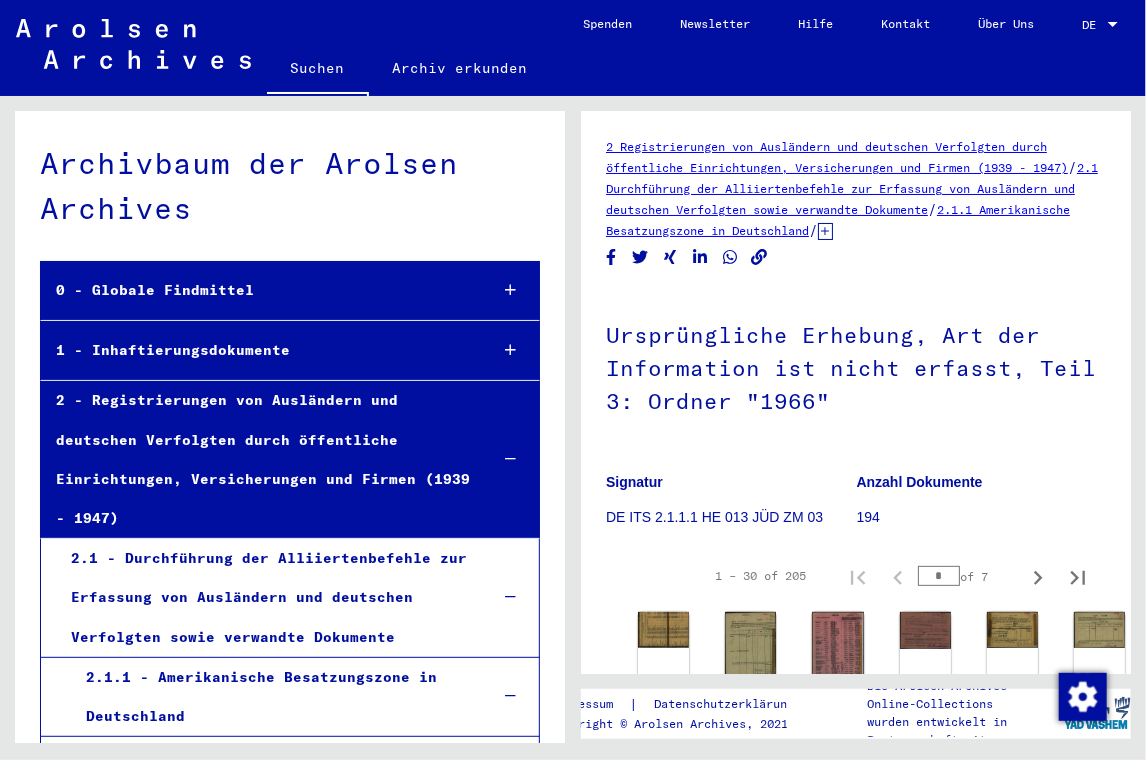 scroll, scrollTop: 4833, scrollLeft: 0, axis: vertical 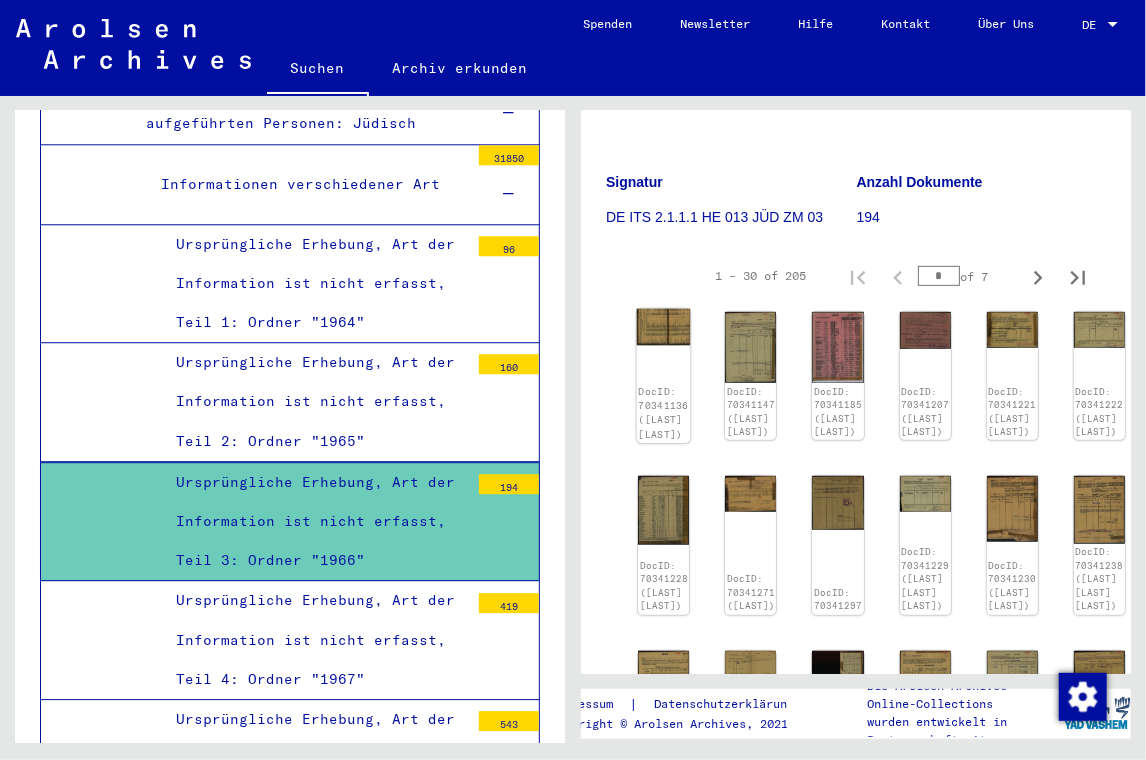 click 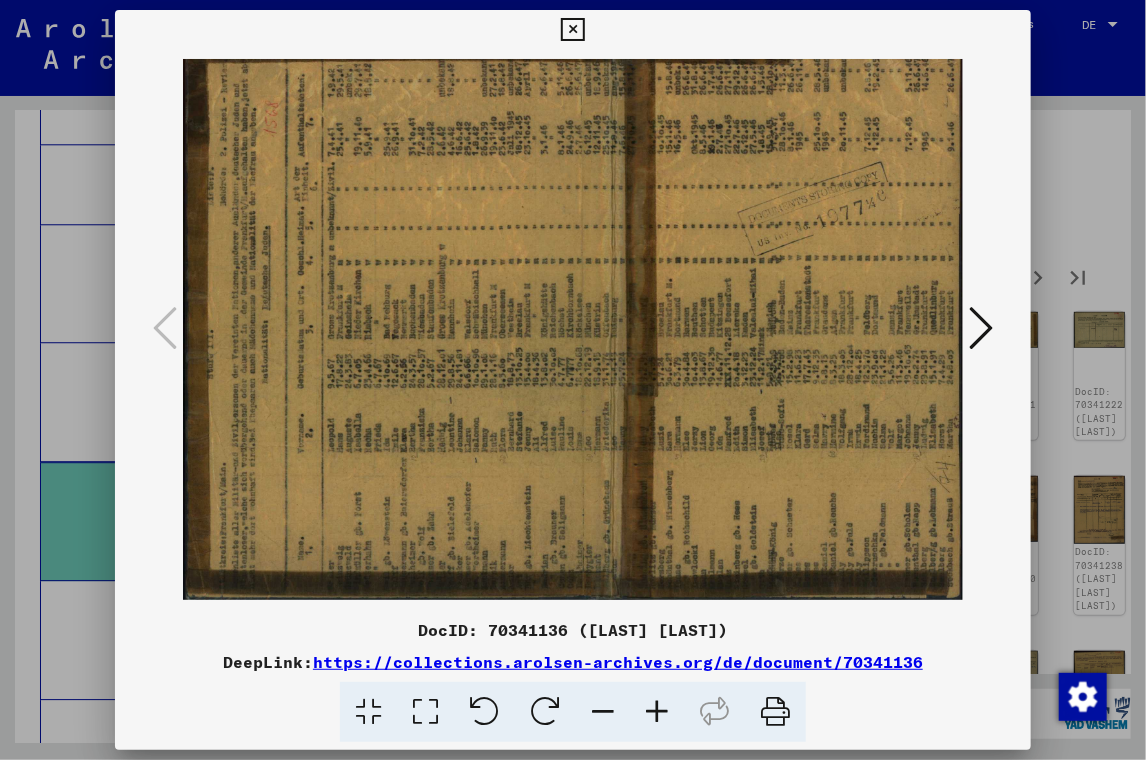 click at bounding box center [573, 330] 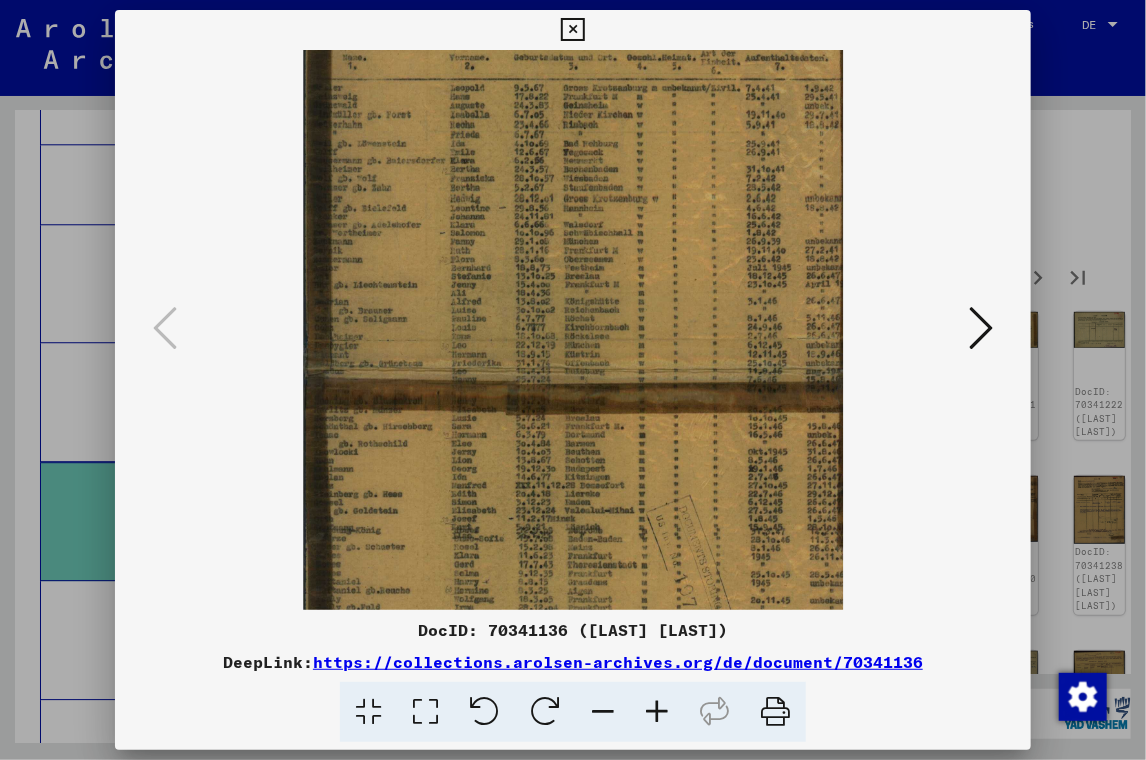 click at bounding box center [657, 712] 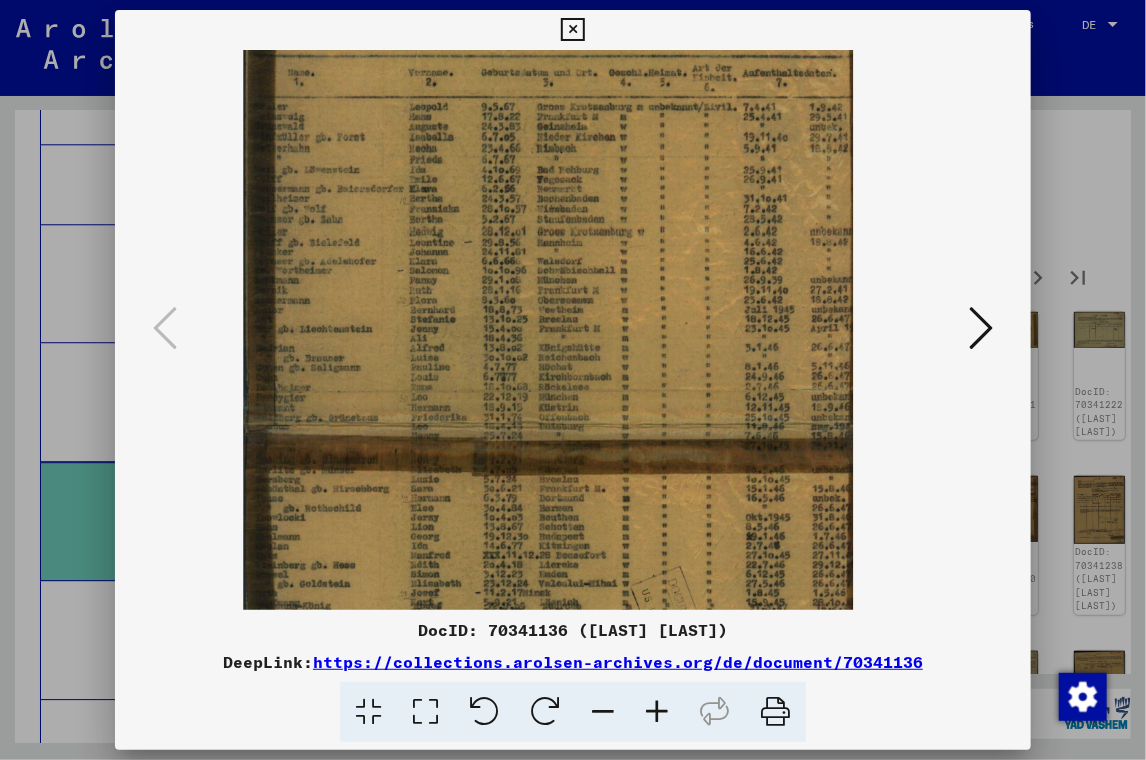 click at bounding box center [657, 712] 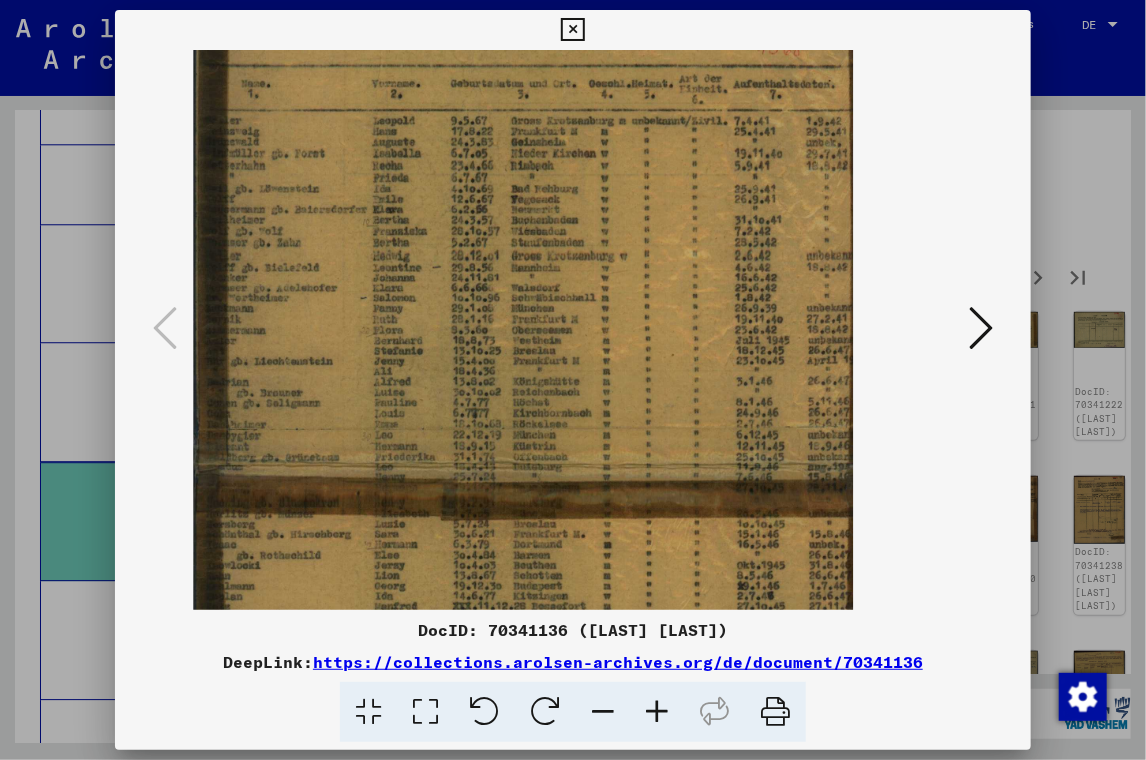 click at bounding box center (657, 712) 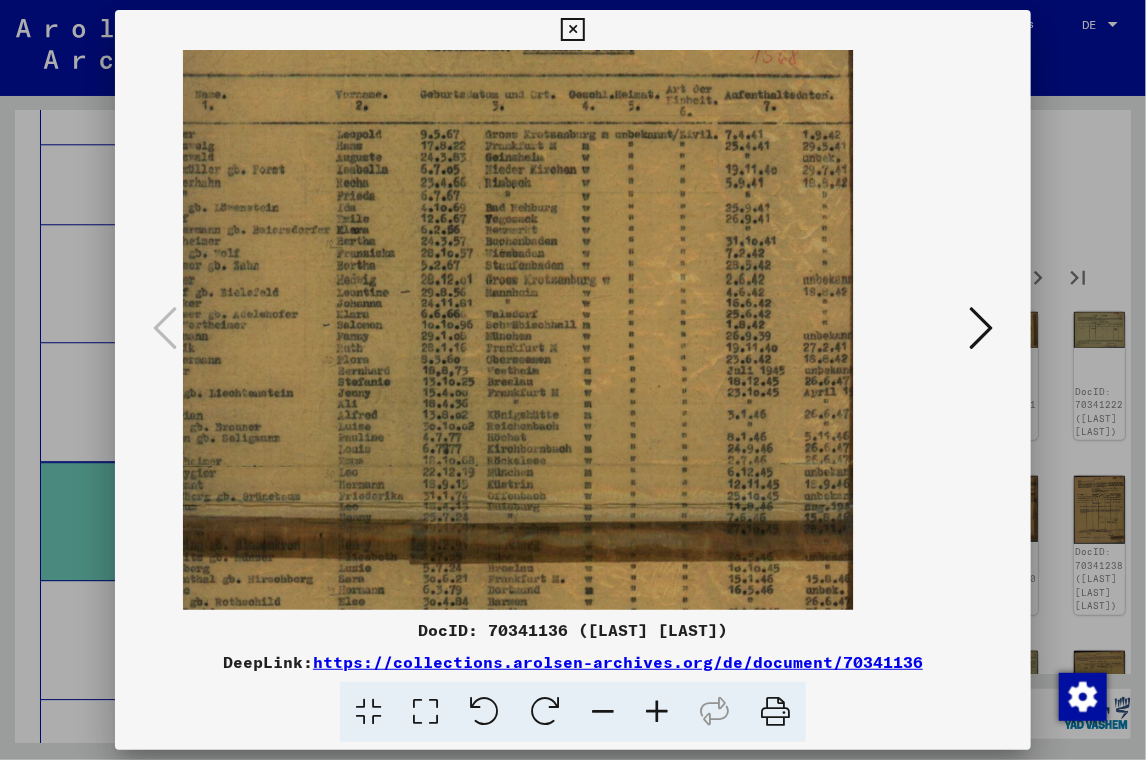 click at bounding box center (657, 712) 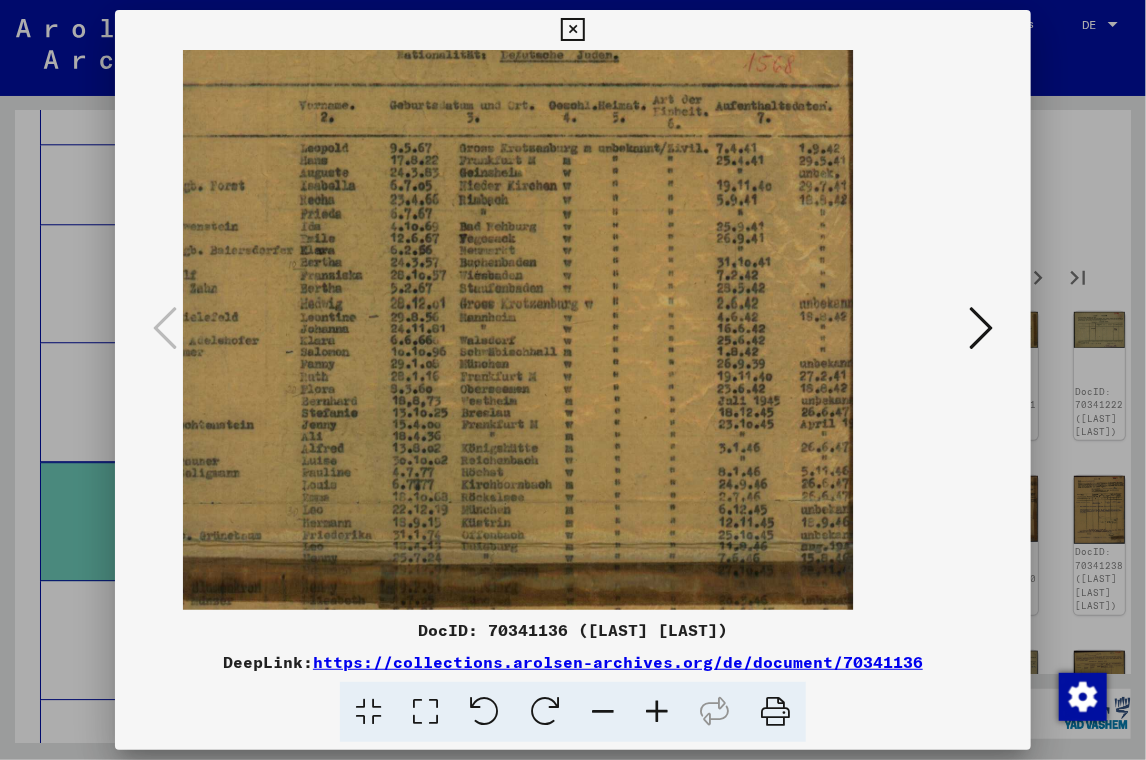 click at bounding box center [657, 712] 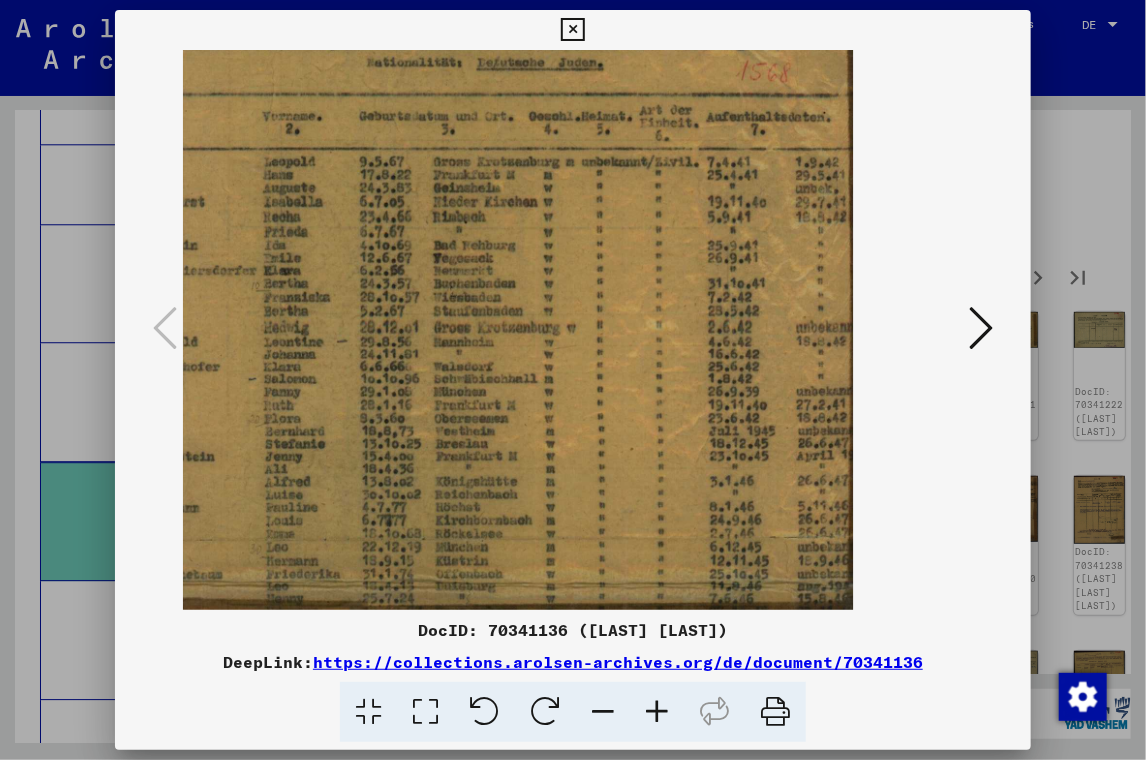 click at bounding box center (657, 712) 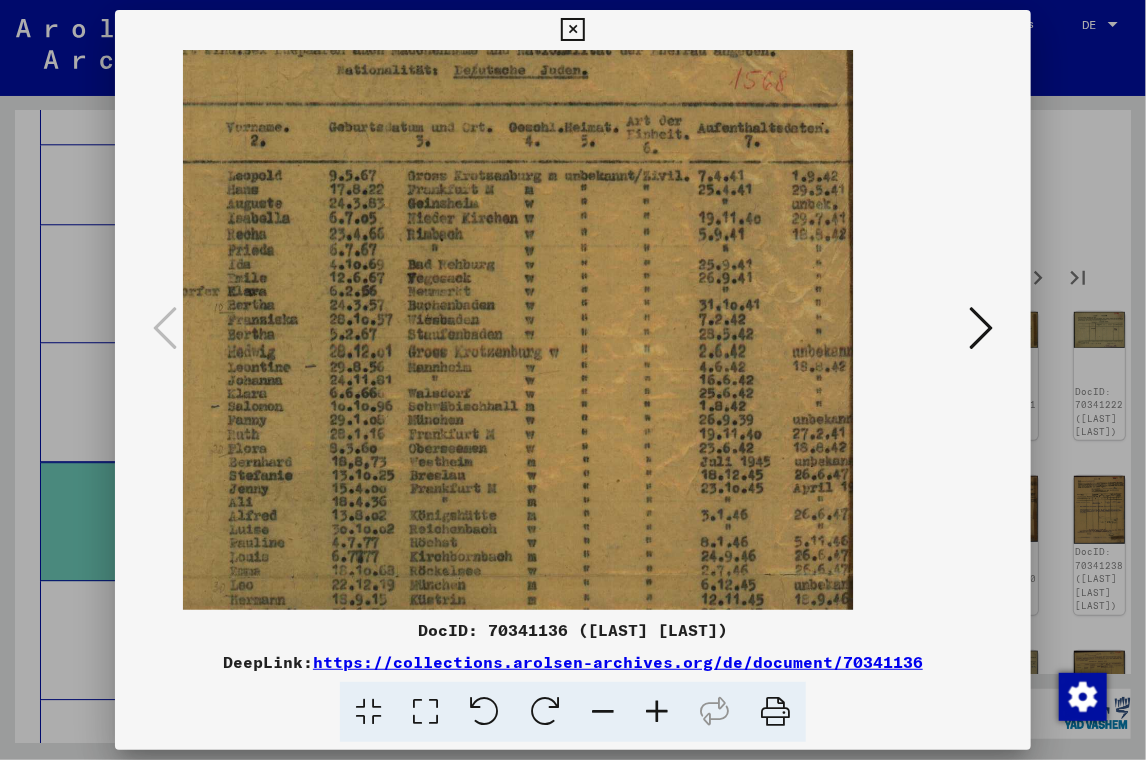 click at bounding box center [657, 712] 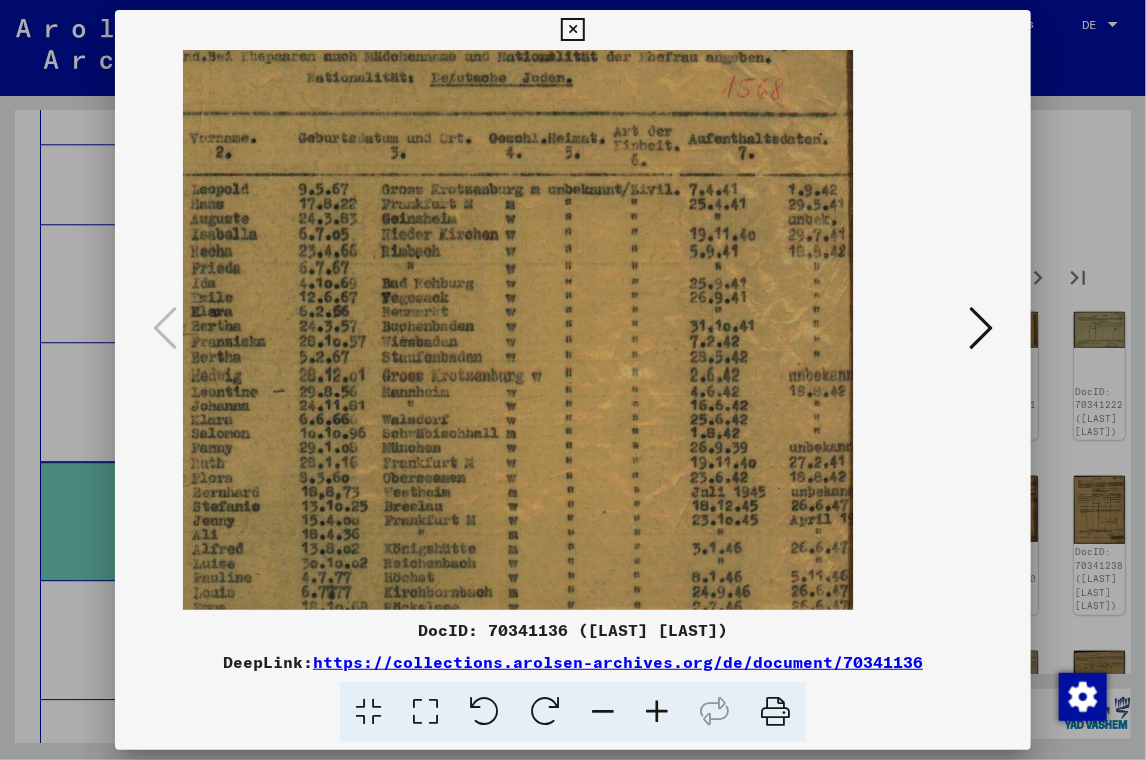 click at bounding box center [657, 712] 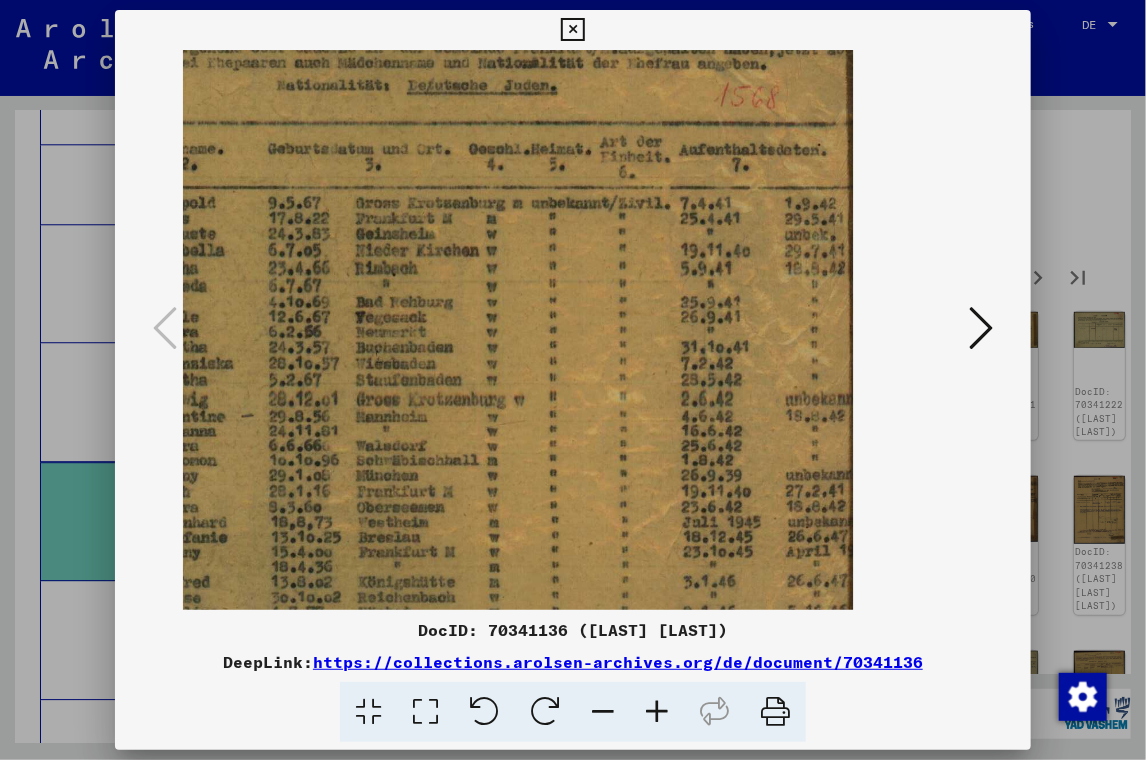 click at bounding box center (657, 712) 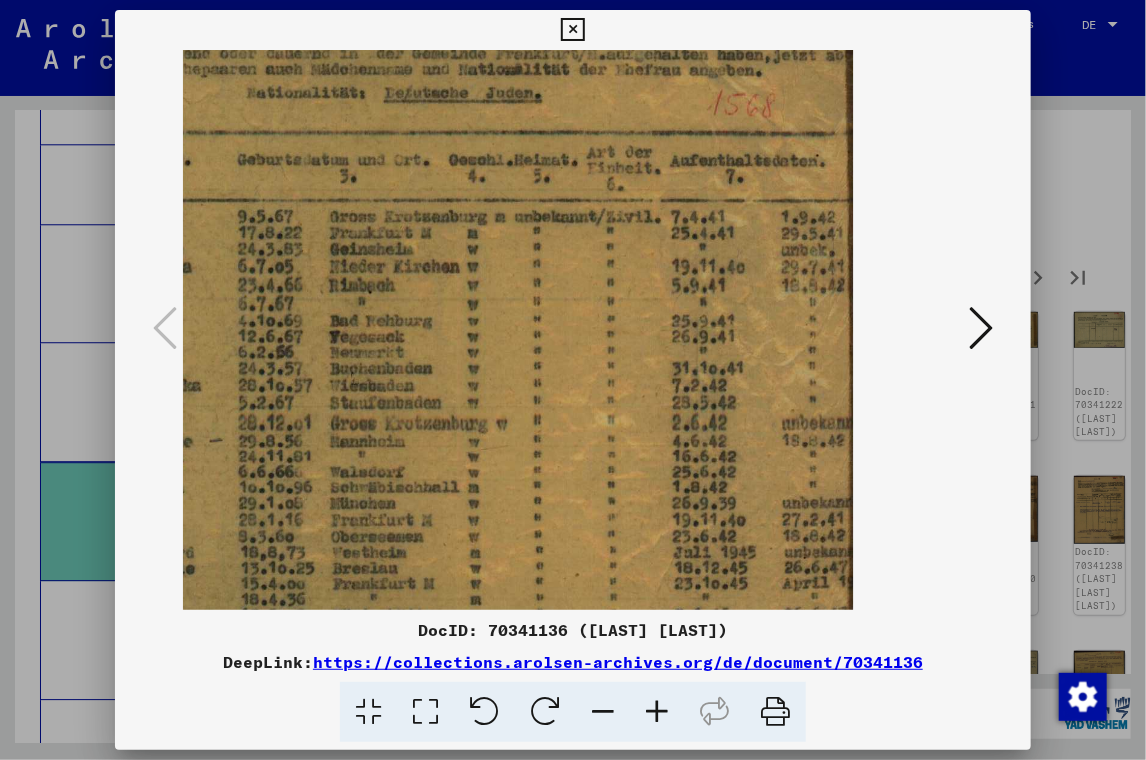 click at bounding box center (657, 712) 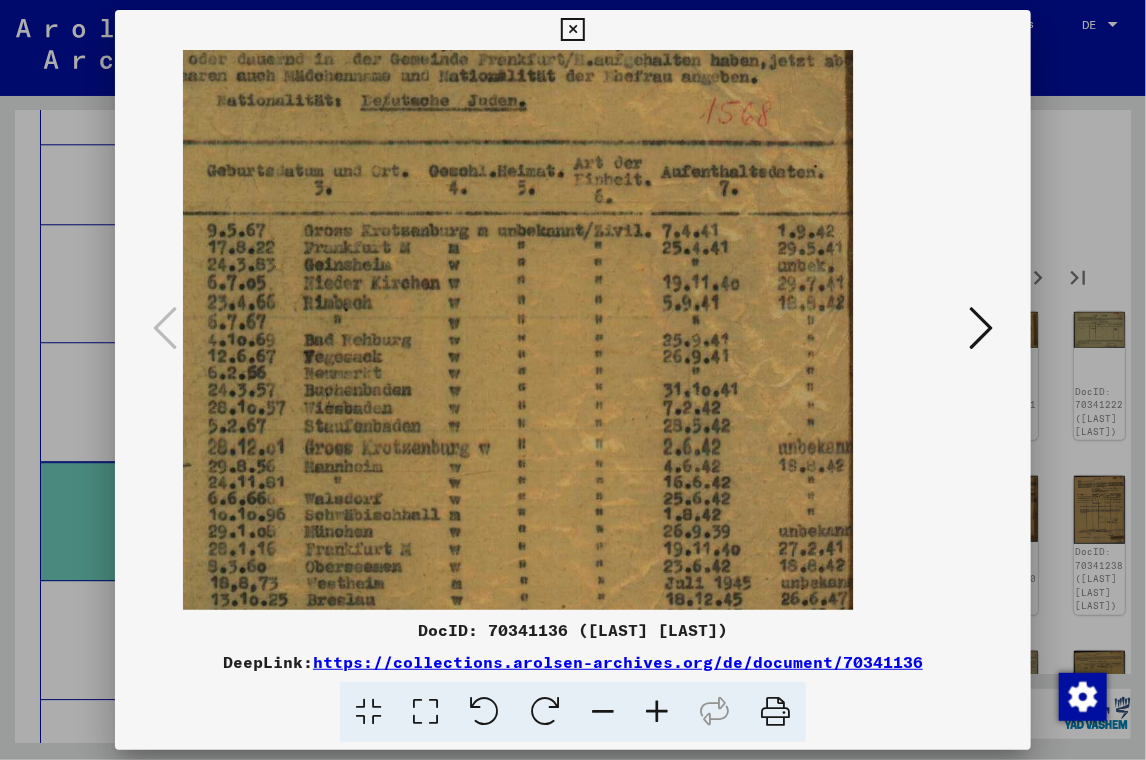 click at bounding box center (657, 712) 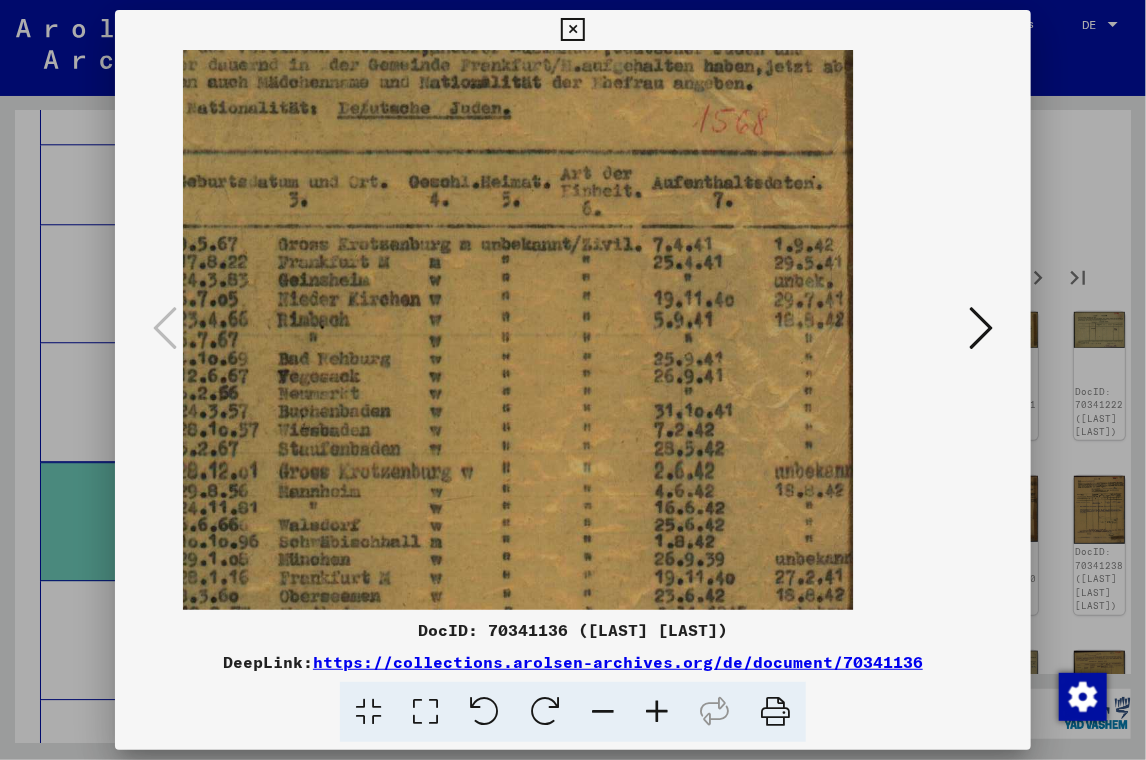 drag, startPoint x: 282, startPoint y: 501, endPoint x: 370, endPoint y: 557, distance: 104.307236 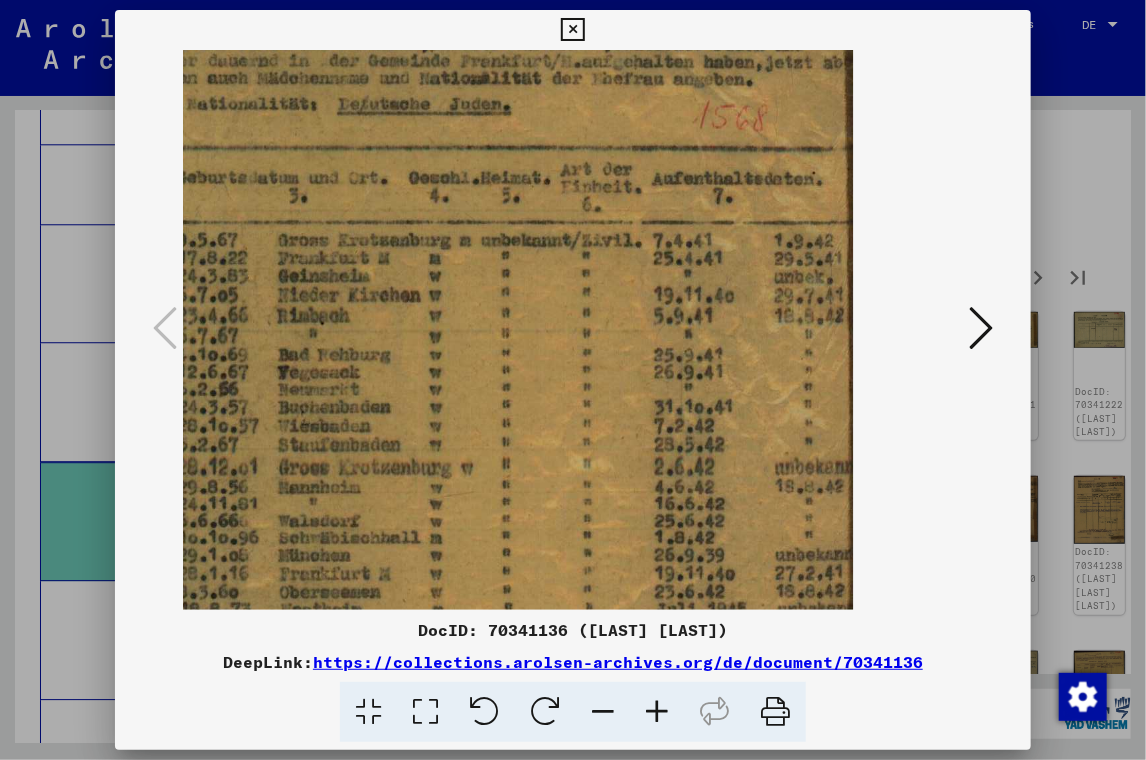 scroll, scrollTop: 0, scrollLeft: 0, axis: both 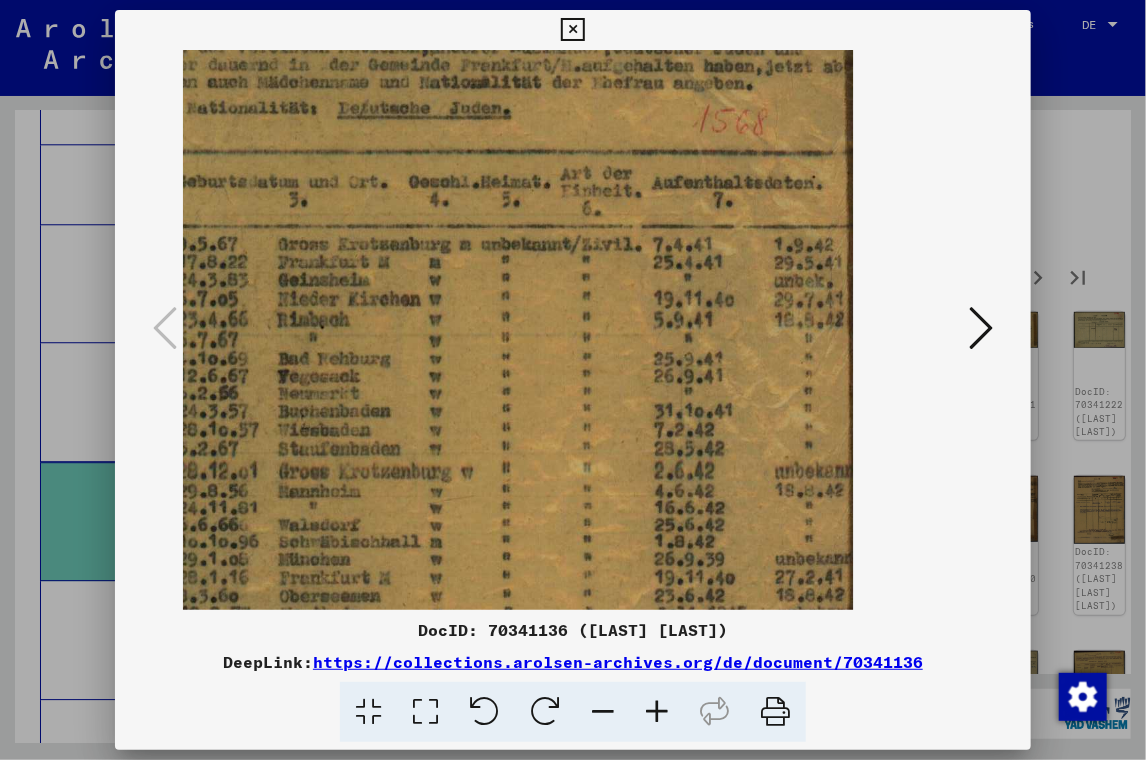 drag, startPoint x: 319, startPoint y: 395, endPoint x: 540, endPoint y: 489, distance: 240.16037 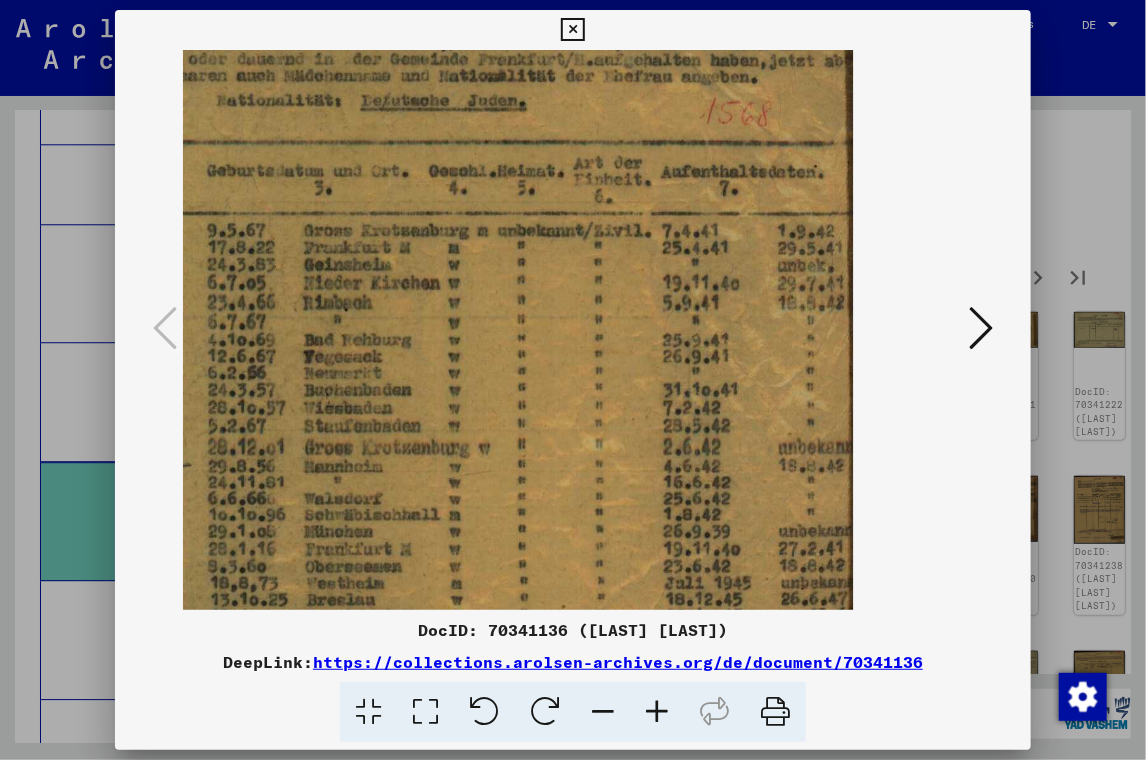 click at bounding box center (603, 712) 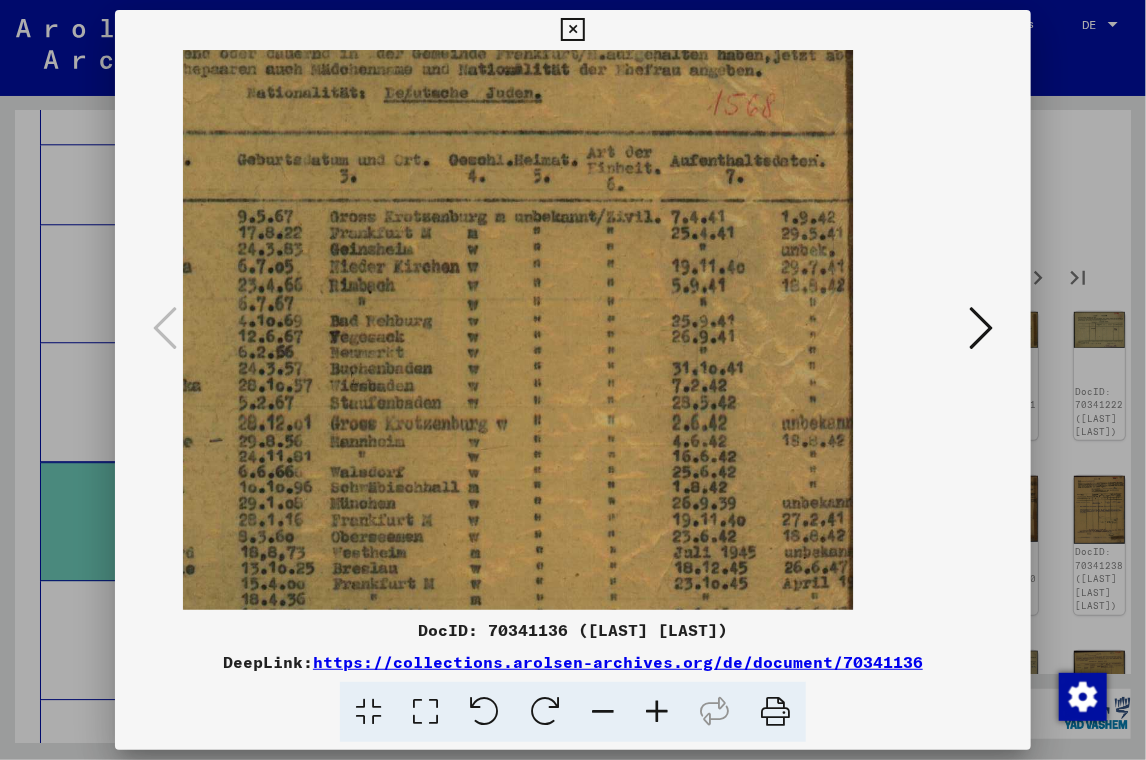 click at bounding box center [603, 712] 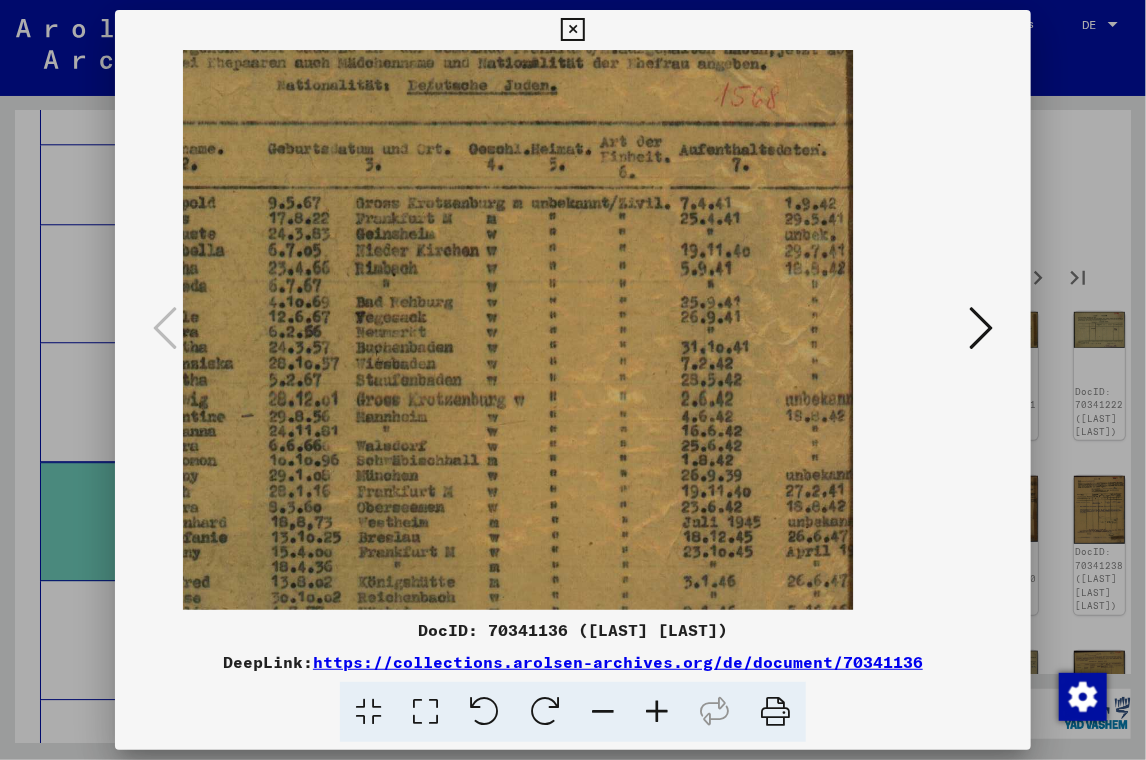 click at bounding box center [603, 712] 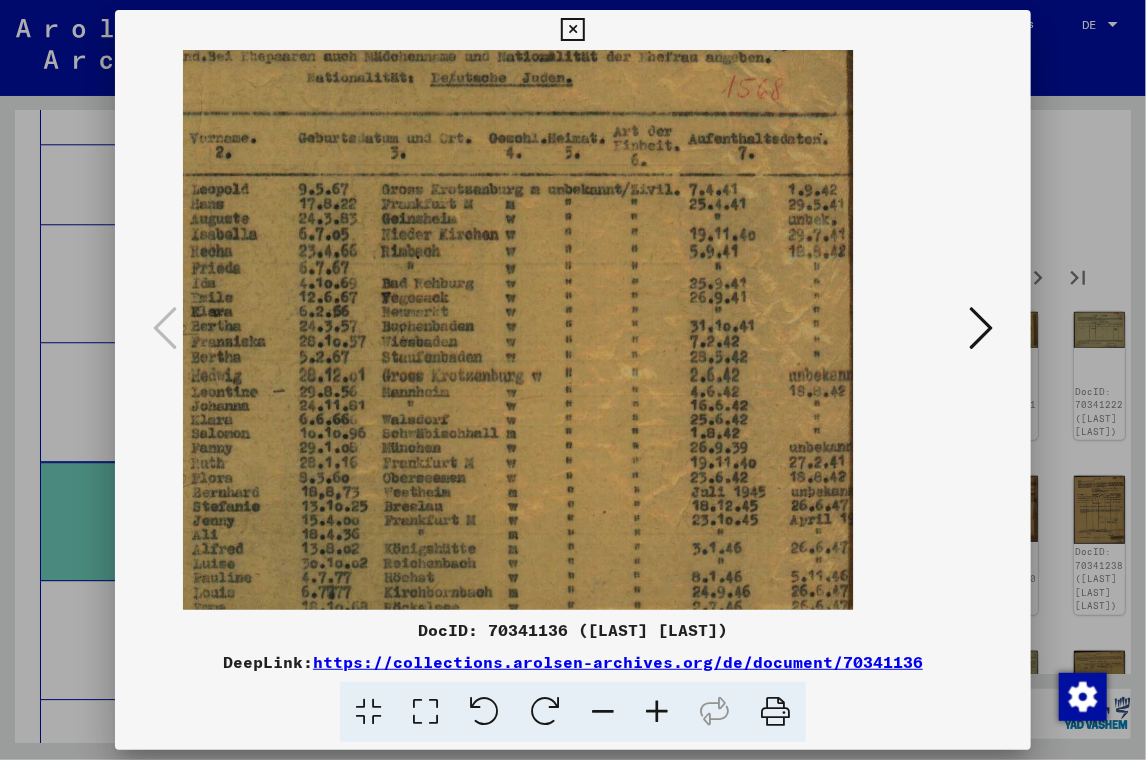 click at bounding box center [603, 712] 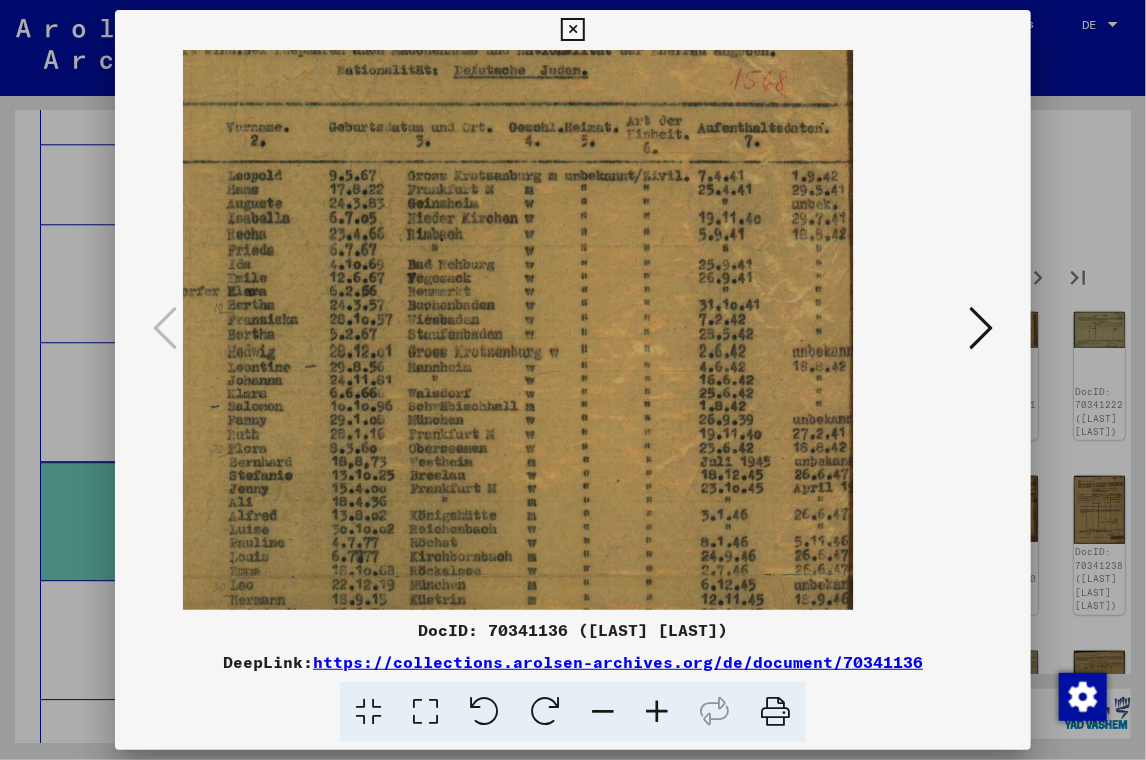 click at bounding box center [603, 712] 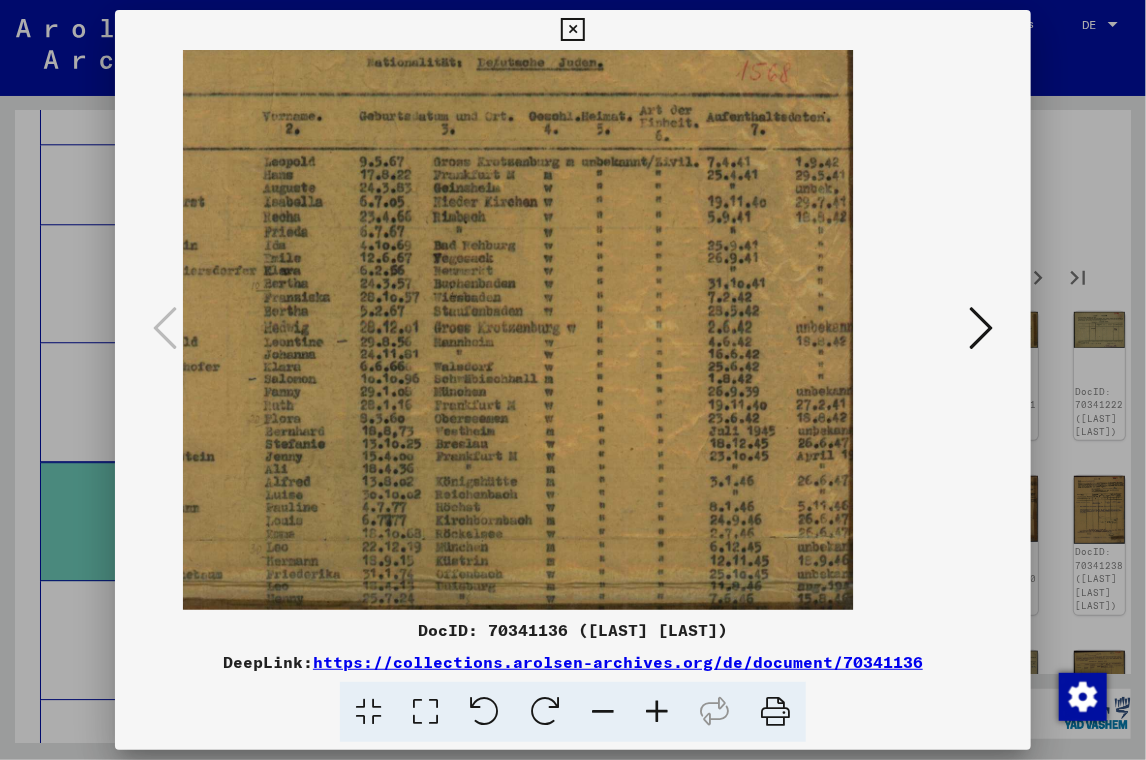 click at bounding box center (603, 712) 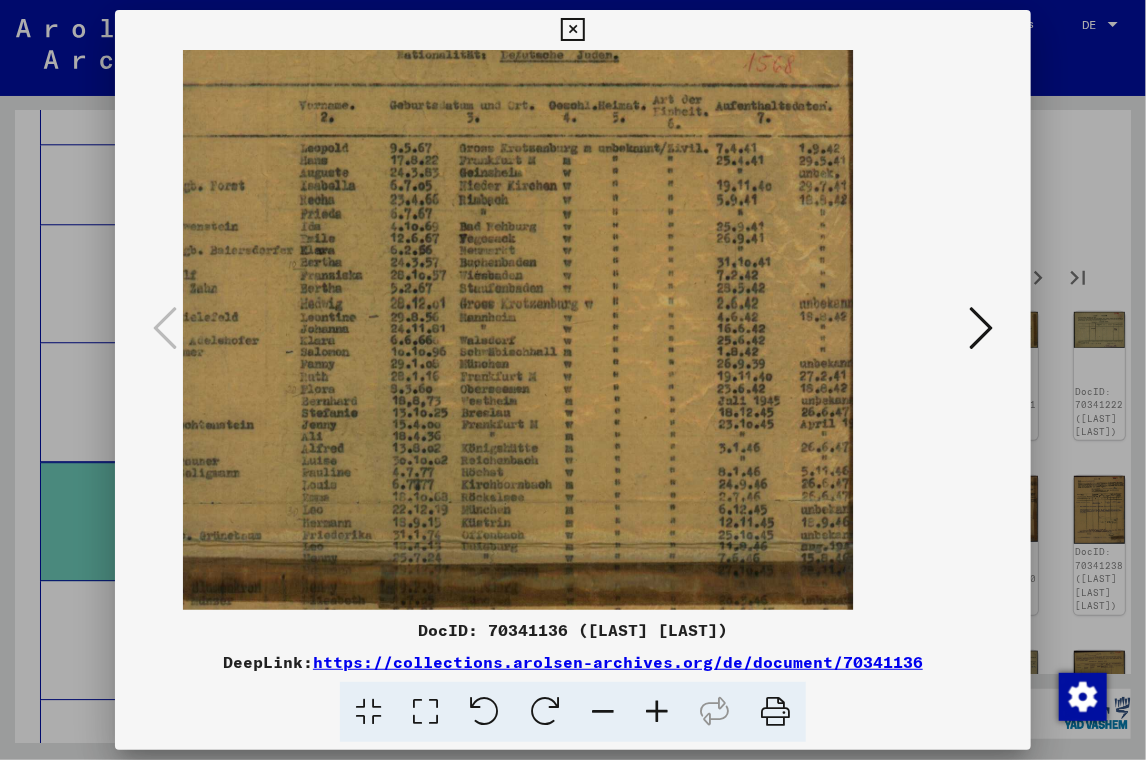 click at bounding box center [603, 712] 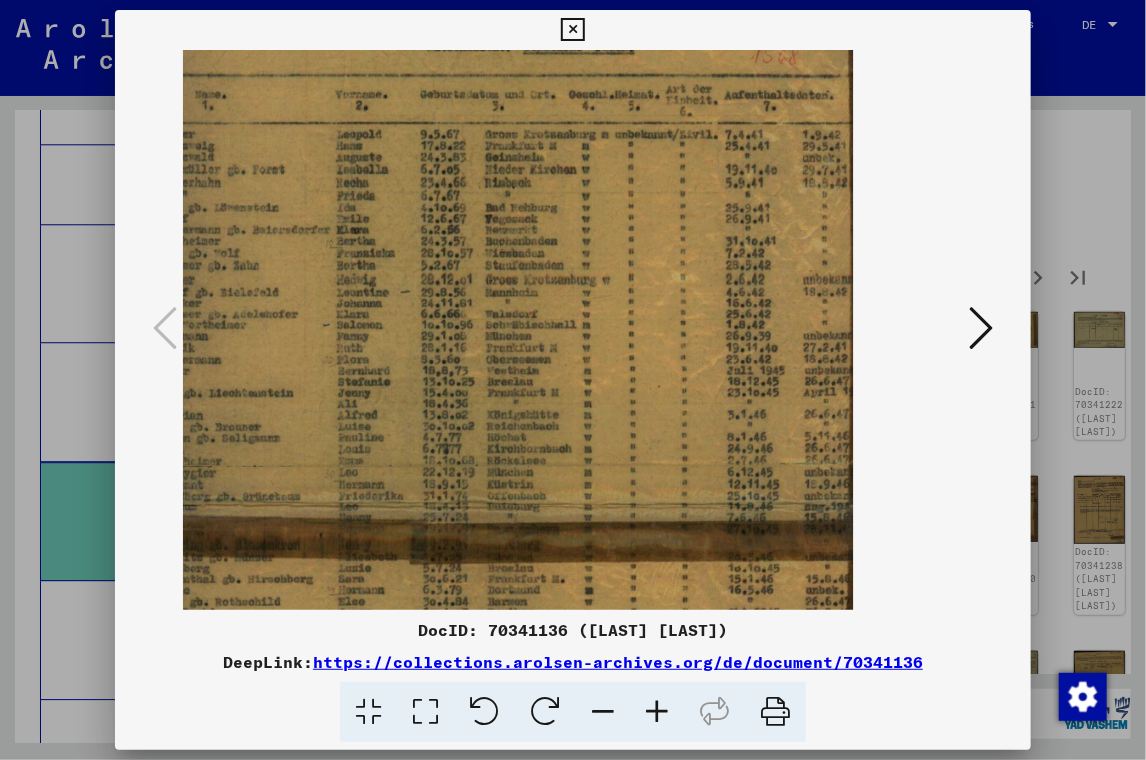 click at bounding box center [425, 712] 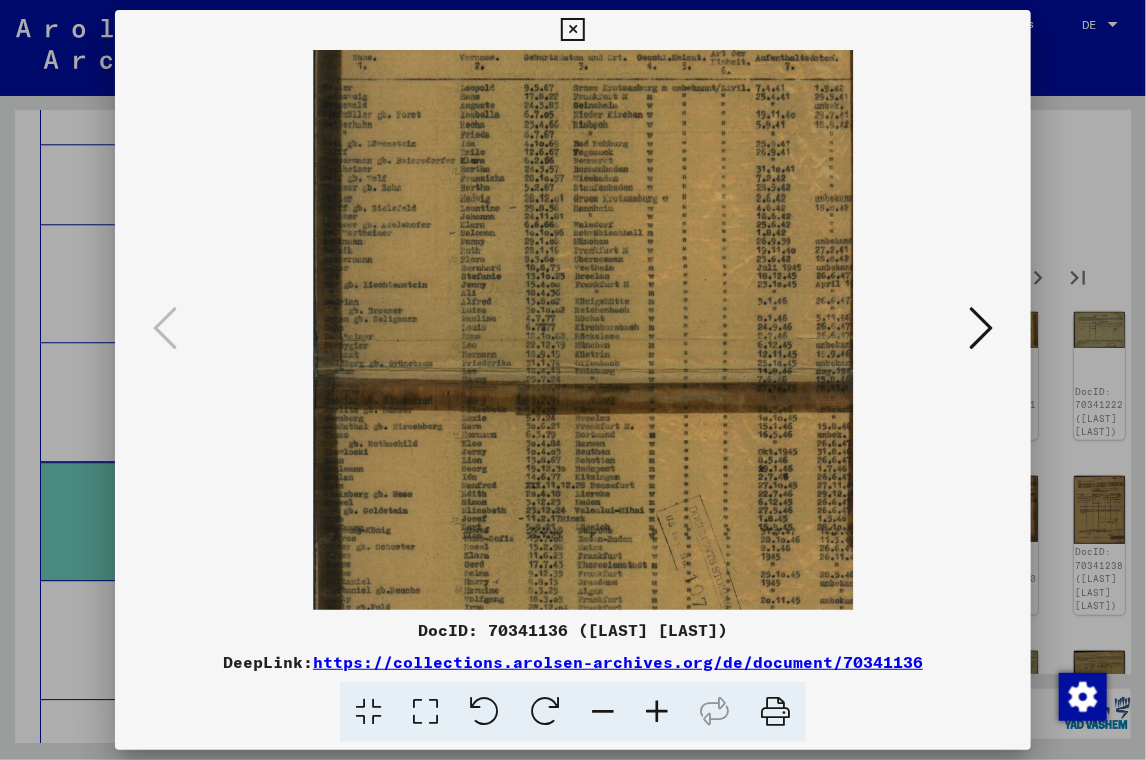 click at bounding box center [425, 712] 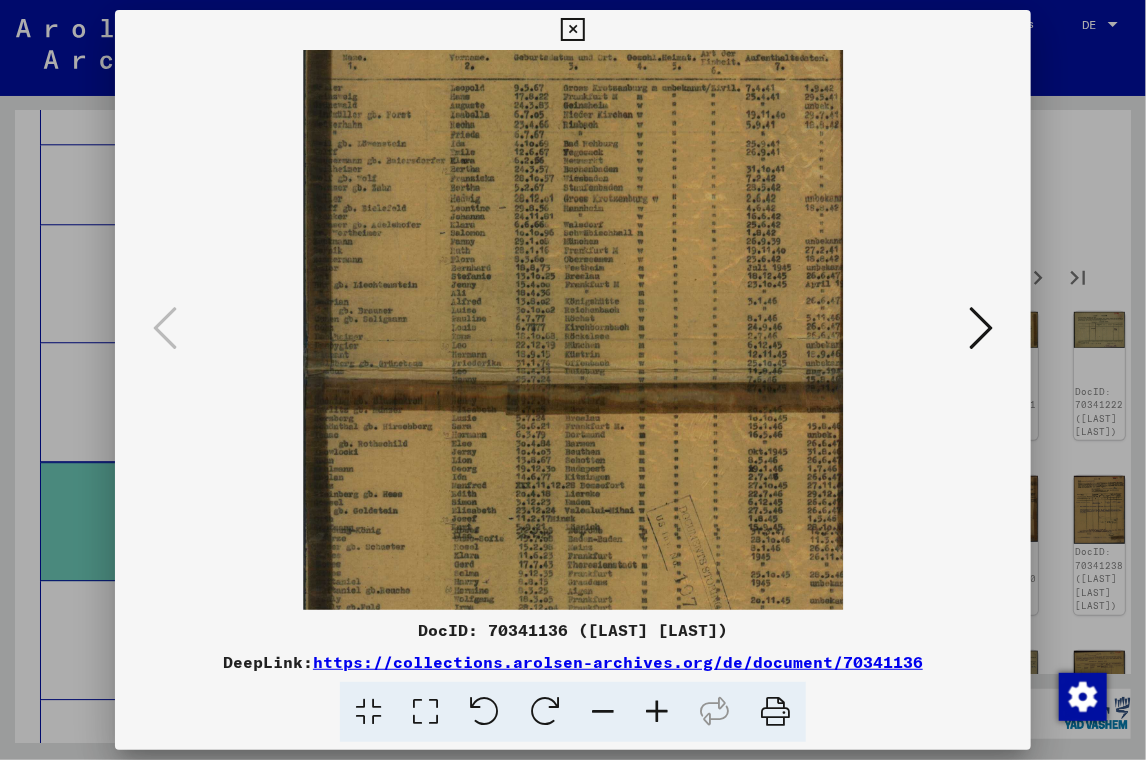 click at bounding box center (573, 330) 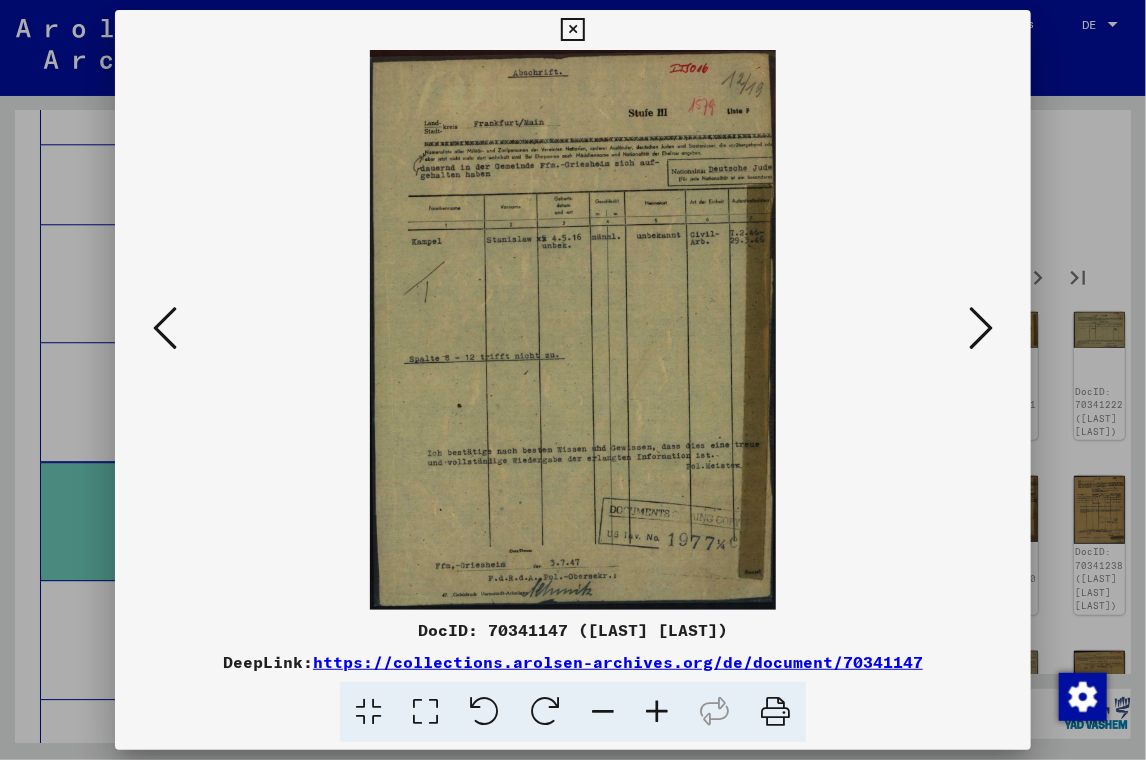 click at bounding box center [657, 712] 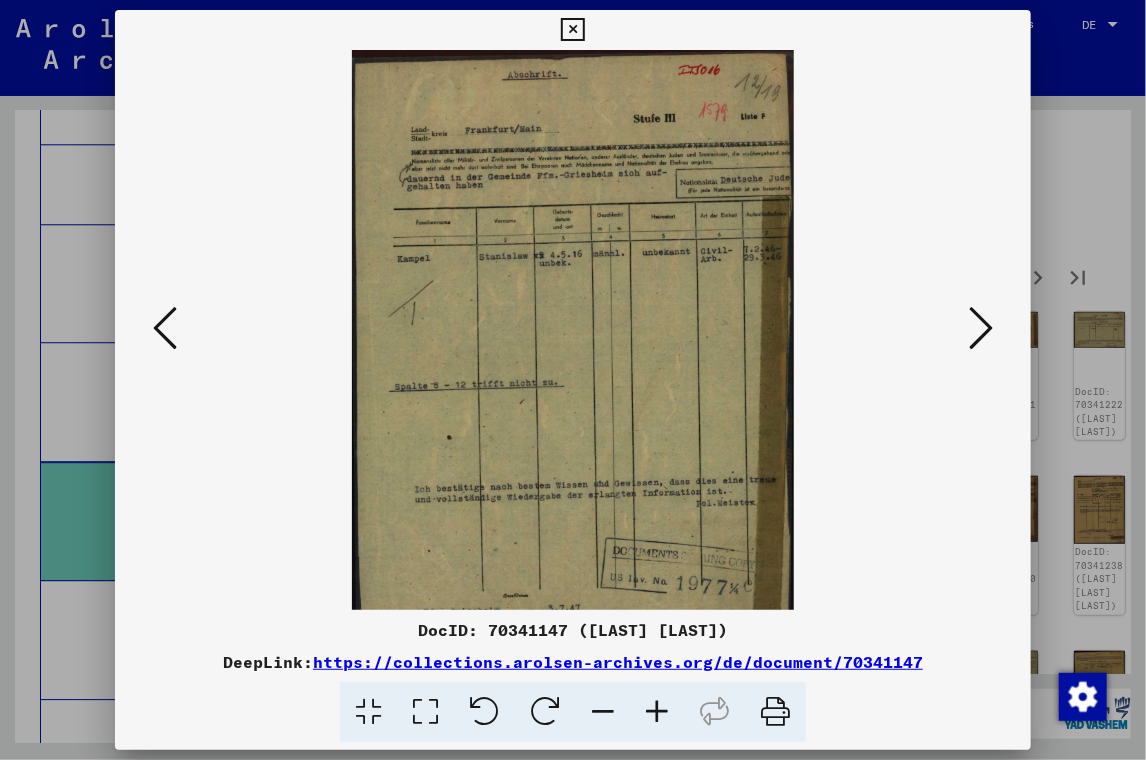 click at bounding box center (657, 712) 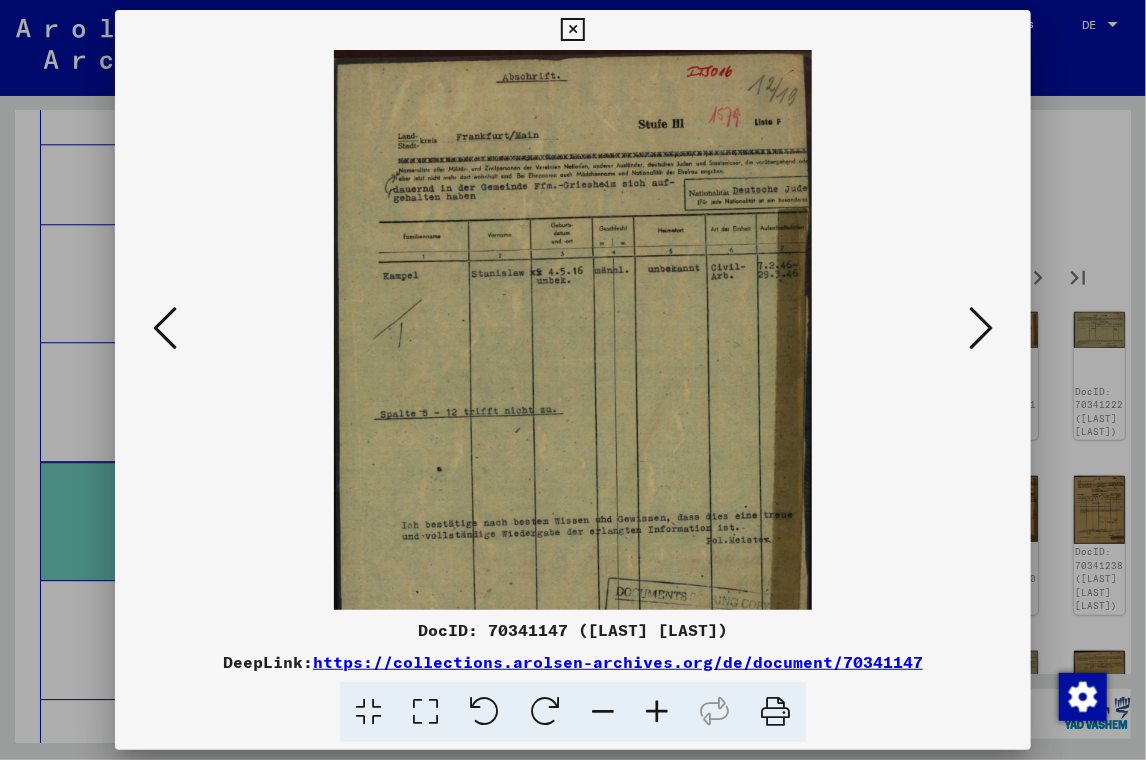 click at bounding box center (657, 712) 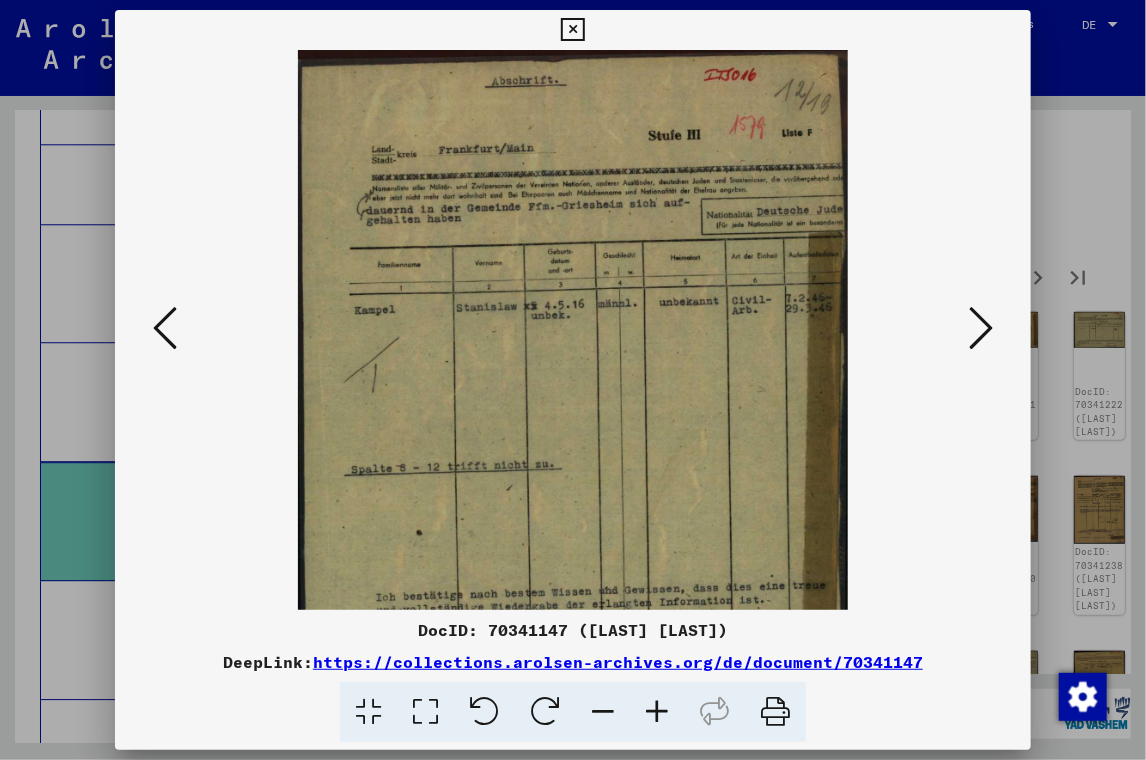 click at bounding box center (657, 712) 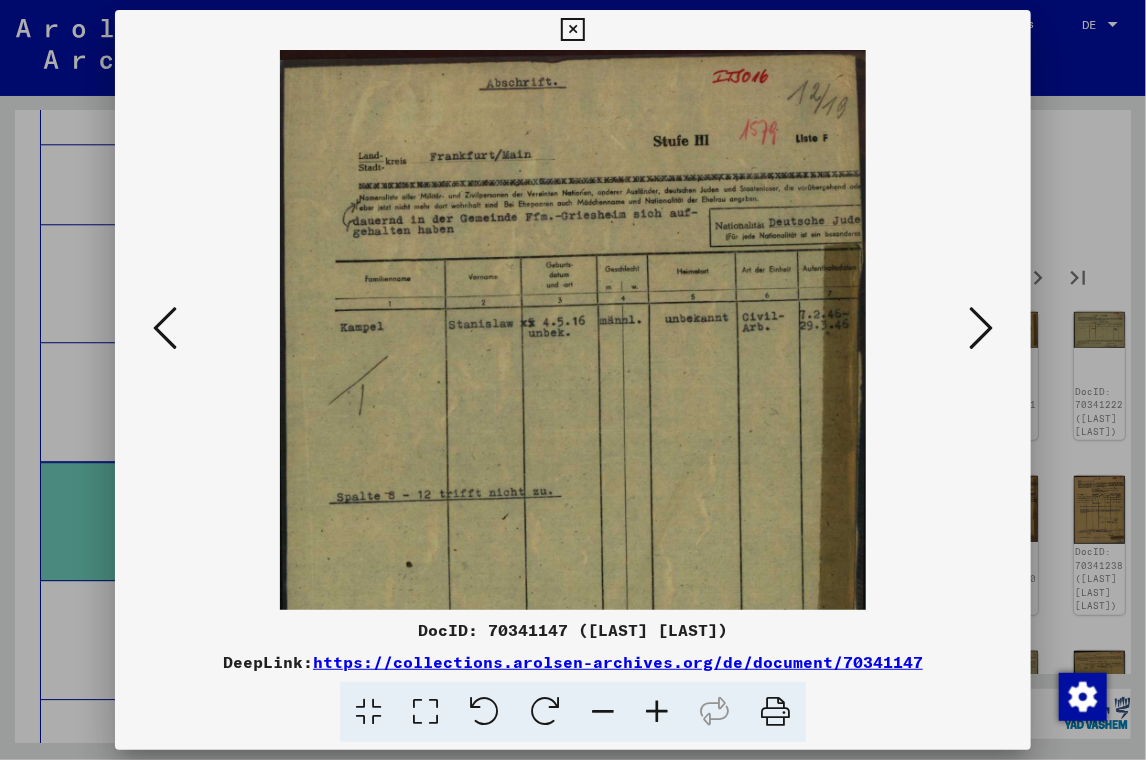 click at bounding box center (657, 712) 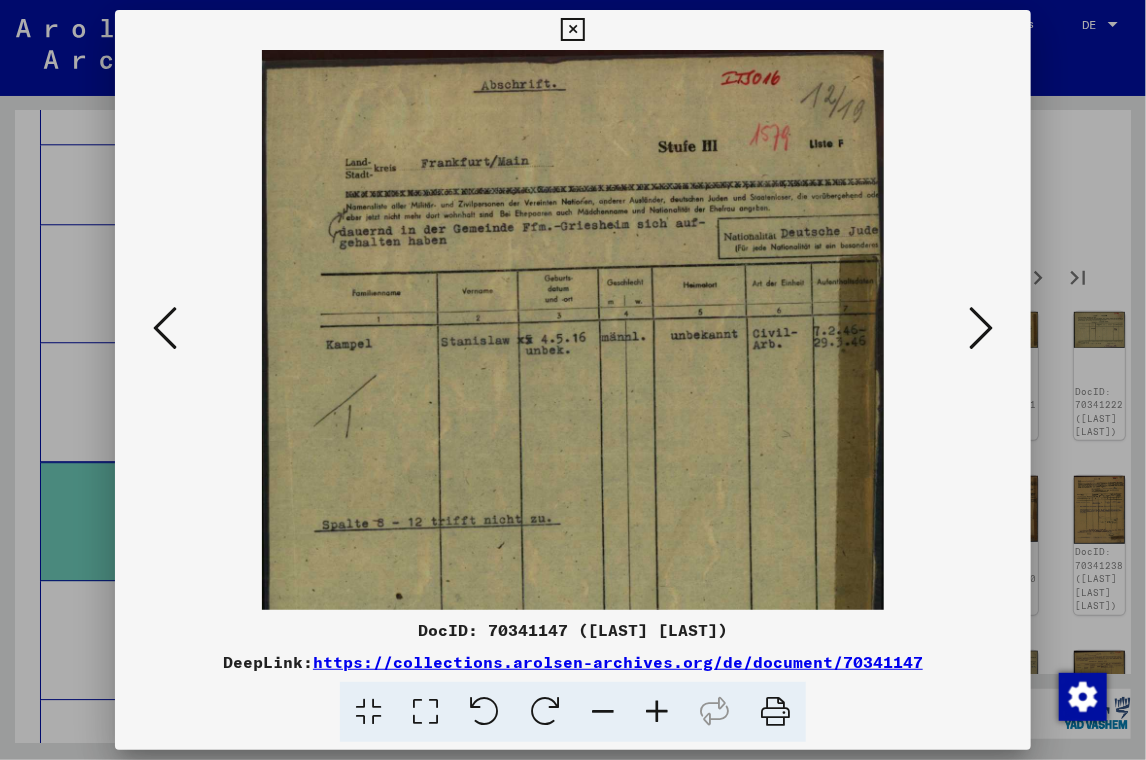 click at bounding box center [657, 712] 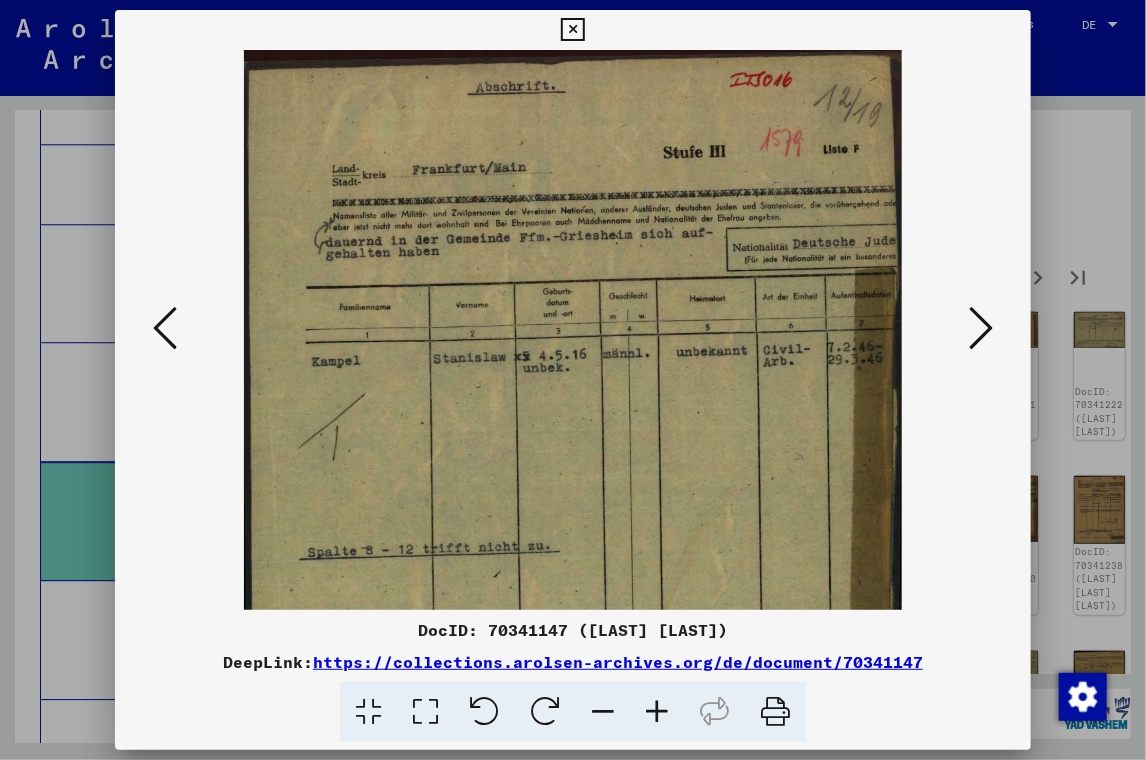 click at bounding box center [657, 712] 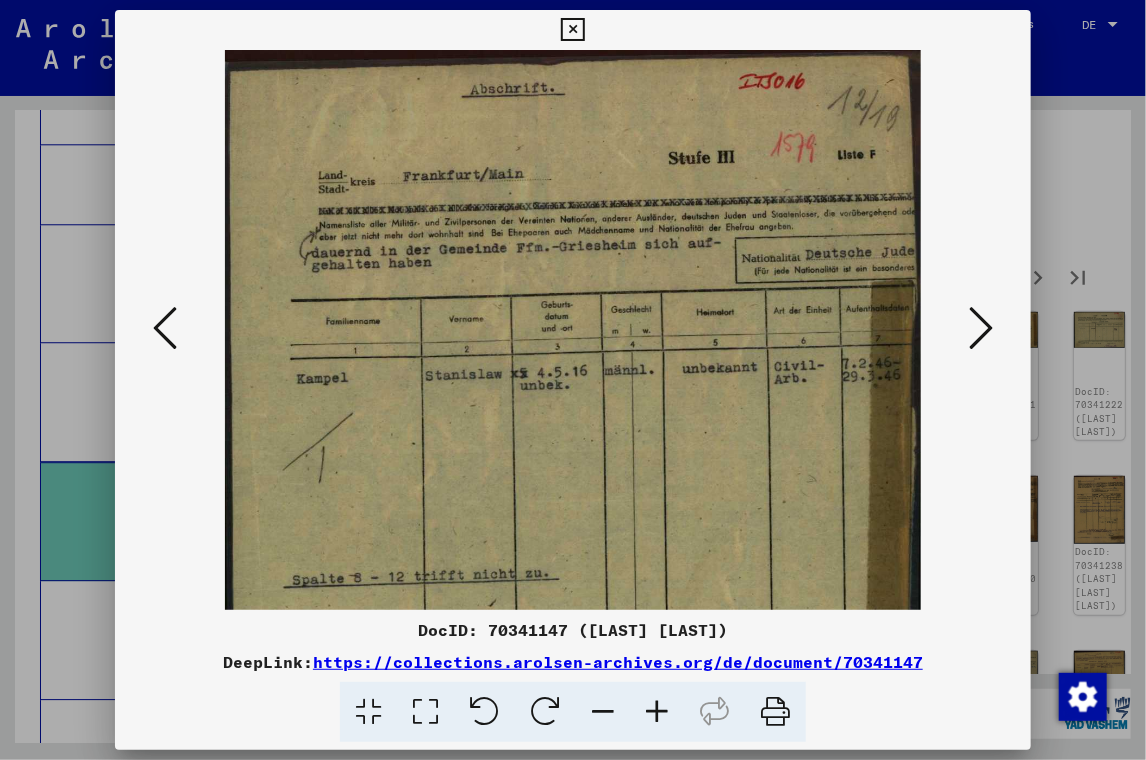 click at bounding box center [657, 712] 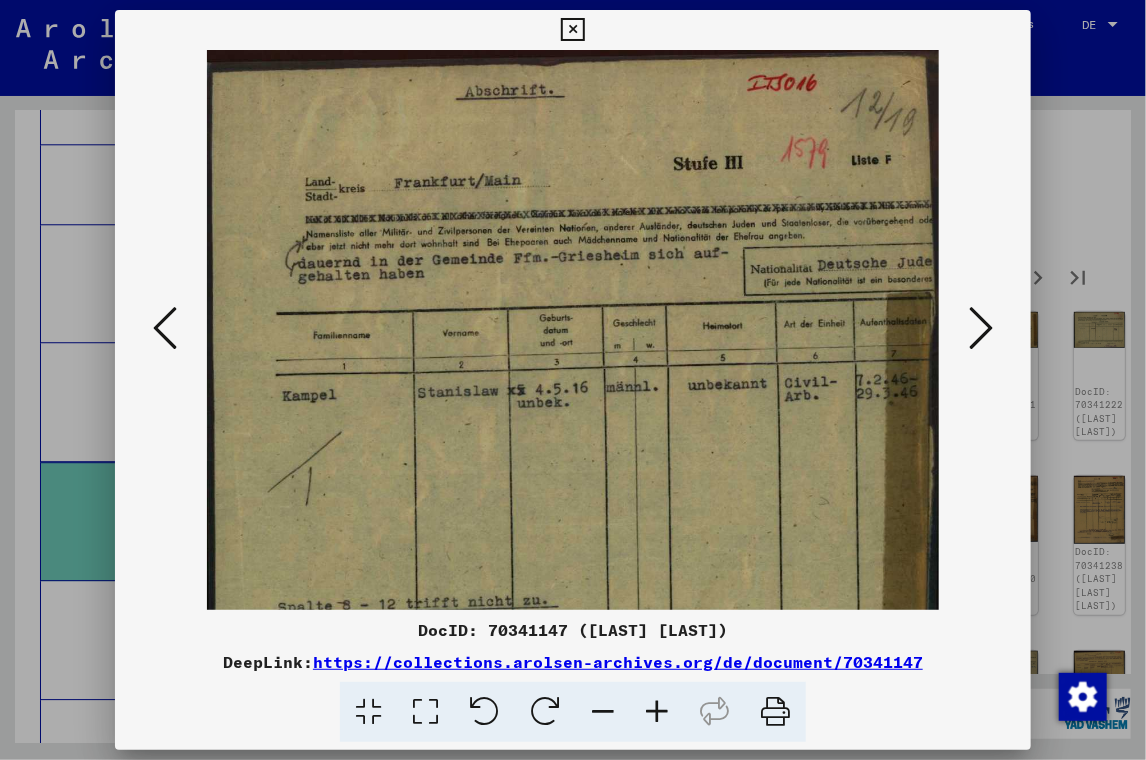 click at bounding box center [657, 712] 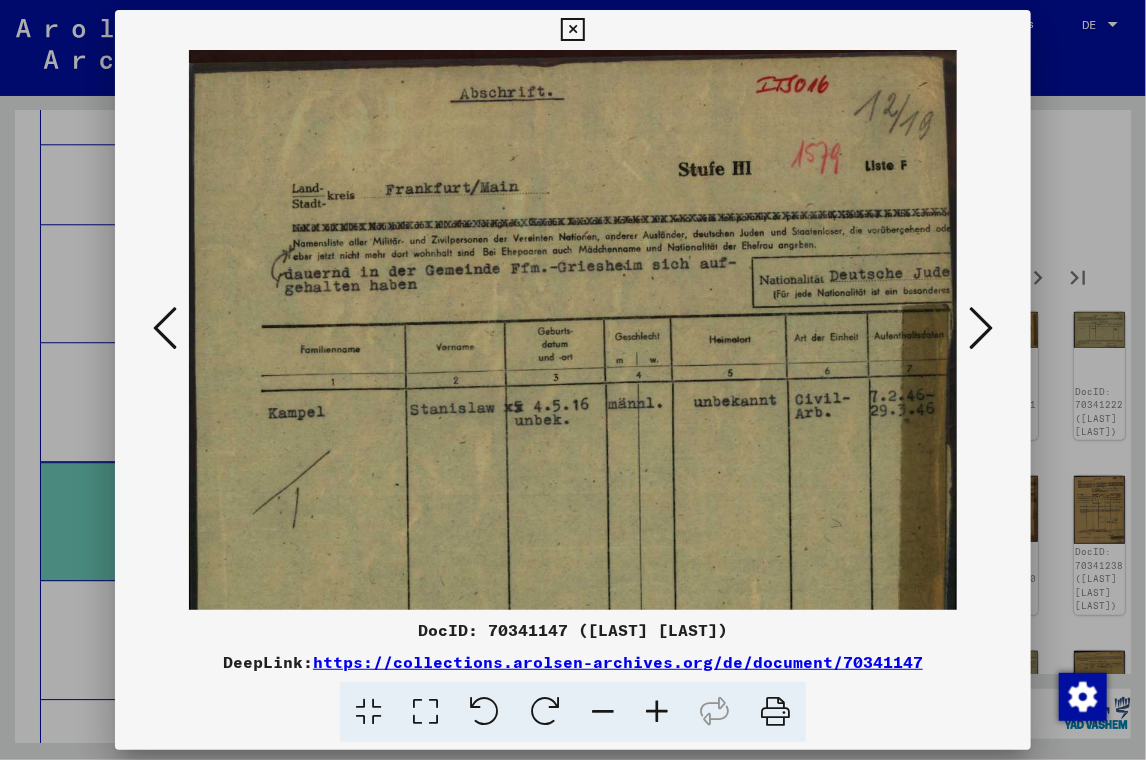 click at bounding box center (572, 30) 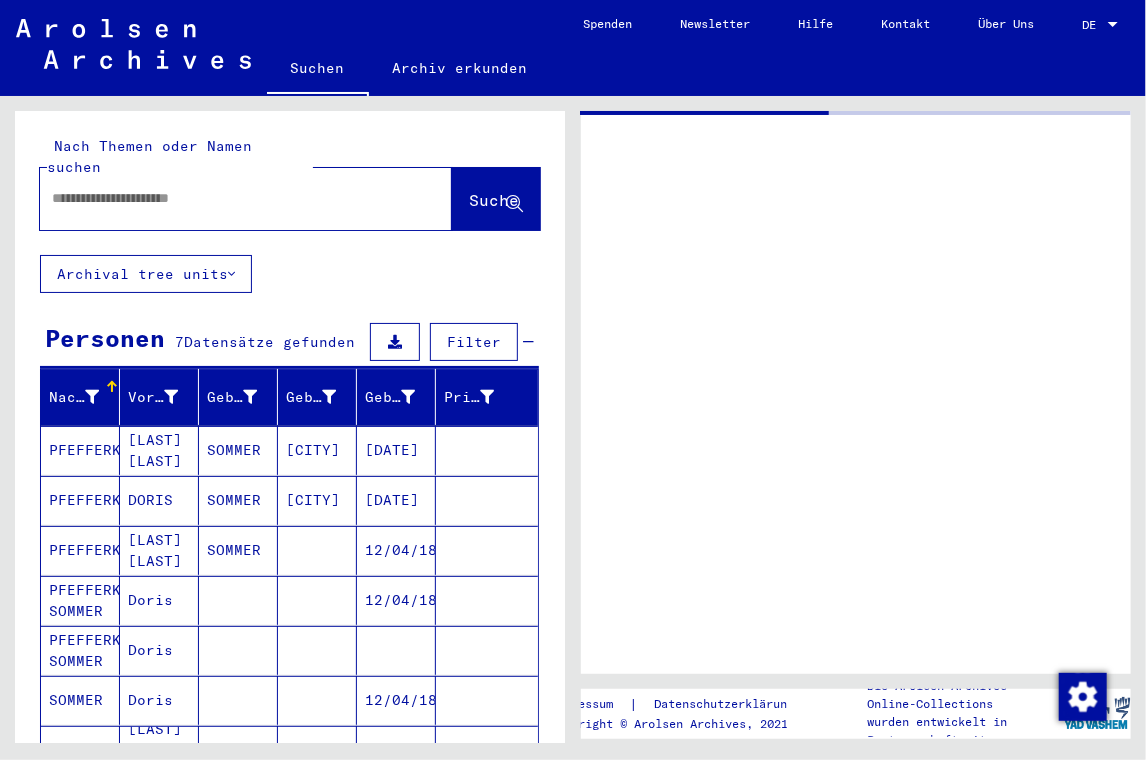 type on "********" 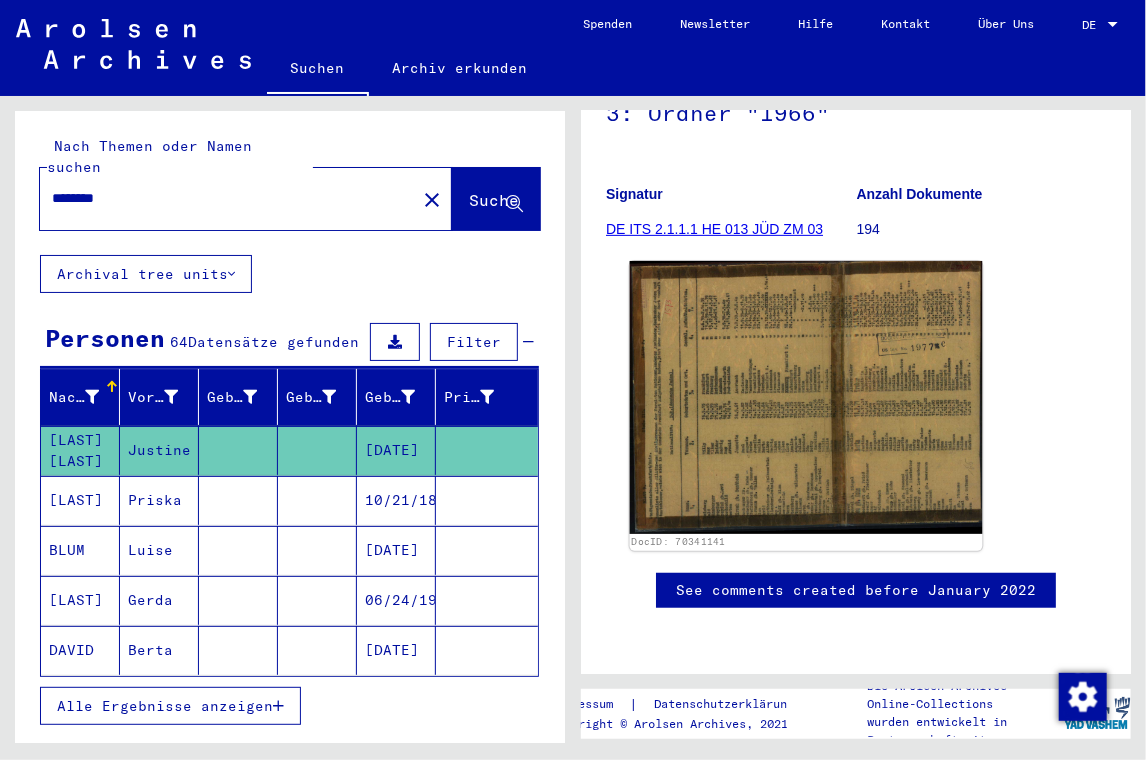 scroll, scrollTop: 400, scrollLeft: 0, axis: vertical 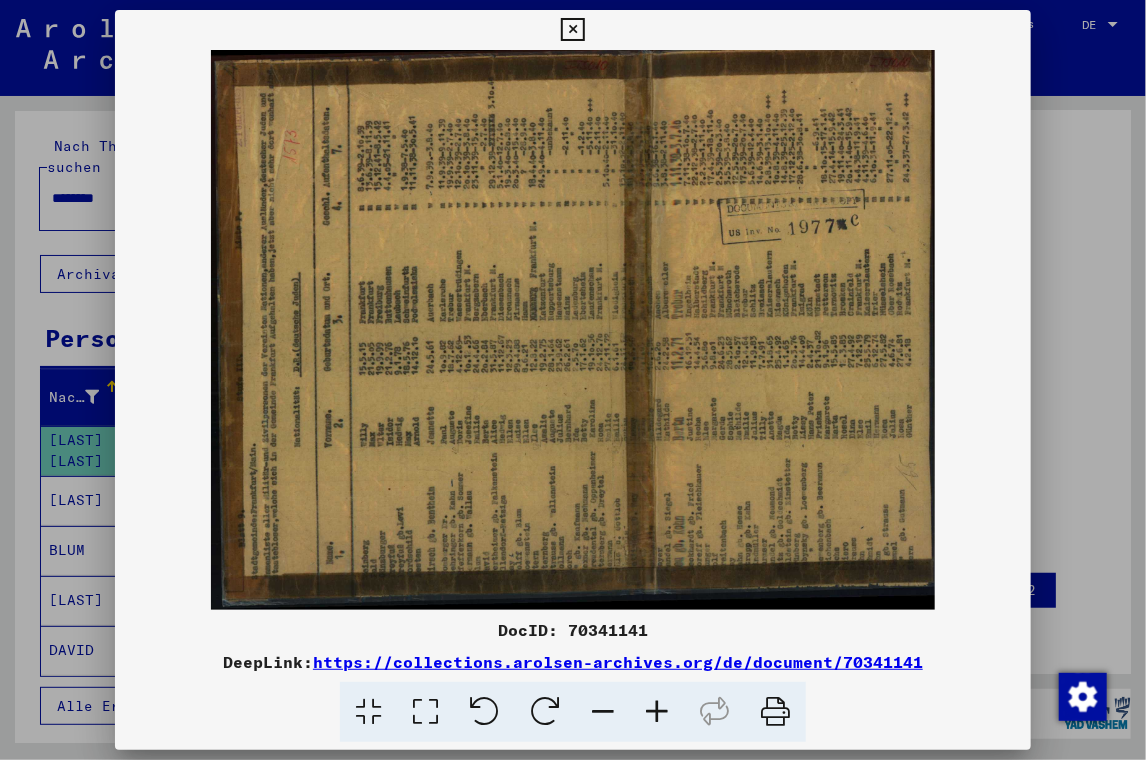 click at bounding box center [545, 712] 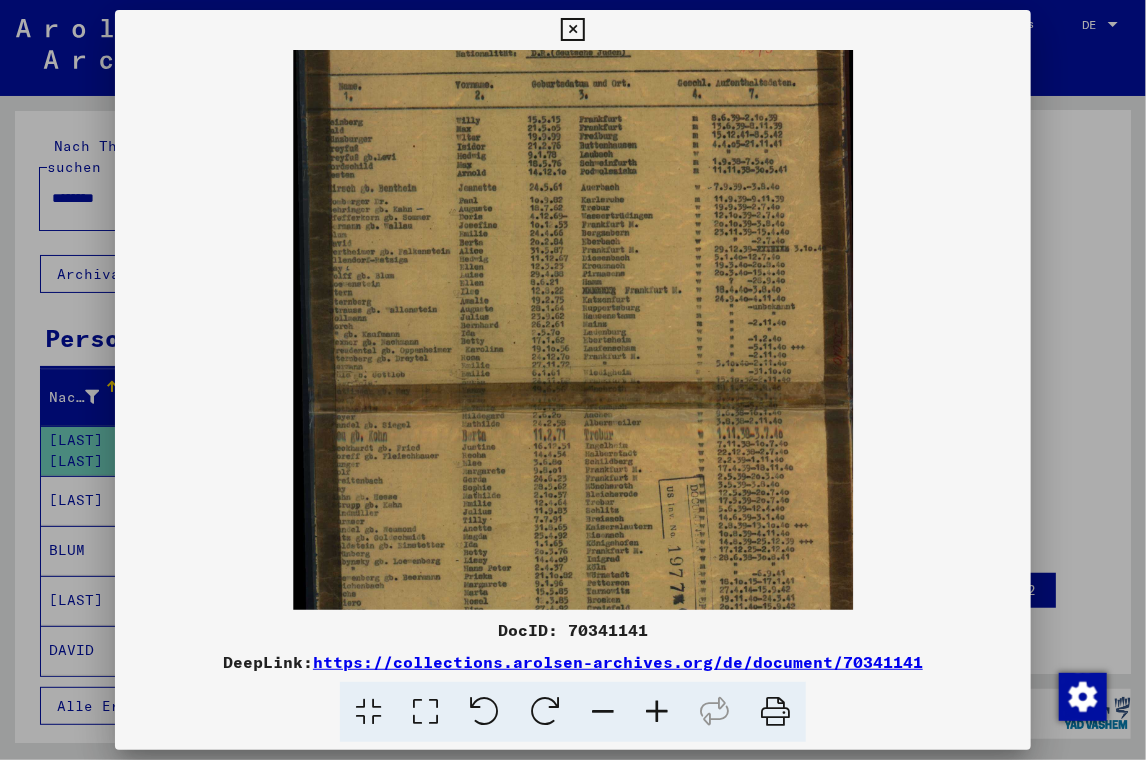 click at bounding box center [657, 712] 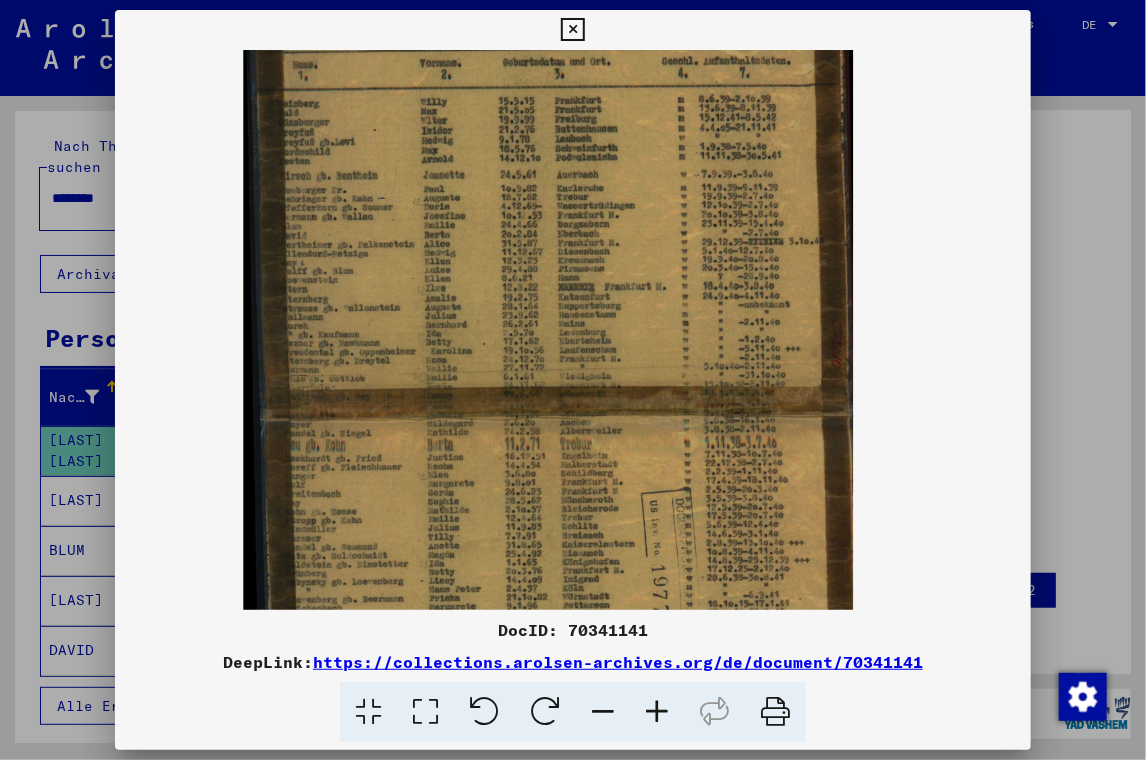 click at bounding box center (657, 712) 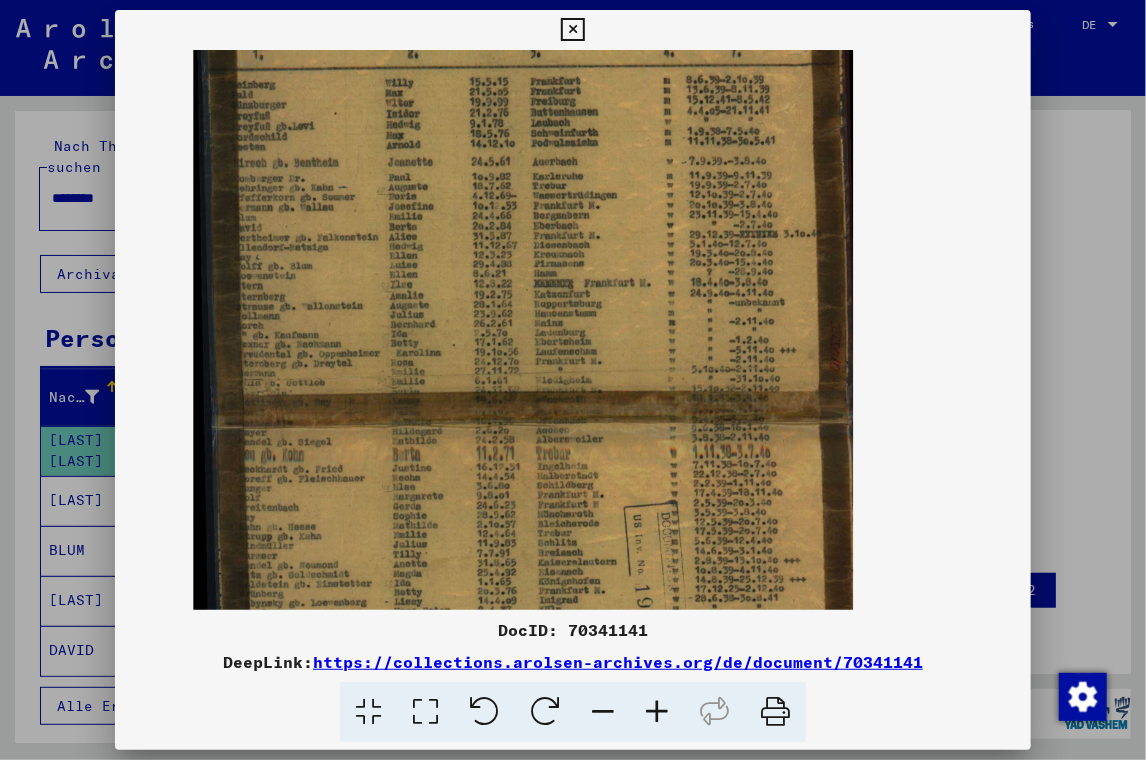 click at bounding box center [657, 712] 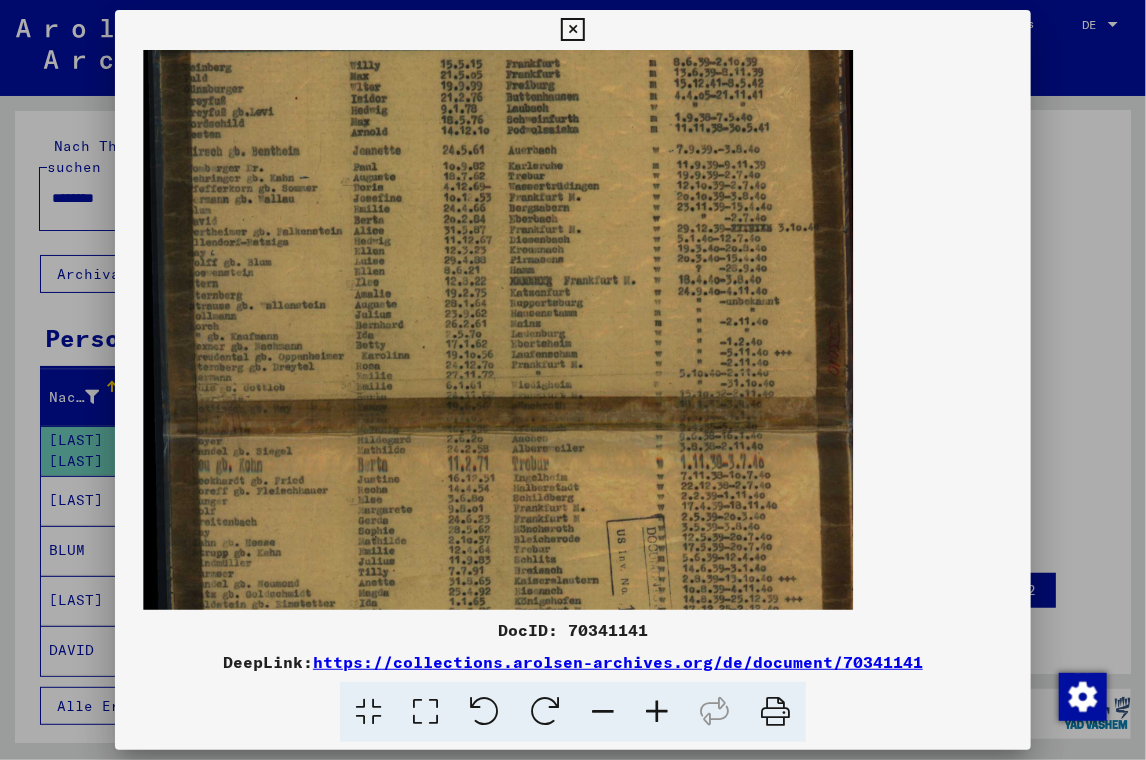 click at bounding box center (657, 712) 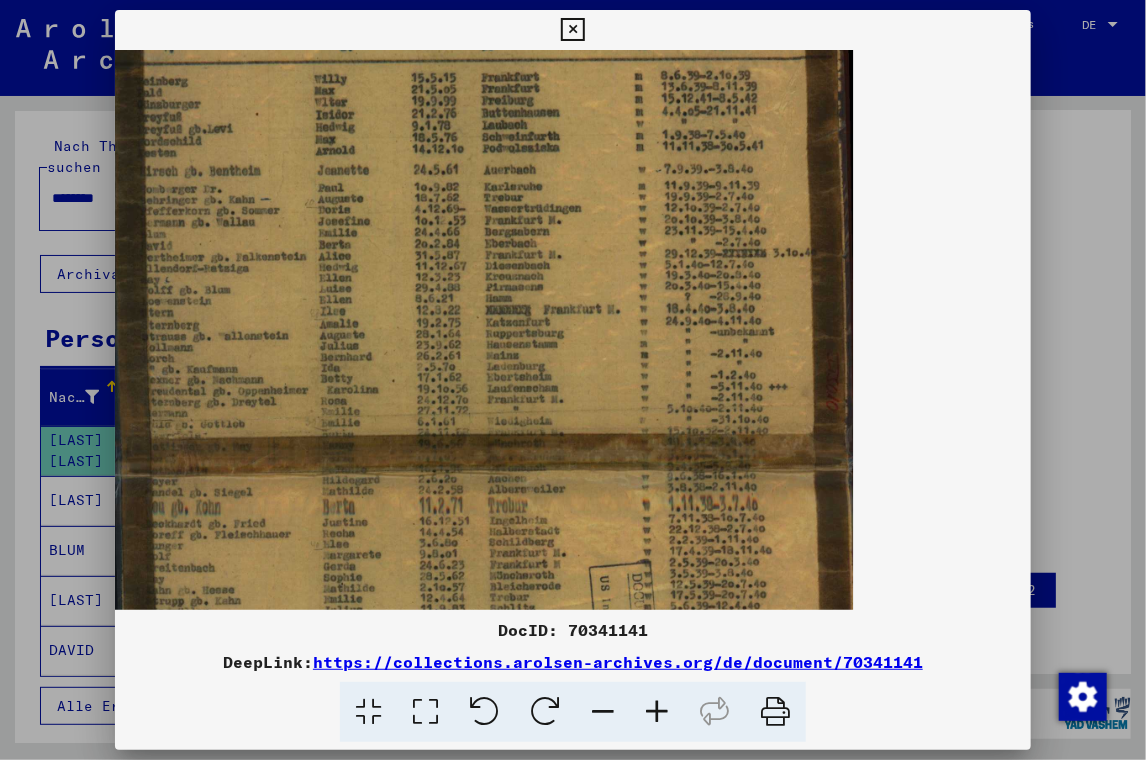 click at bounding box center (657, 712) 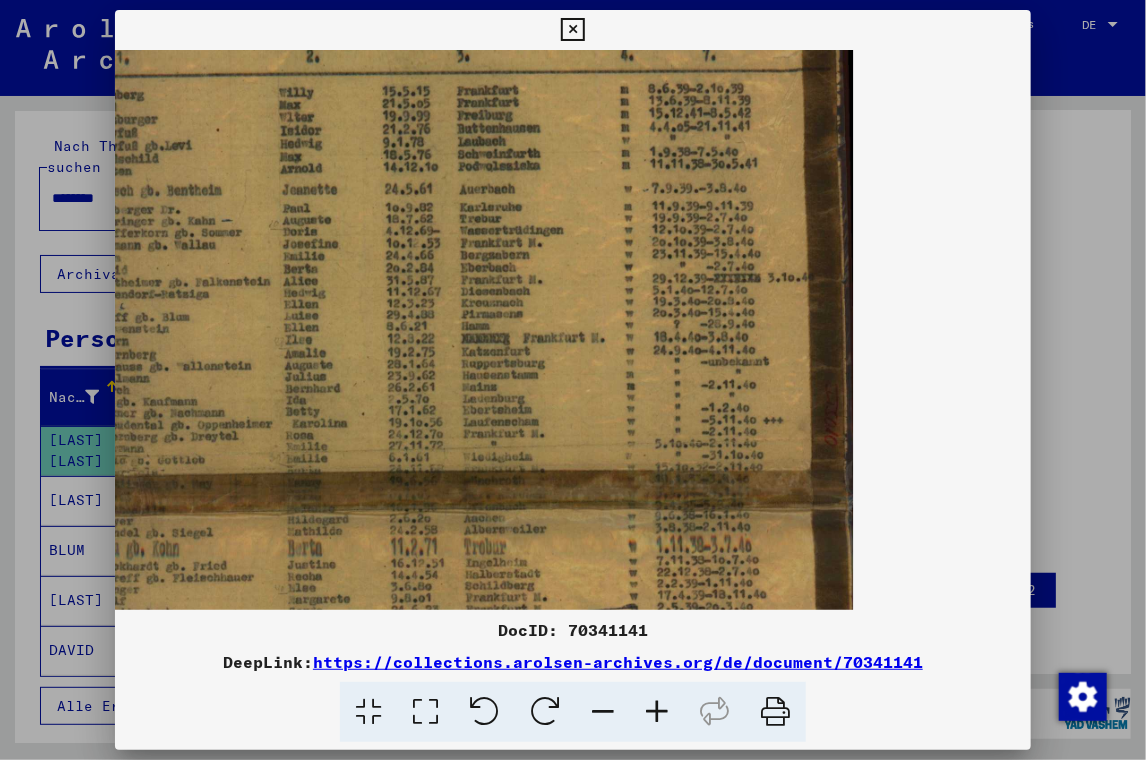 click at bounding box center (657, 712) 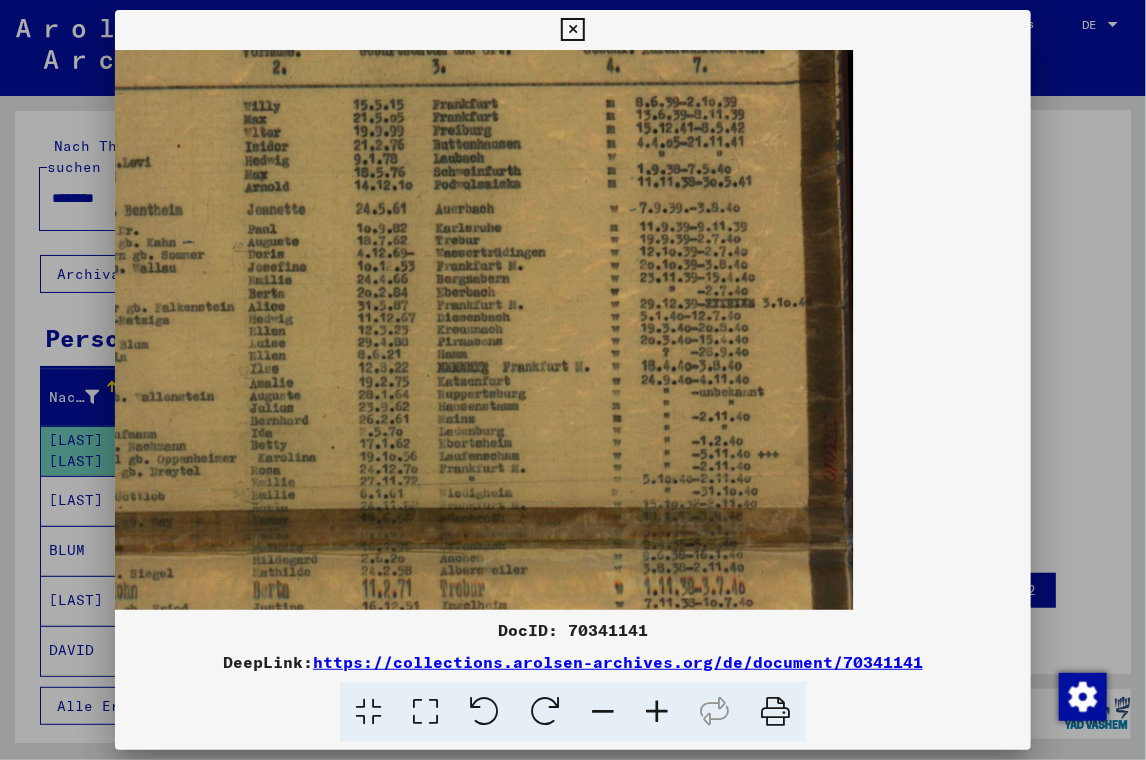click at bounding box center (657, 712) 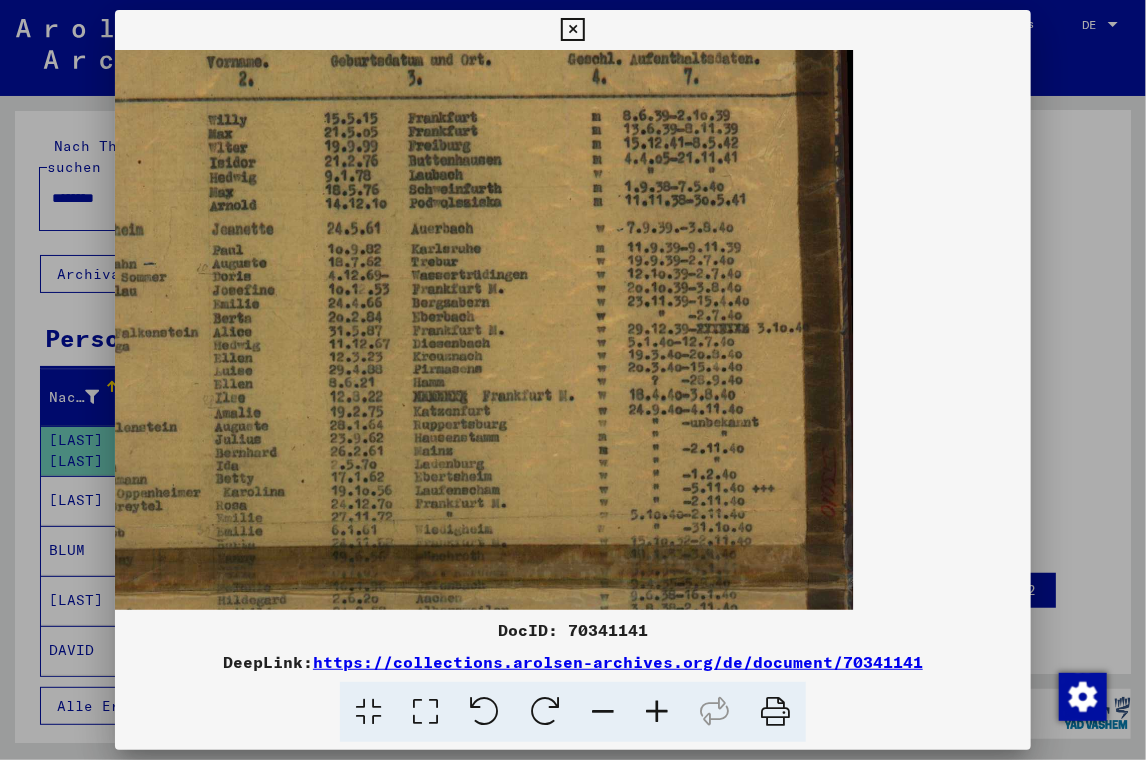 click at bounding box center [657, 712] 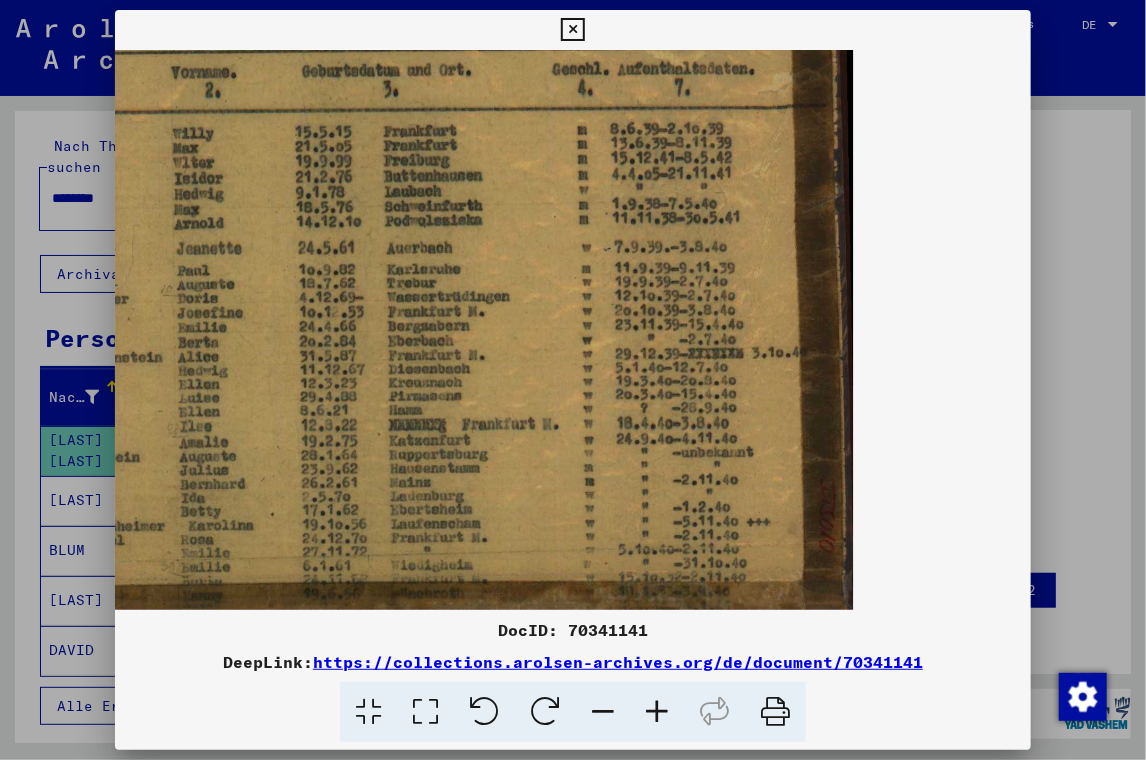 click at bounding box center (657, 712) 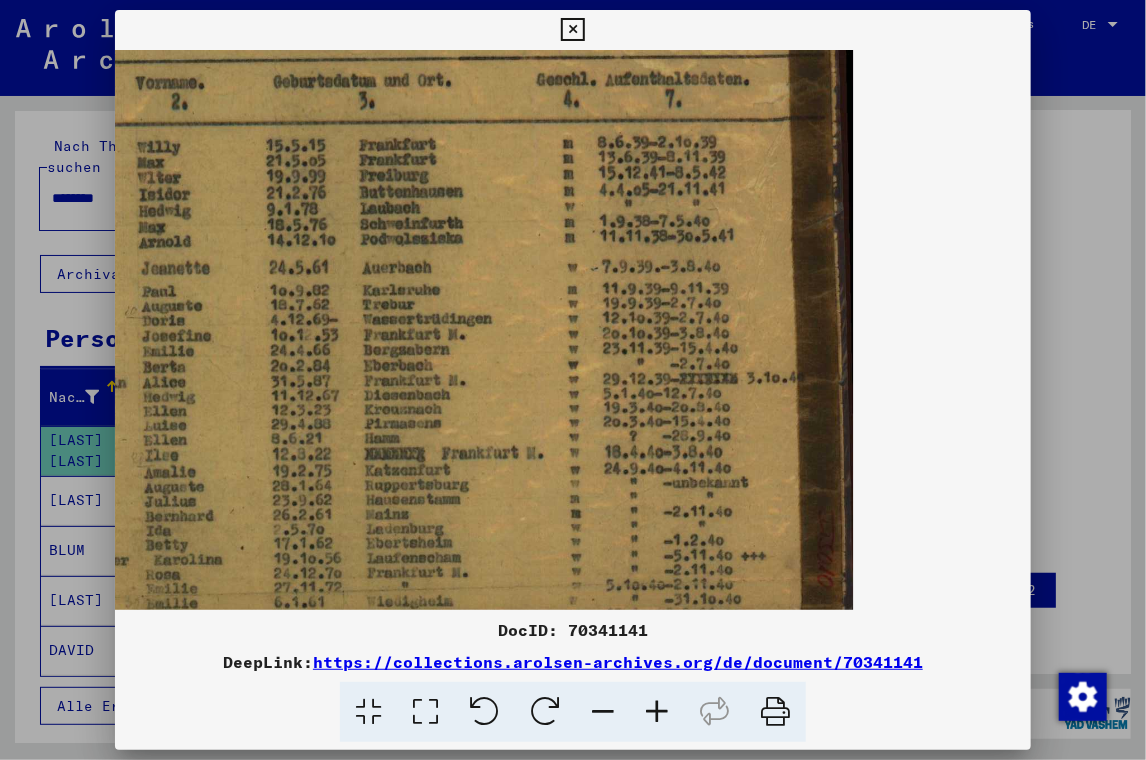 click at bounding box center (657, 712) 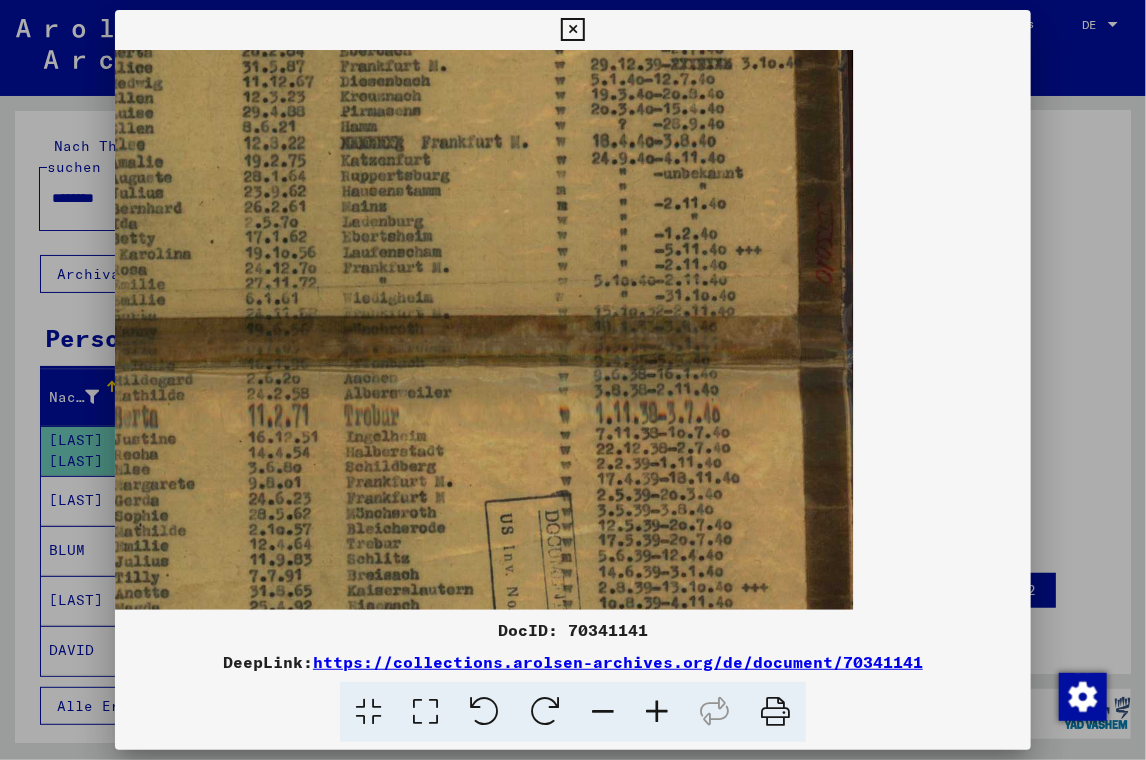 scroll, scrollTop: 340, scrollLeft: 0, axis: vertical 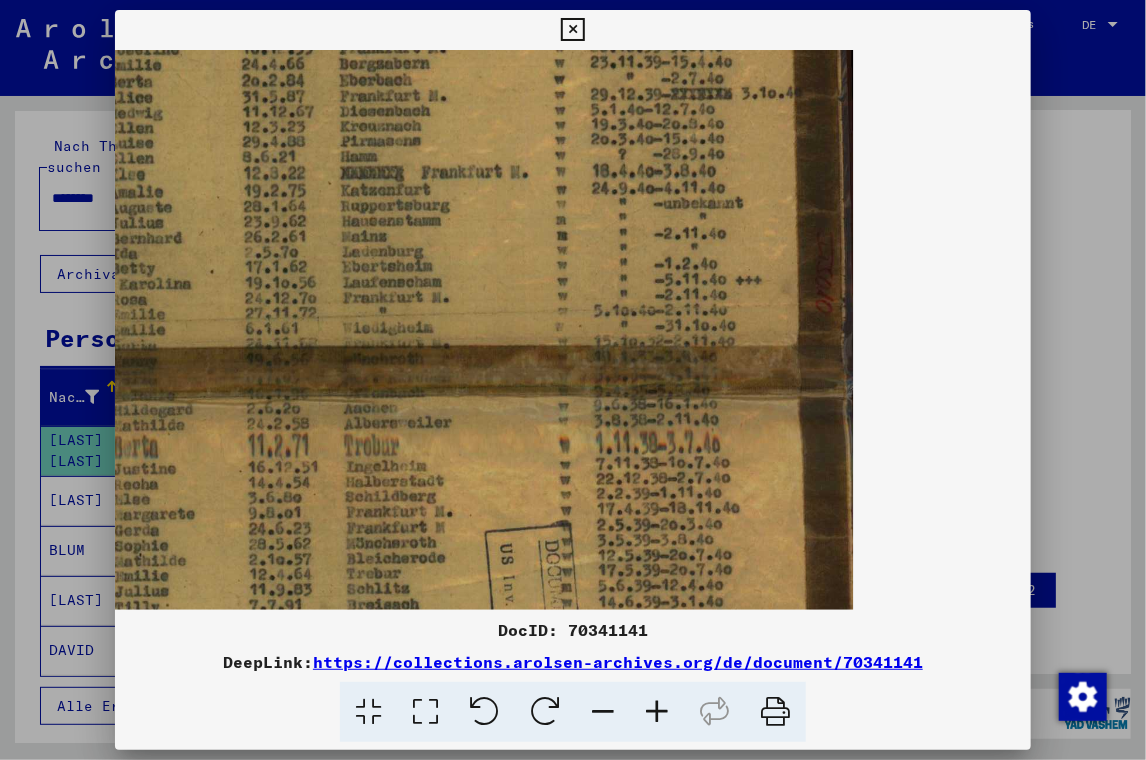 drag, startPoint x: 475, startPoint y: 490, endPoint x: 493, endPoint y: 547, distance: 59.77458 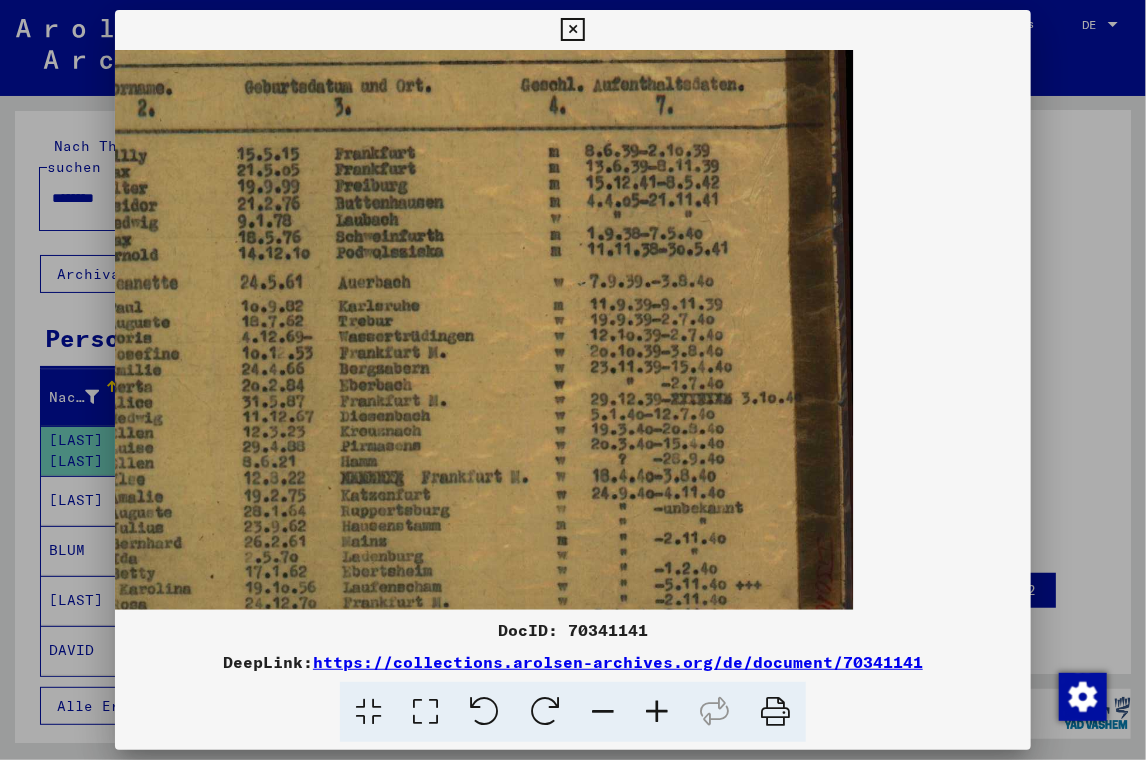 scroll, scrollTop: 0, scrollLeft: 0, axis: both 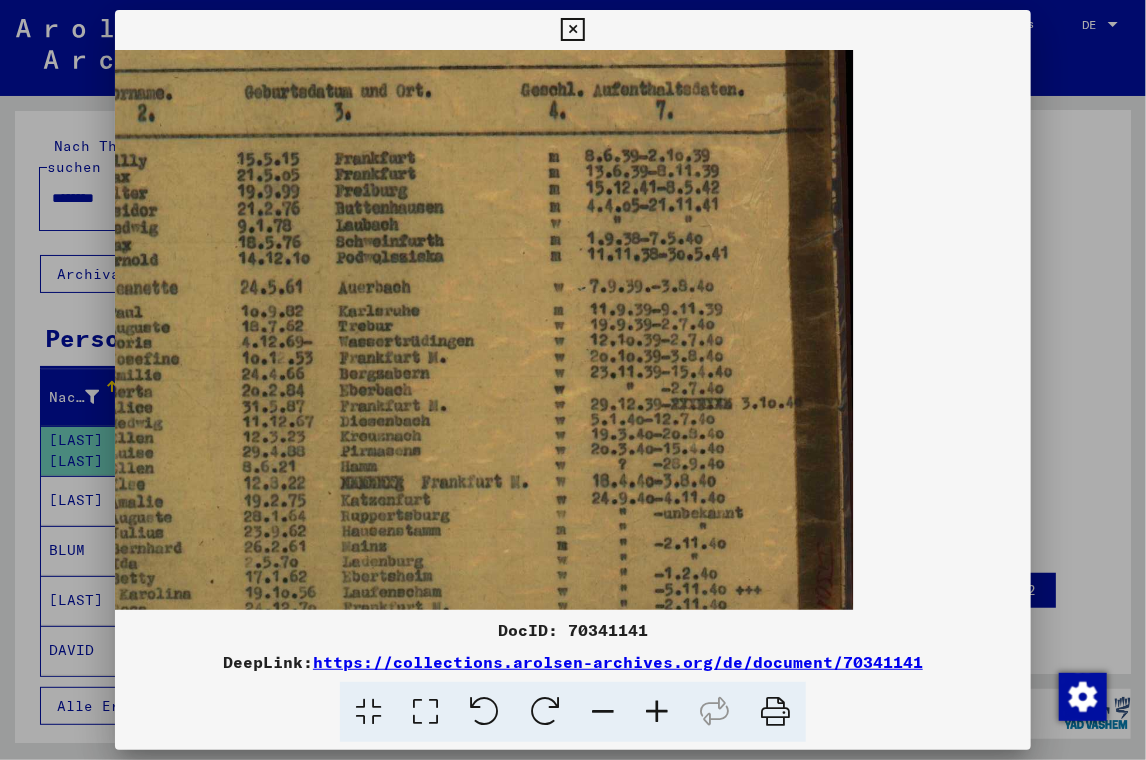 drag, startPoint x: 477, startPoint y: 253, endPoint x: 468, endPoint y: 687, distance: 434.09332 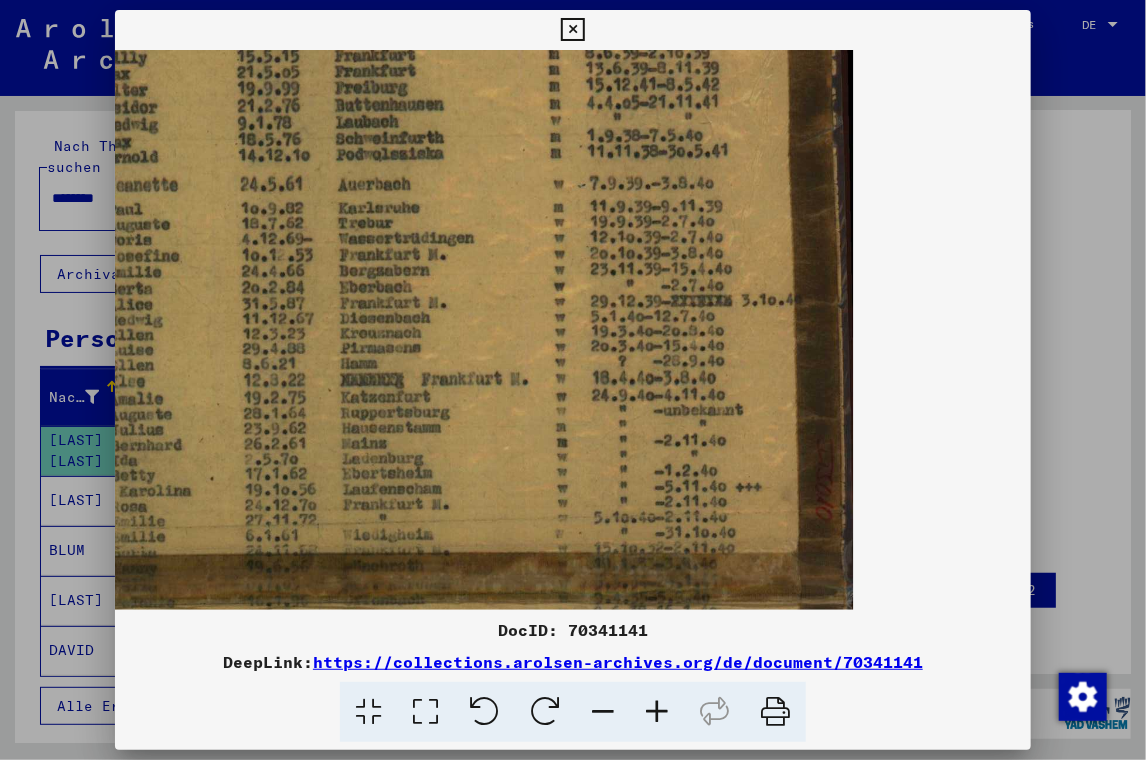 scroll, scrollTop: 104, scrollLeft: 0, axis: vertical 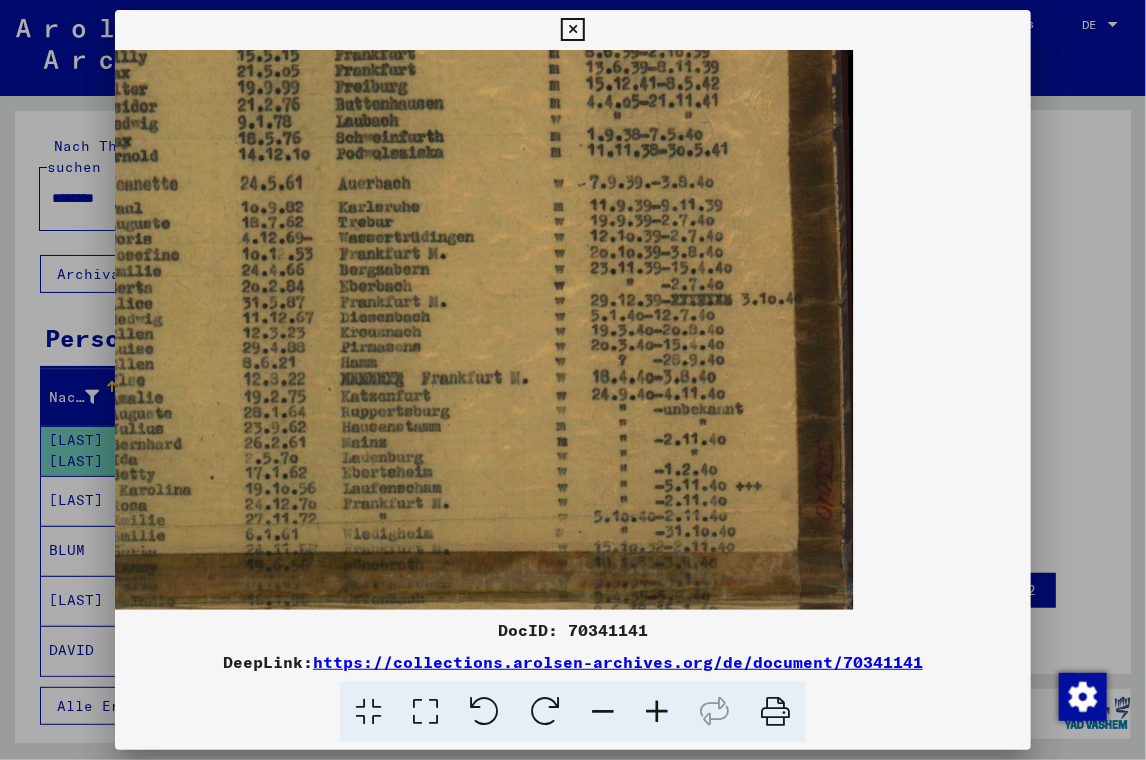 drag, startPoint x: 257, startPoint y: 559, endPoint x: 566, endPoint y: 455, distance: 326.0322 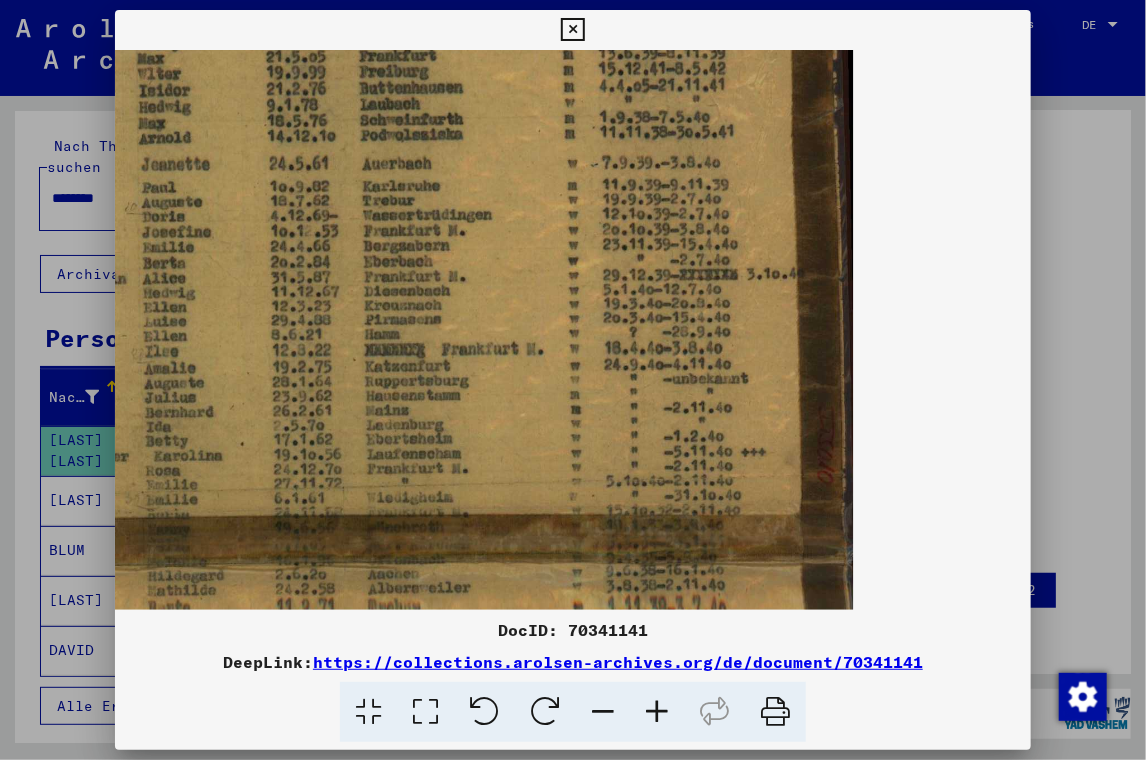 click at bounding box center [603, 712] 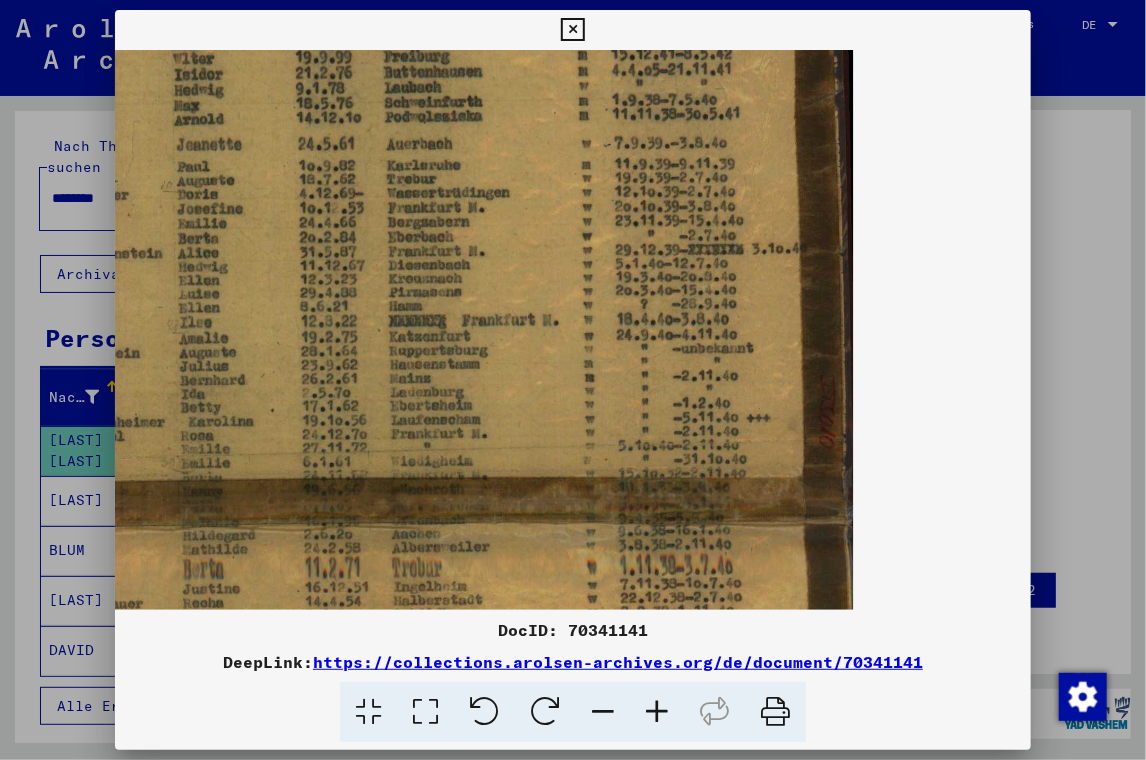 click at bounding box center (603, 712) 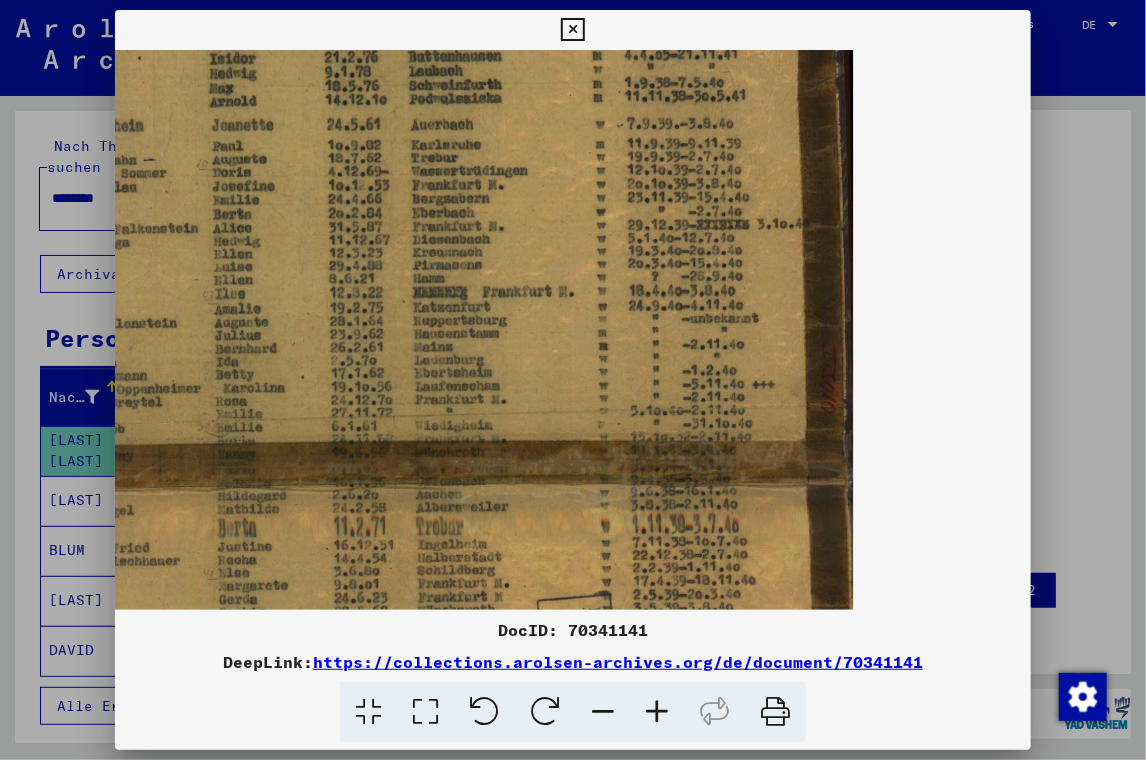 click at bounding box center (603, 712) 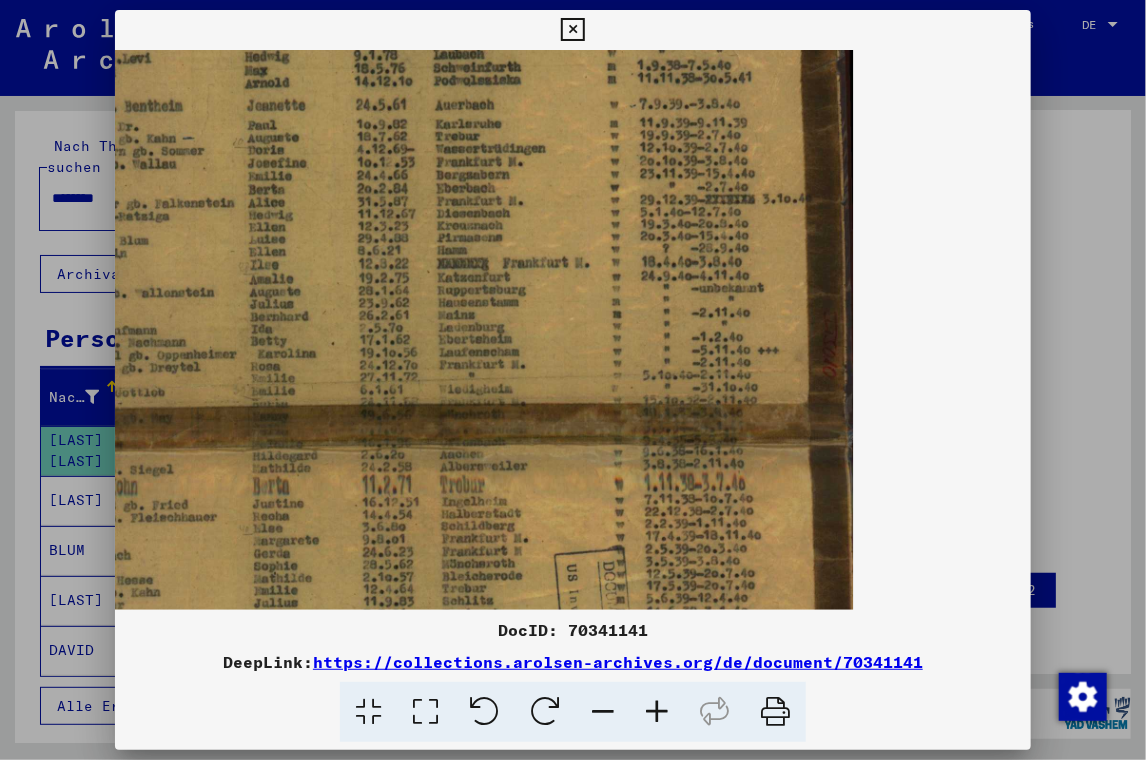 click at bounding box center (603, 712) 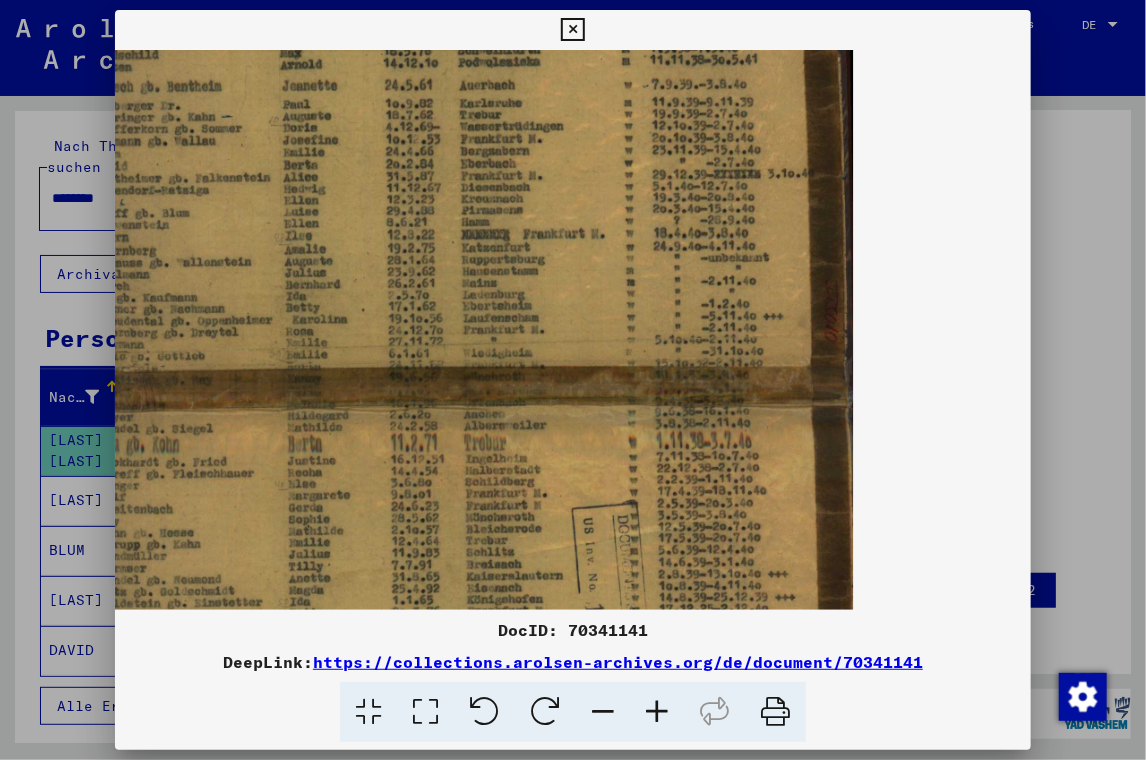 click at bounding box center [603, 712] 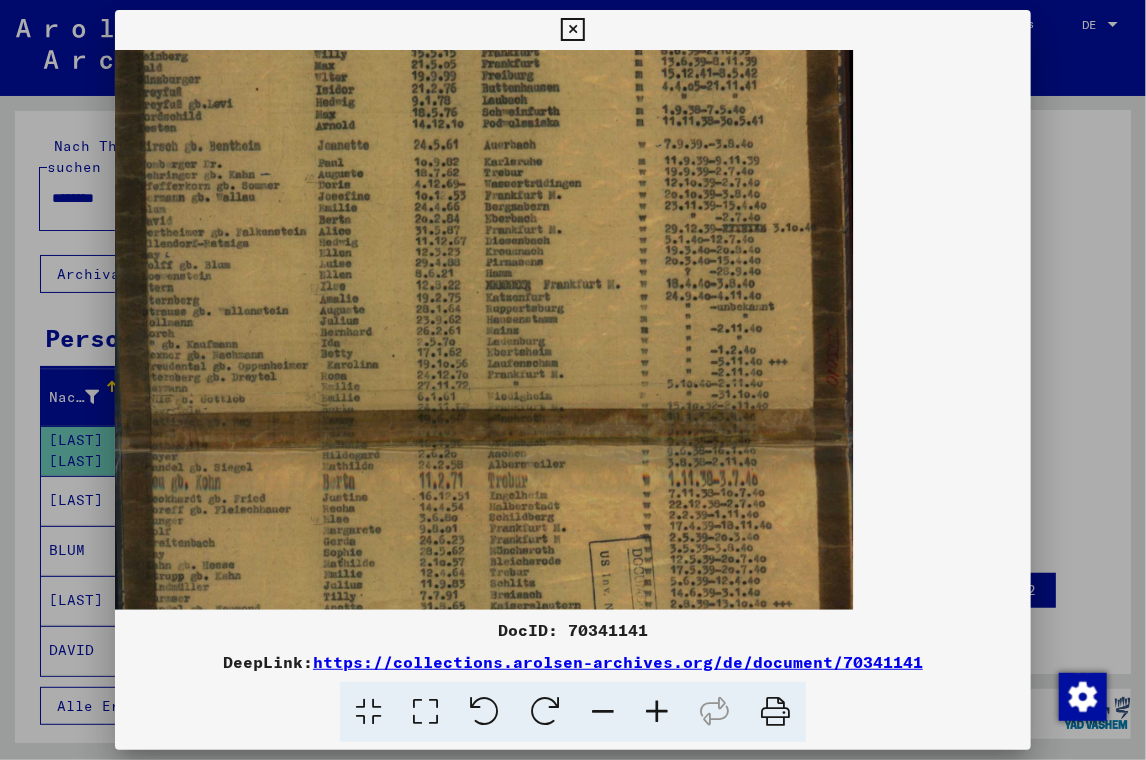 scroll, scrollTop: 0, scrollLeft: 0, axis: both 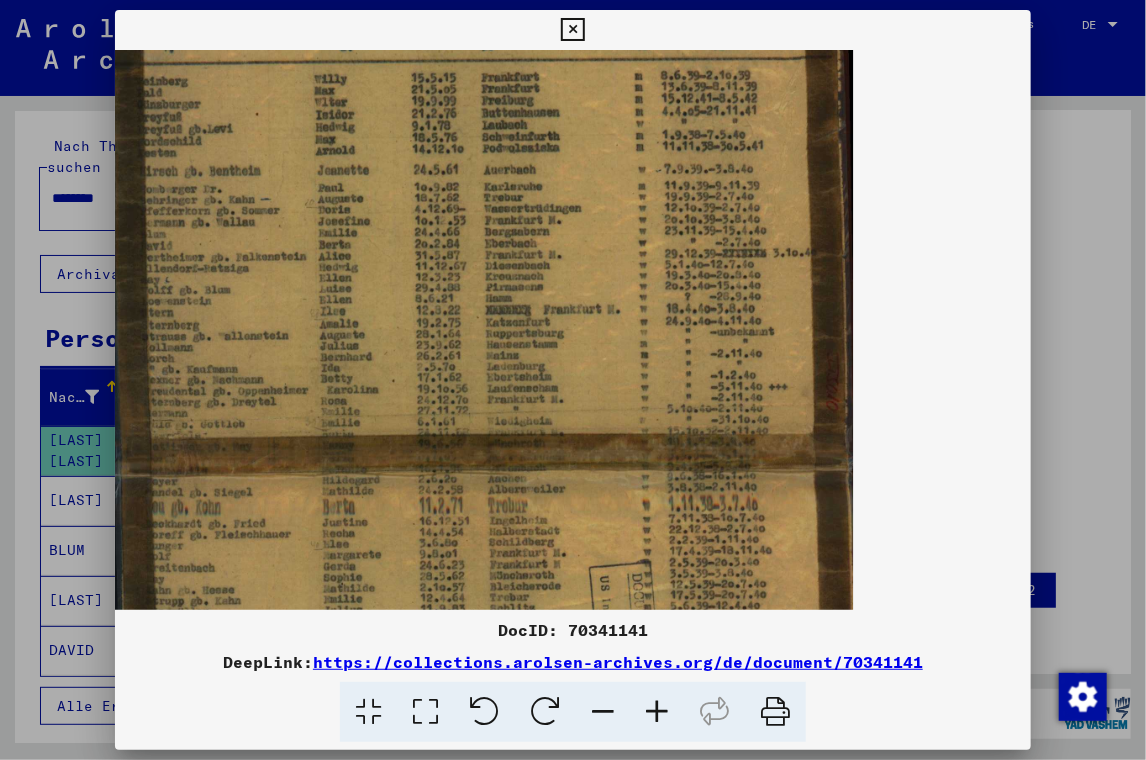 drag, startPoint x: 229, startPoint y: 257, endPoint x: 345, endPoint y: 507, distance: 275.60117 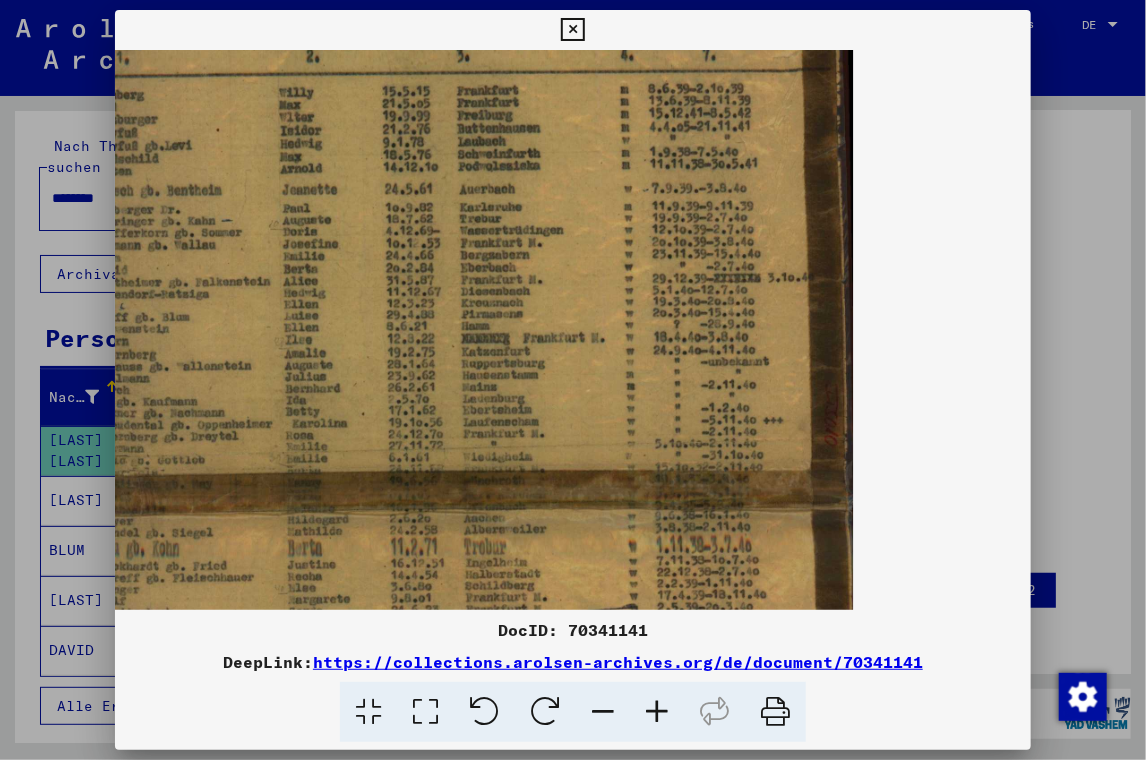 click at bounding box center [657, 712] 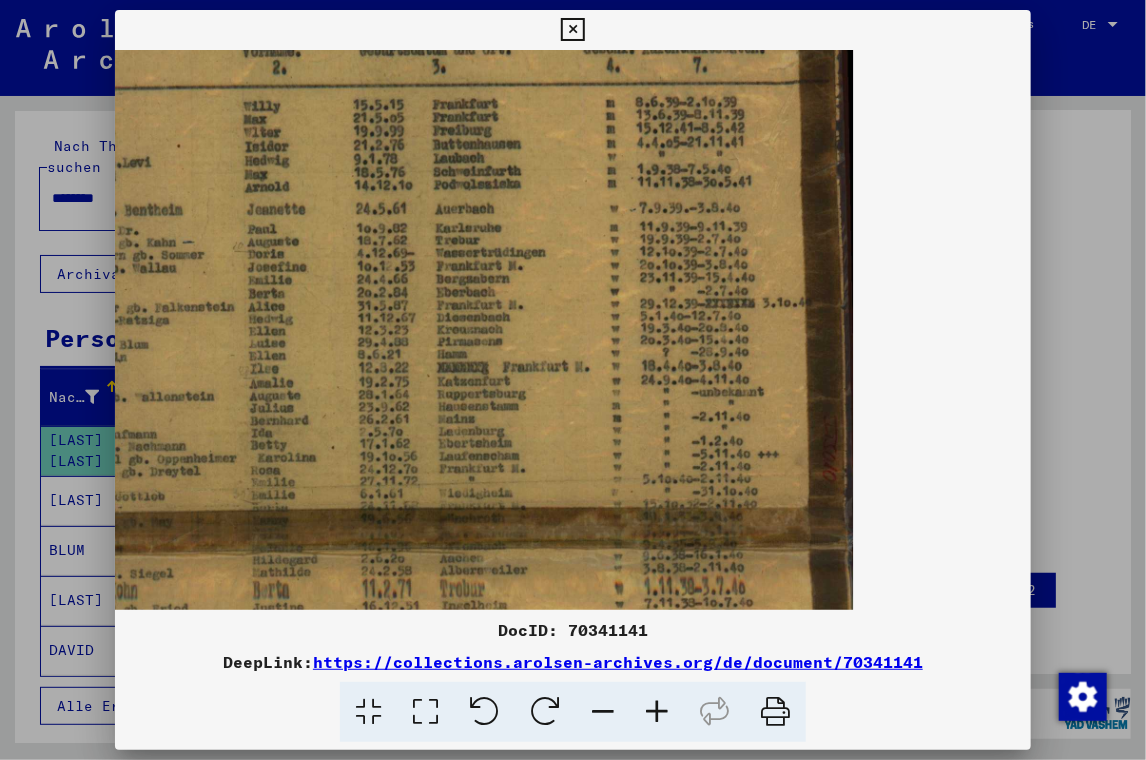 click at bounding box center (657, 712) 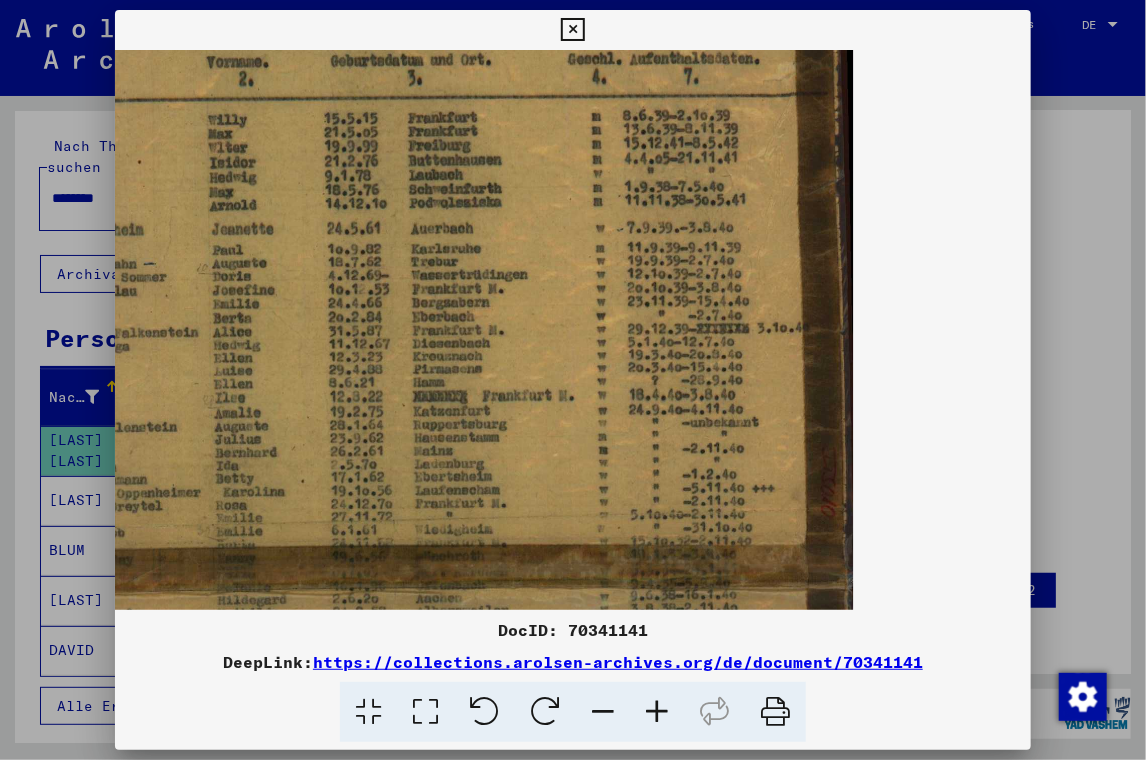 click at bounding box center (657, 712) 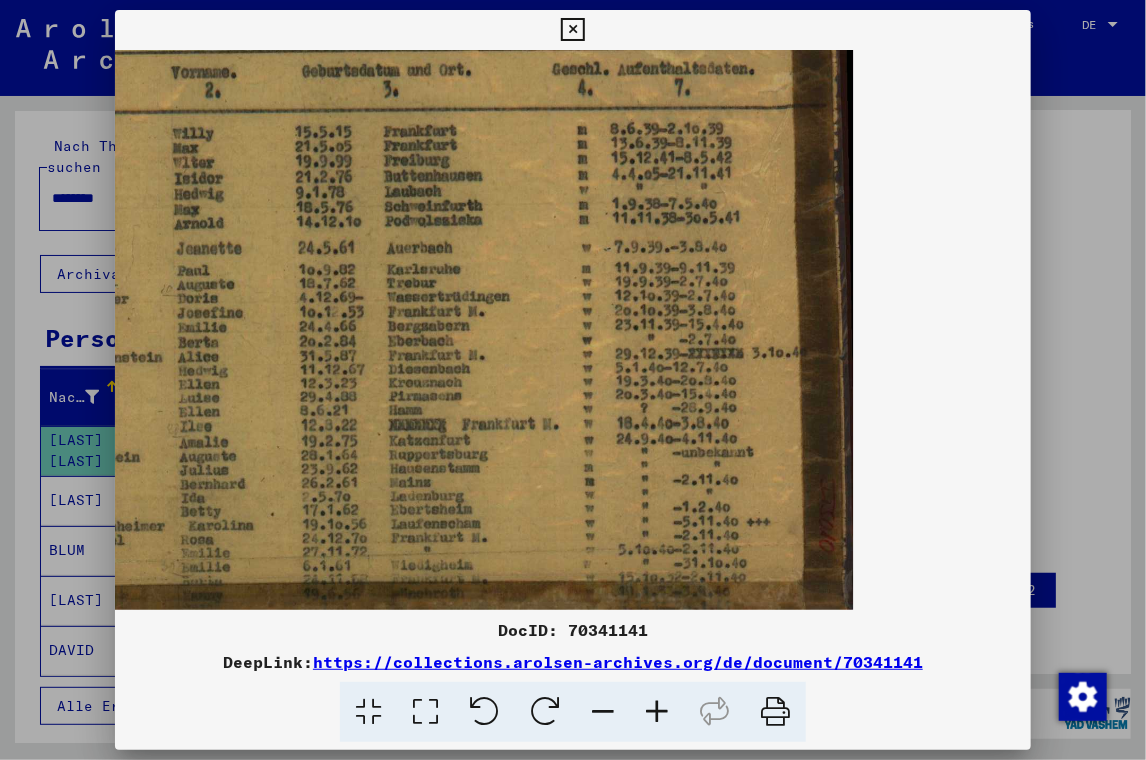 click at bounding box center [657, 712] 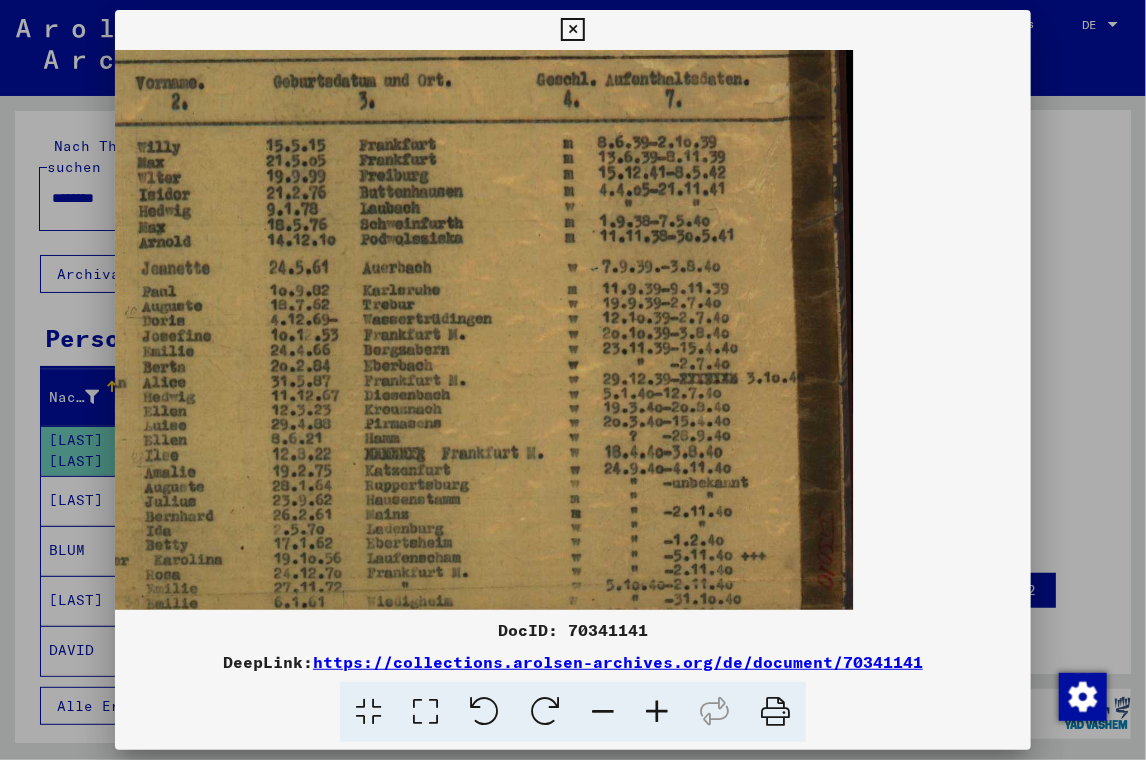 click at bounding box center [657, 712] 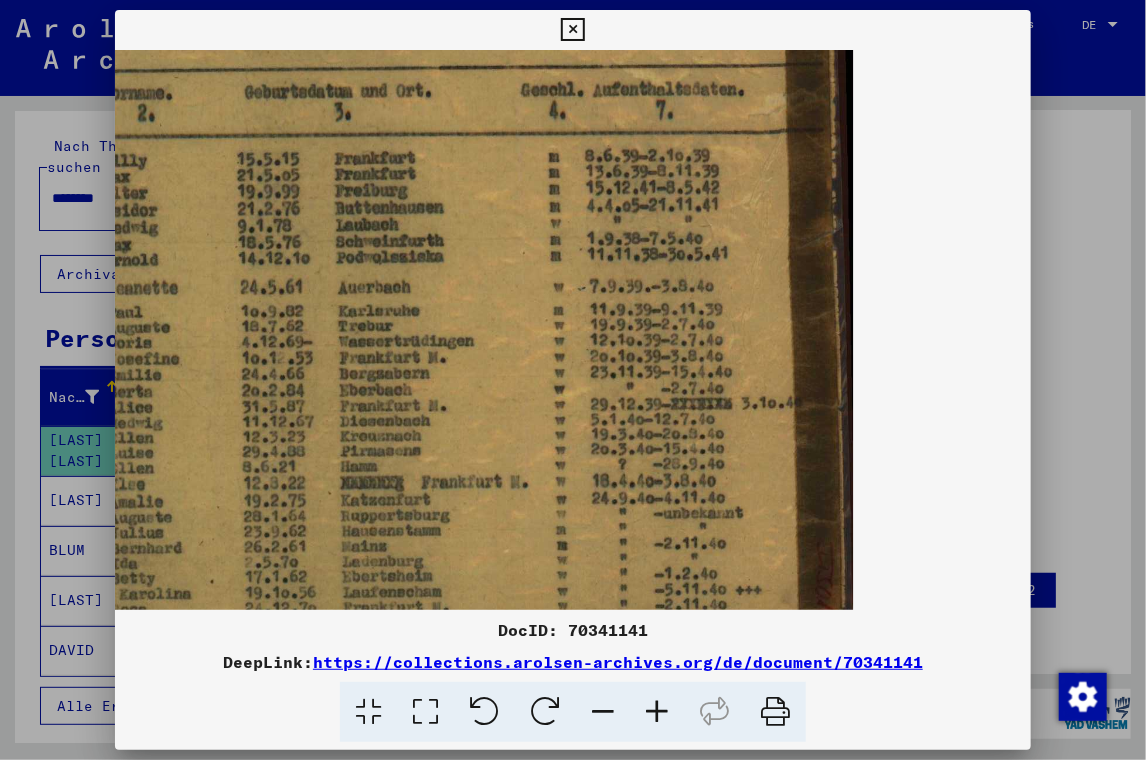 click at bounding box center [657, 712] 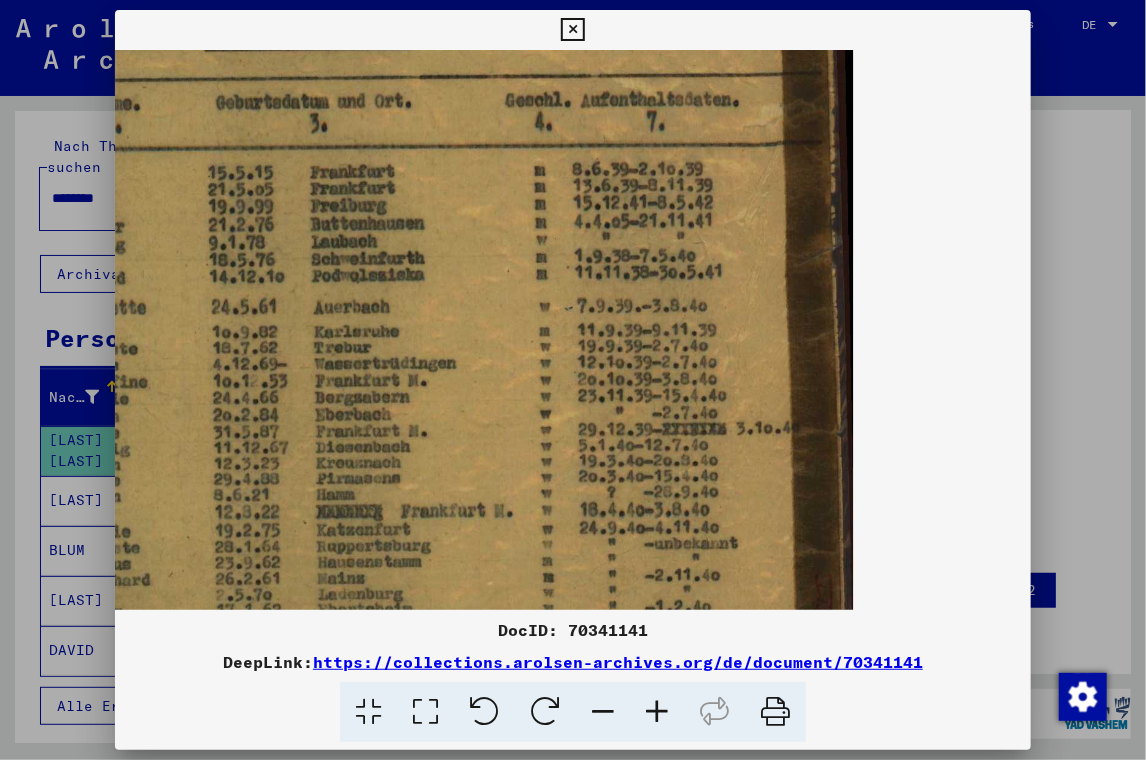 click at bounding box center [657, 712] 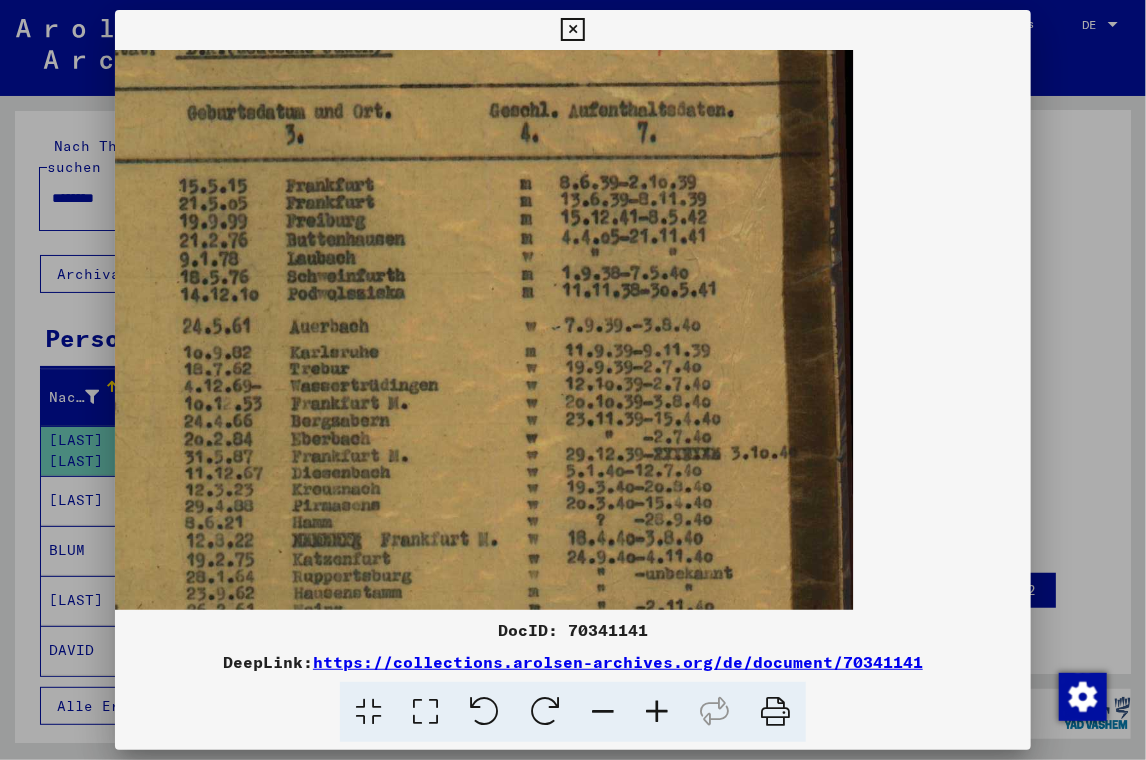 click at bounding box center (657, 712) 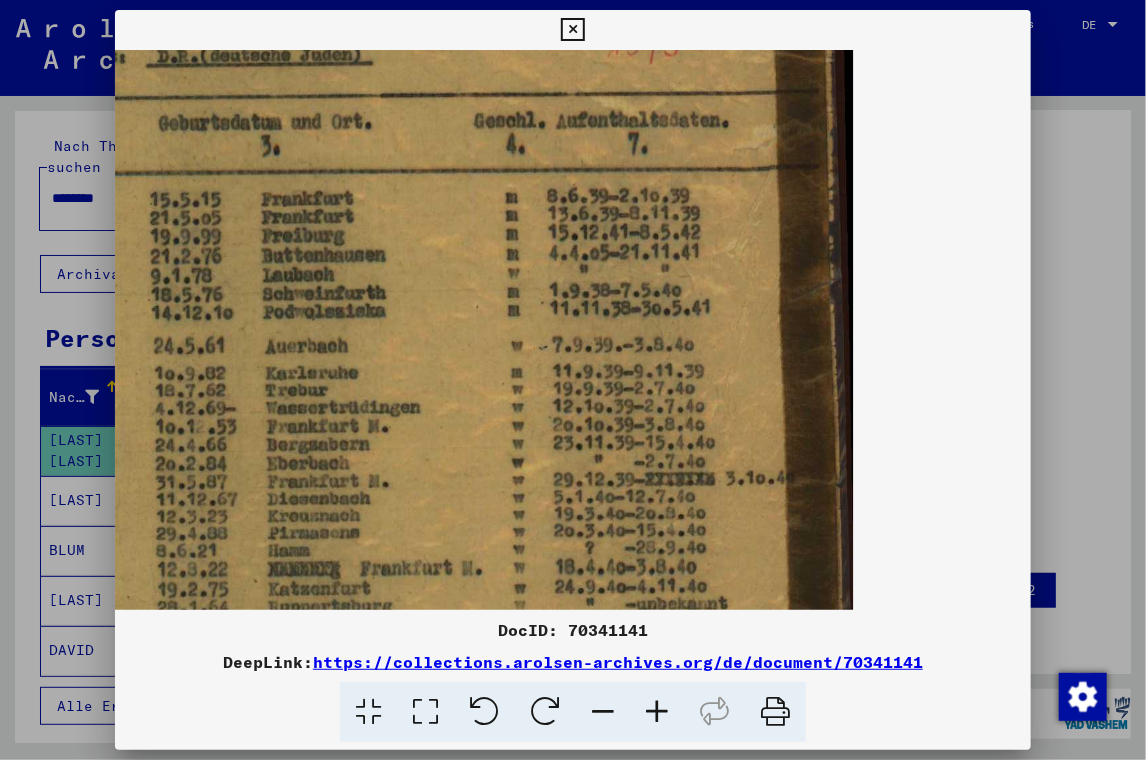 click at bounding box center [657, 712] 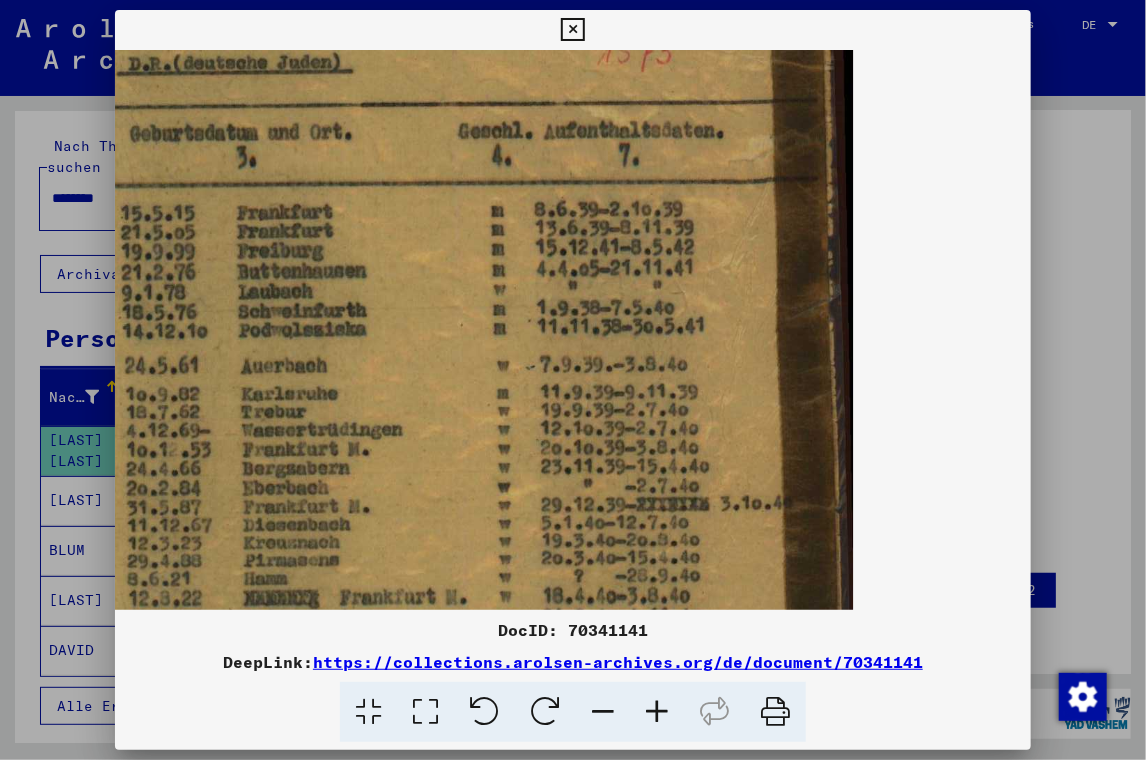 click at bounding box center (657, 712) 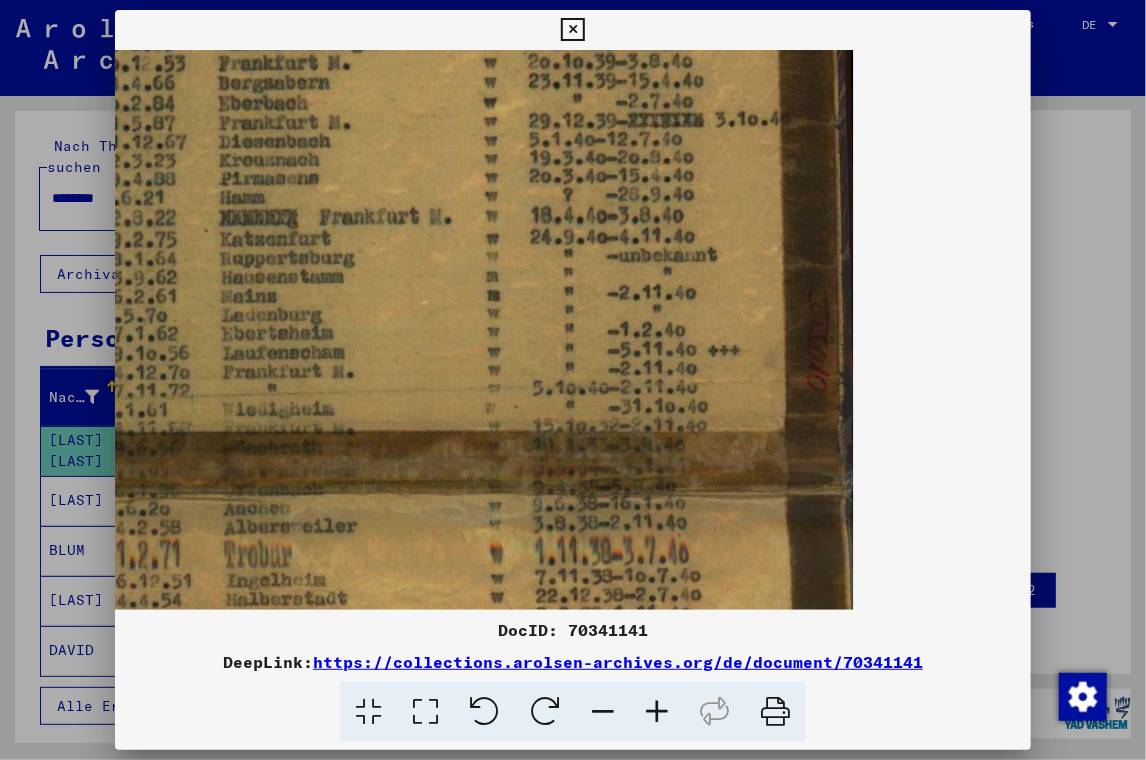 scroll, scrollTop: 415, scrollLeft: 0, axis: vertical 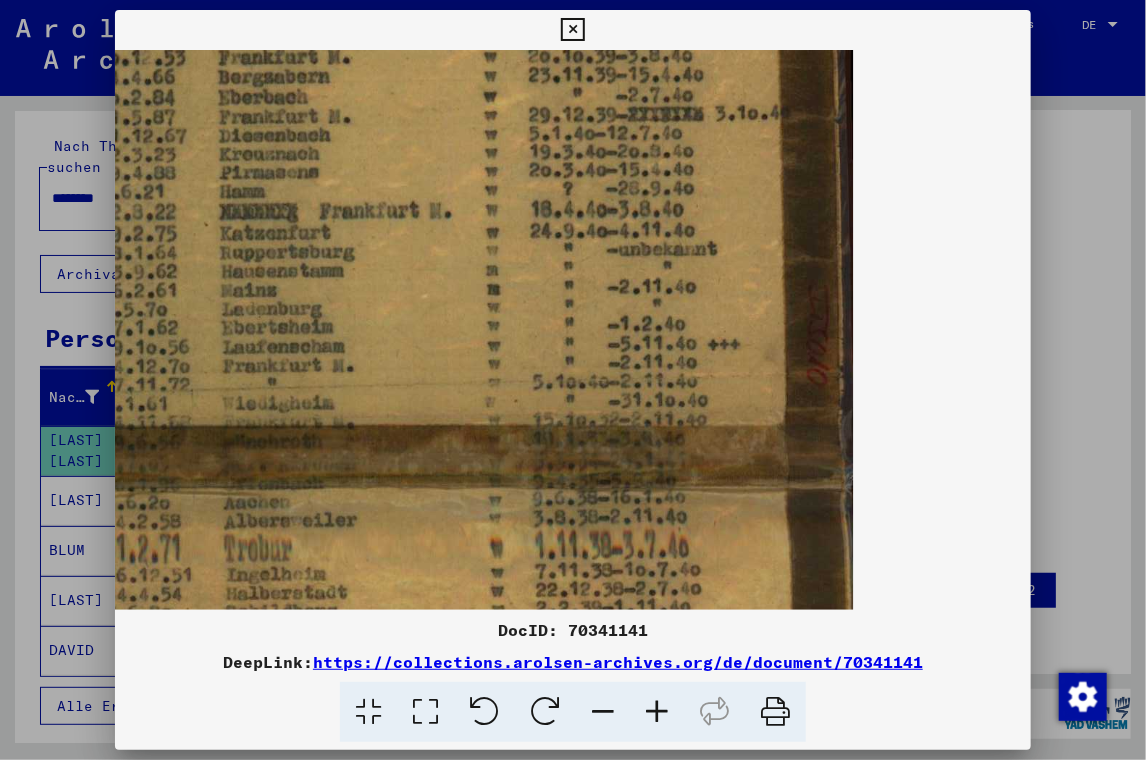 drag, startPoint x: 363, startPoint y: 481, endPoint x: 476, endPoint y: 70, distance: 426.2511 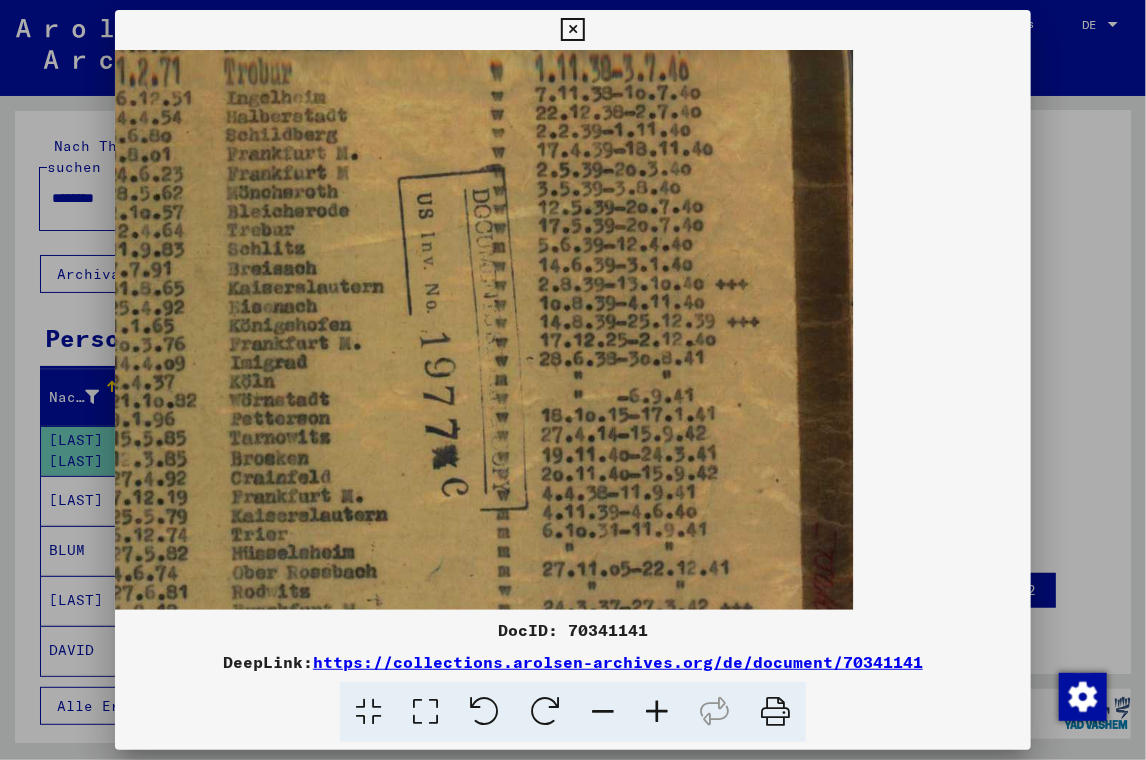 scroll, scrollTop: 897, scrollLeft: 0, axis: vertical 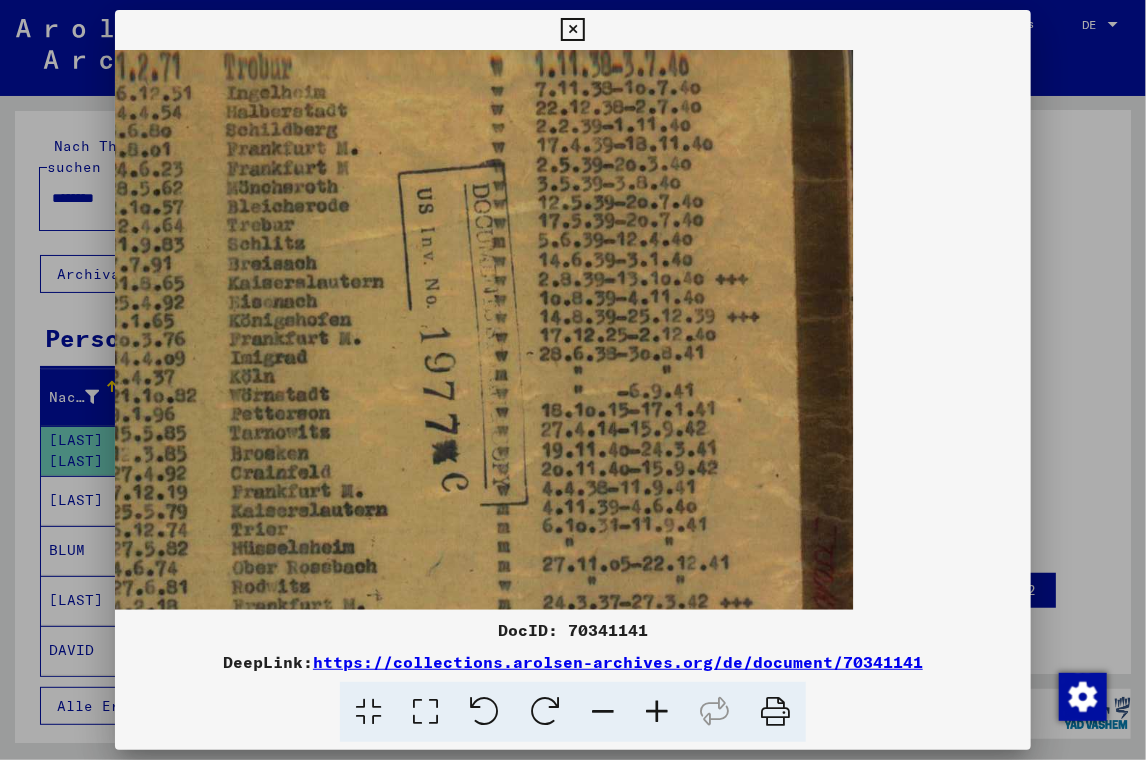 drag, startPoint x: 492, startPoint y: 455, endPoint x: 404, endPoint y: -8, distance: 471.28867 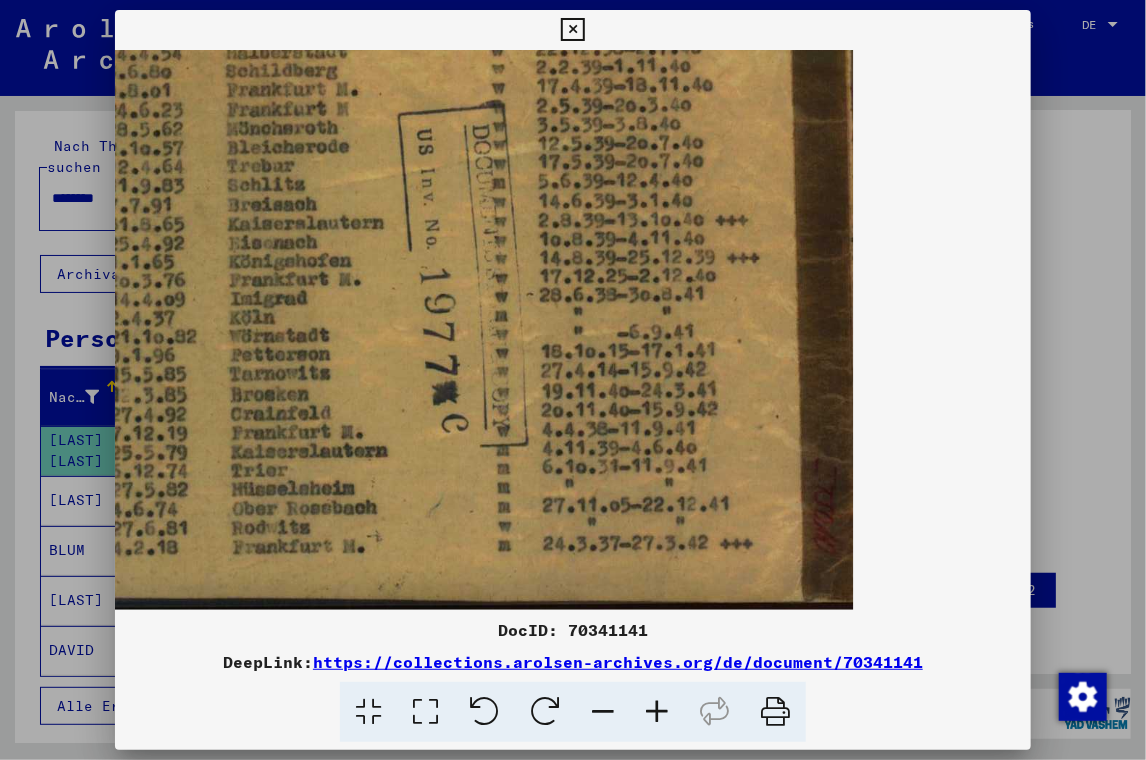 scroll, scrollTop: 939, scrollLeft: 0, axis: vertical 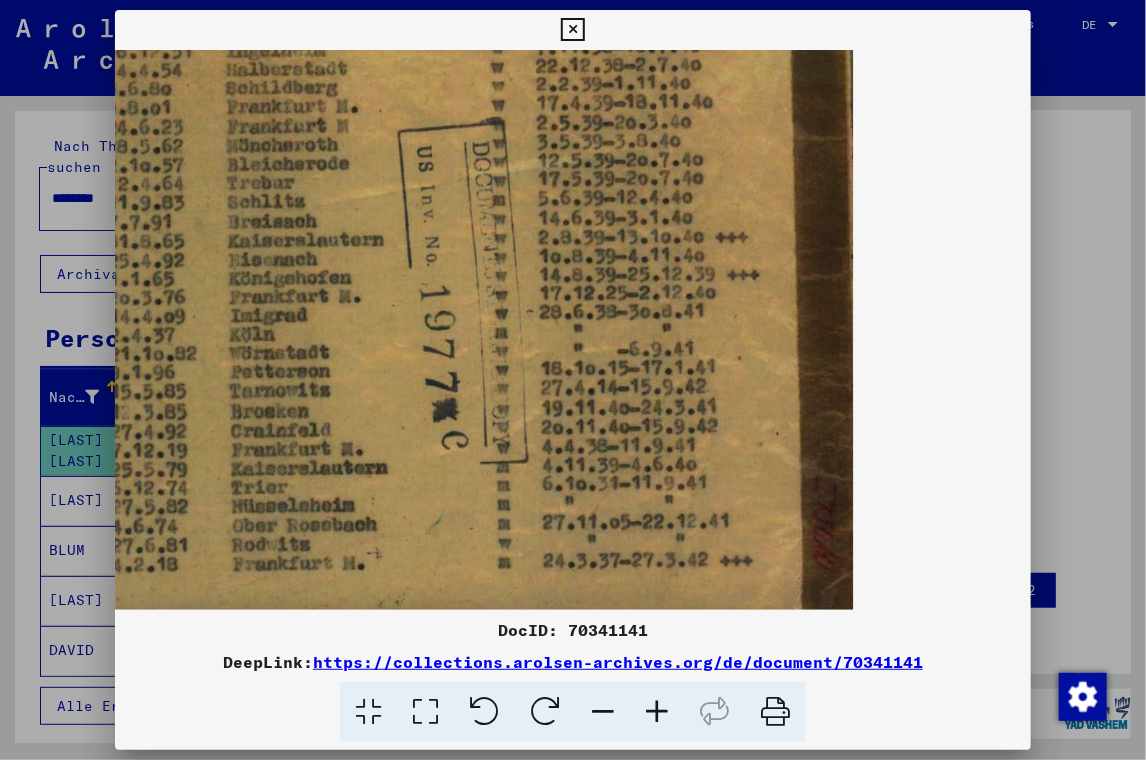 drag, startPoint x: 423, startPoint y: 401, endPoint x: 404, endPoint y: 339, distance: 64.84597 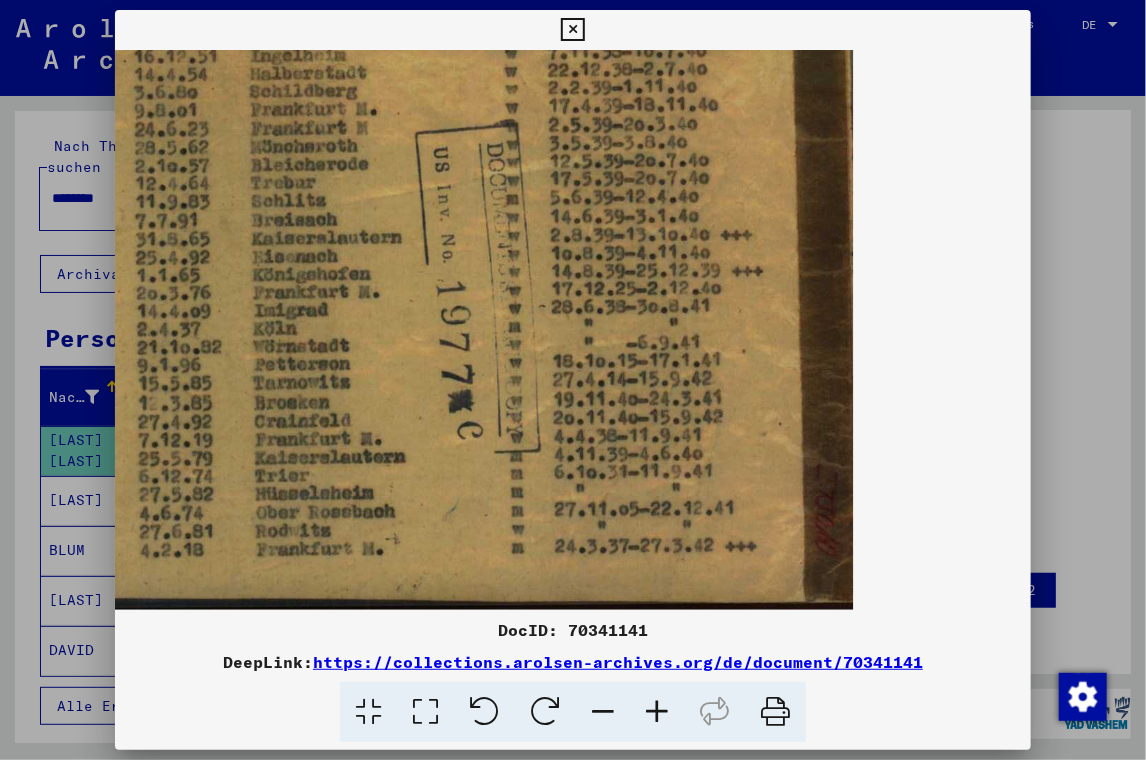 click at bounding box center [603, 712] 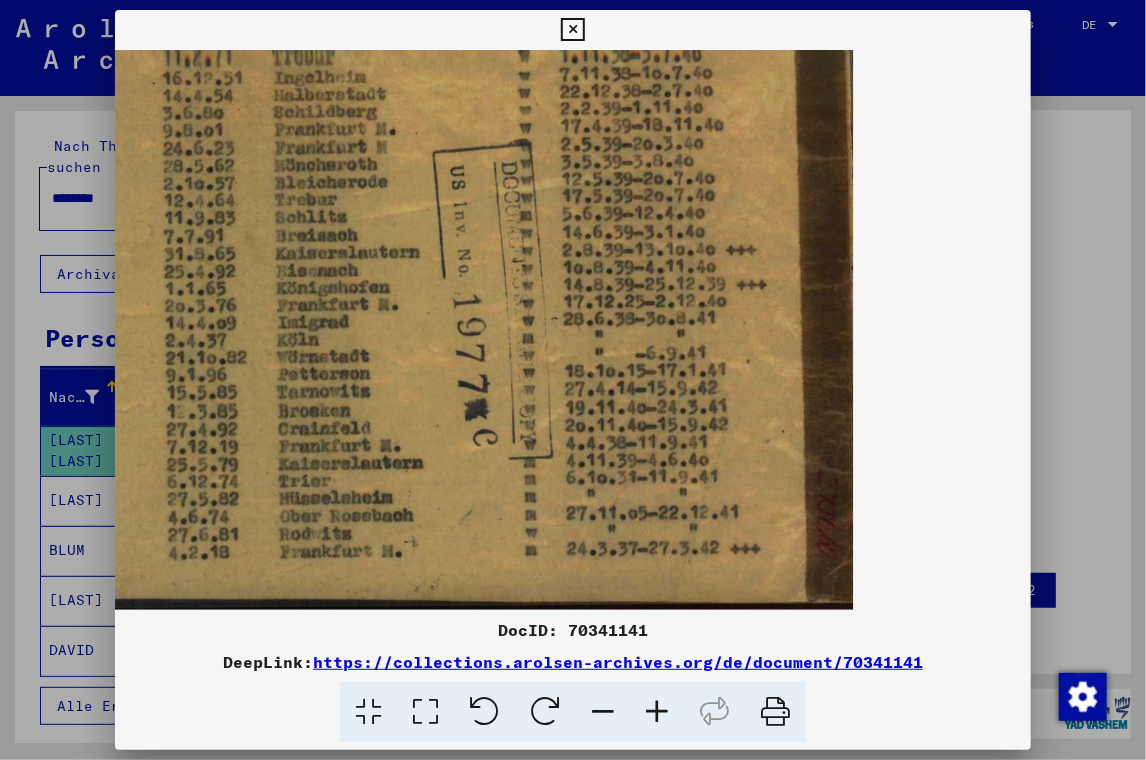 click at bounding box center (603, 712) 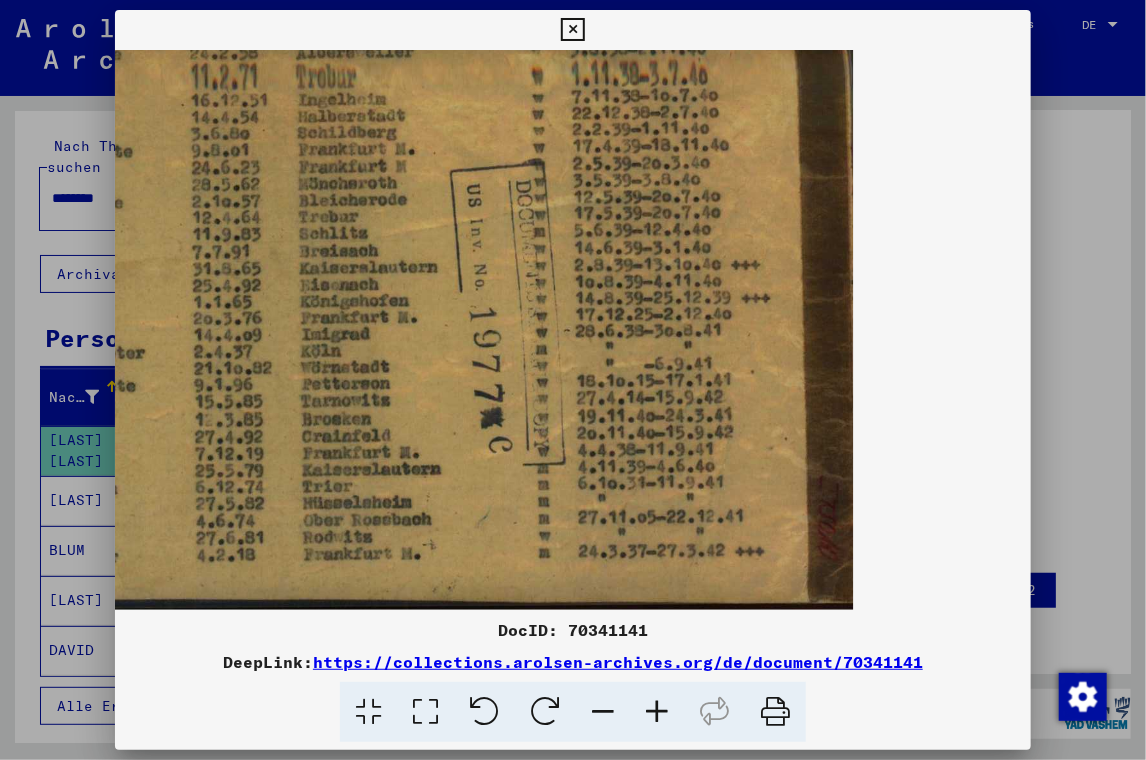 click at bounding box center (603, 712) 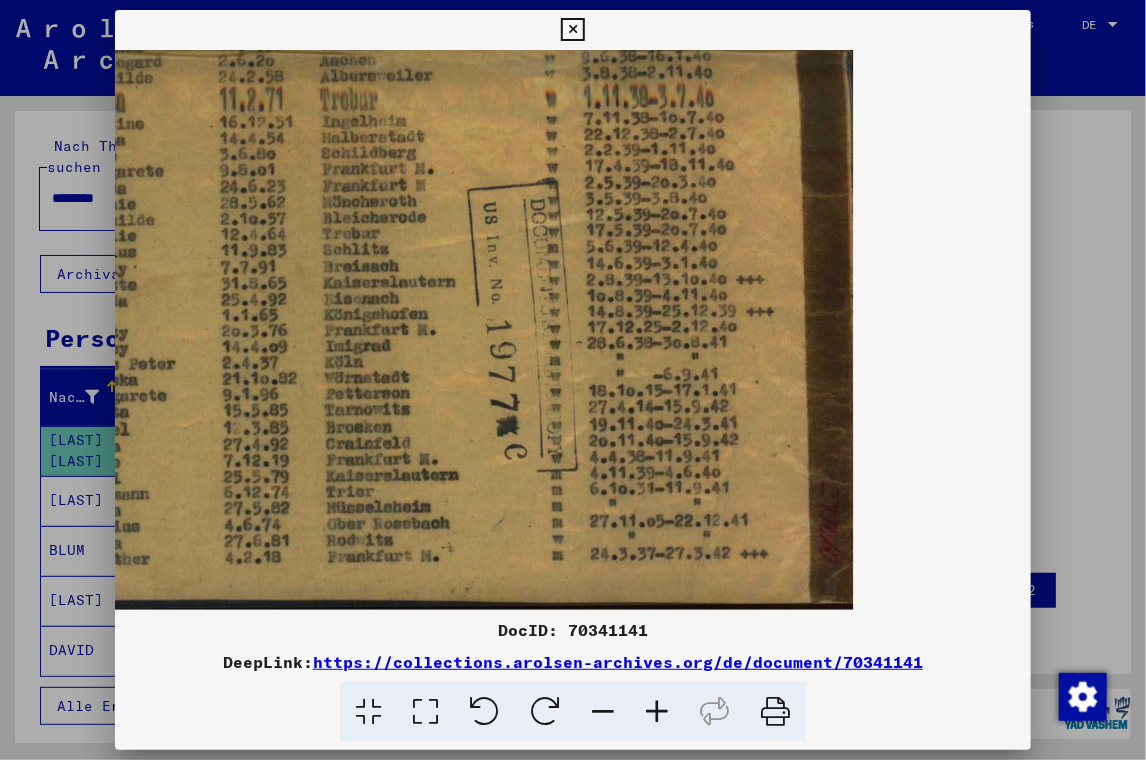 click at bounding box center [603, 712] 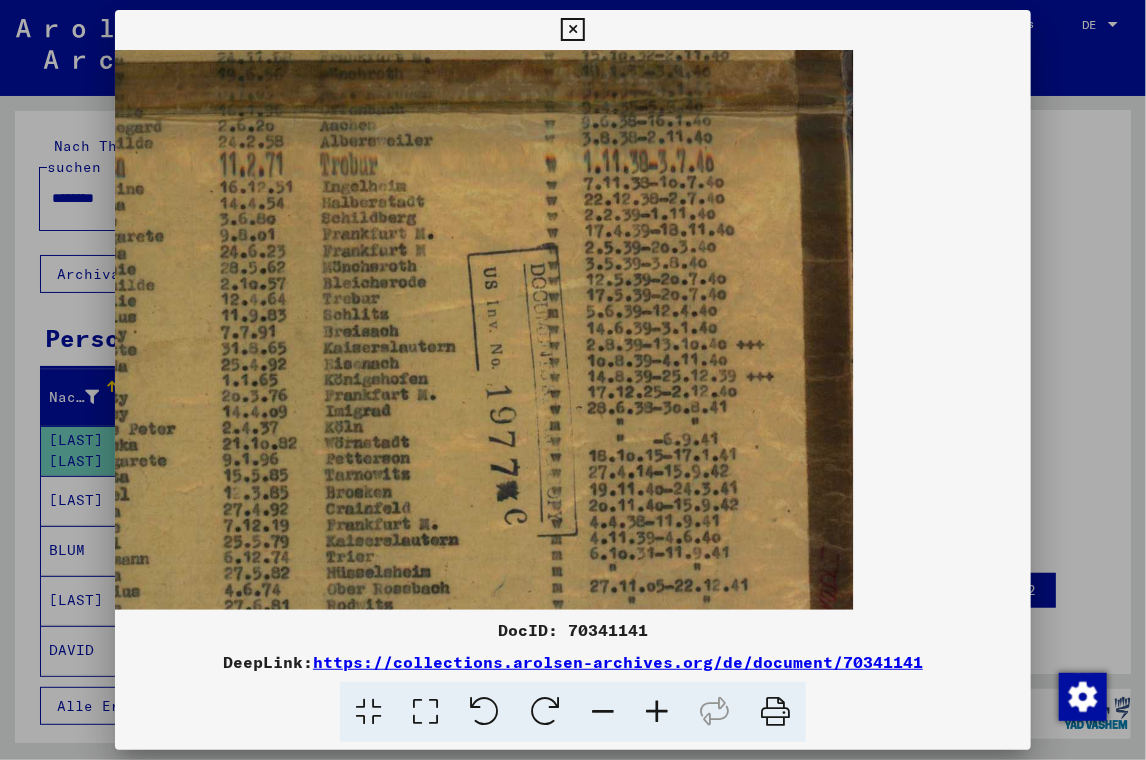 click at bounding box center [603, 712] 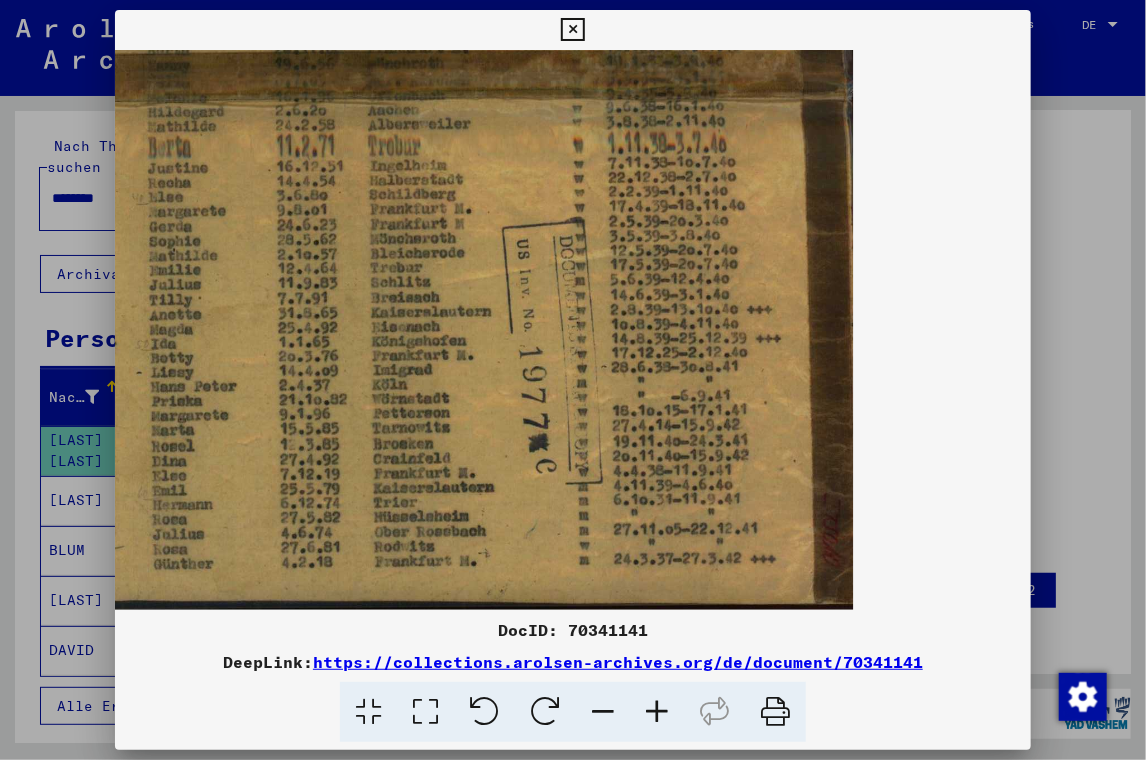 click at bounding box center (603, 712) 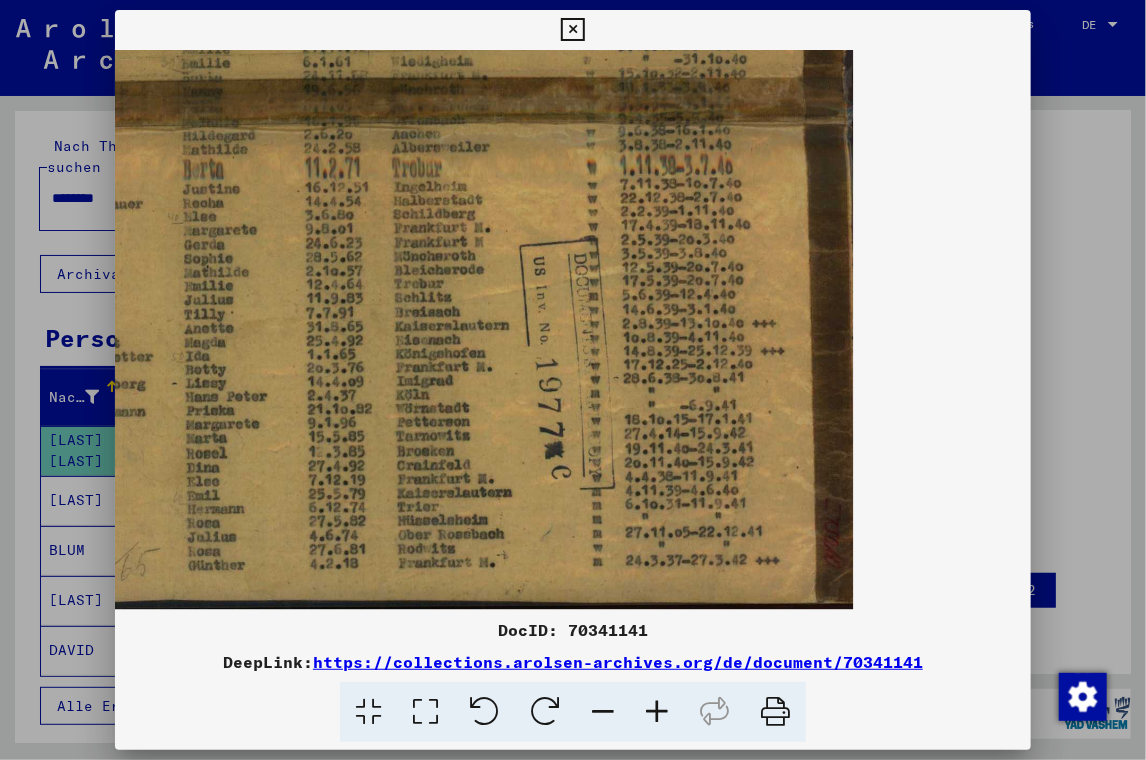 click at bounding box center (603, 712) 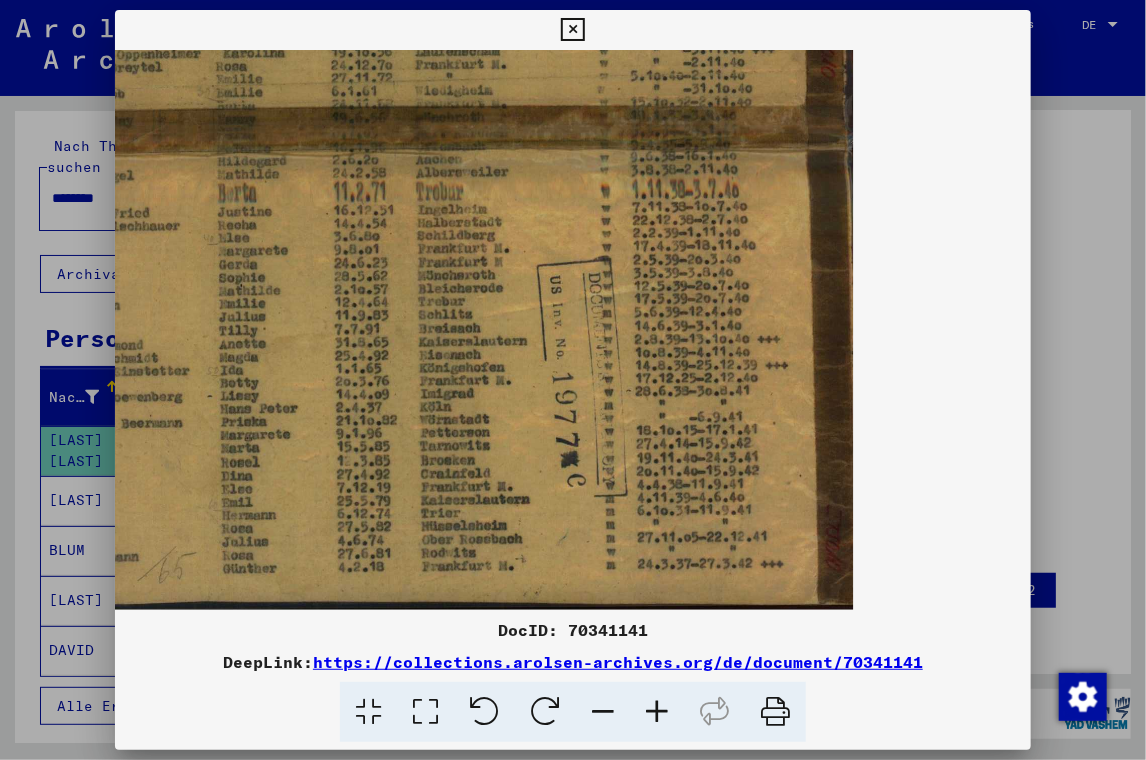 click at bounding box center [603, 712] 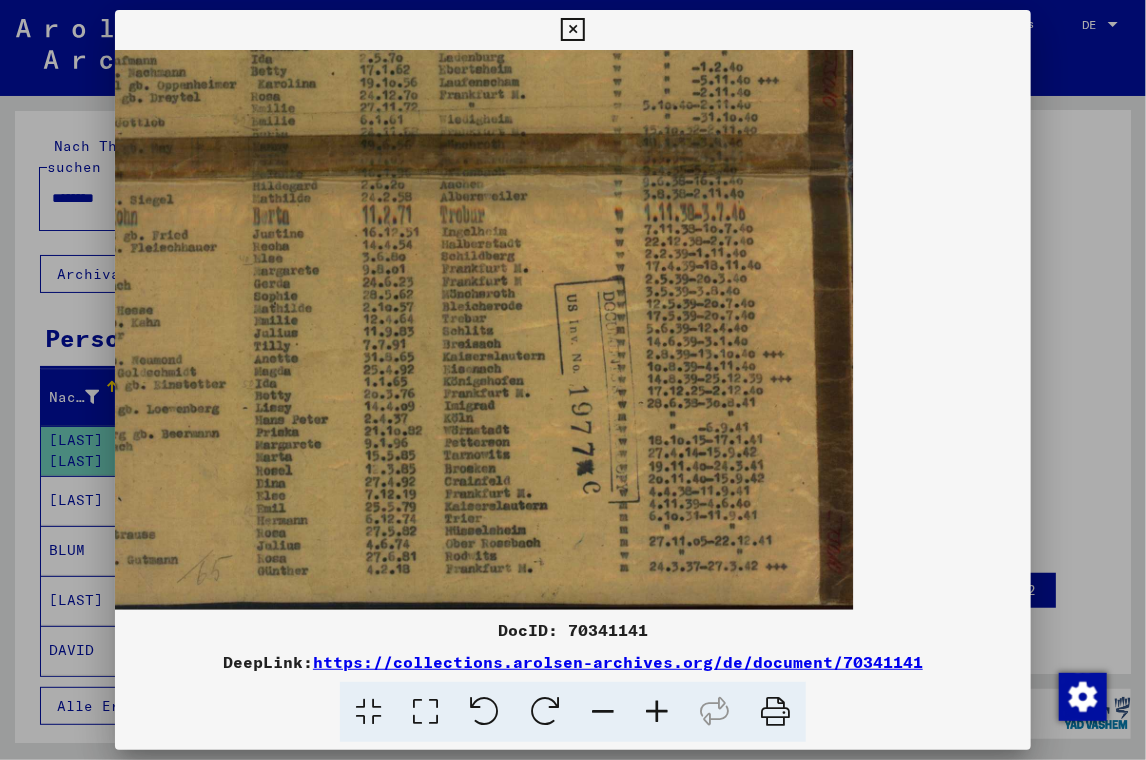 click at bounding box center (603, 712) 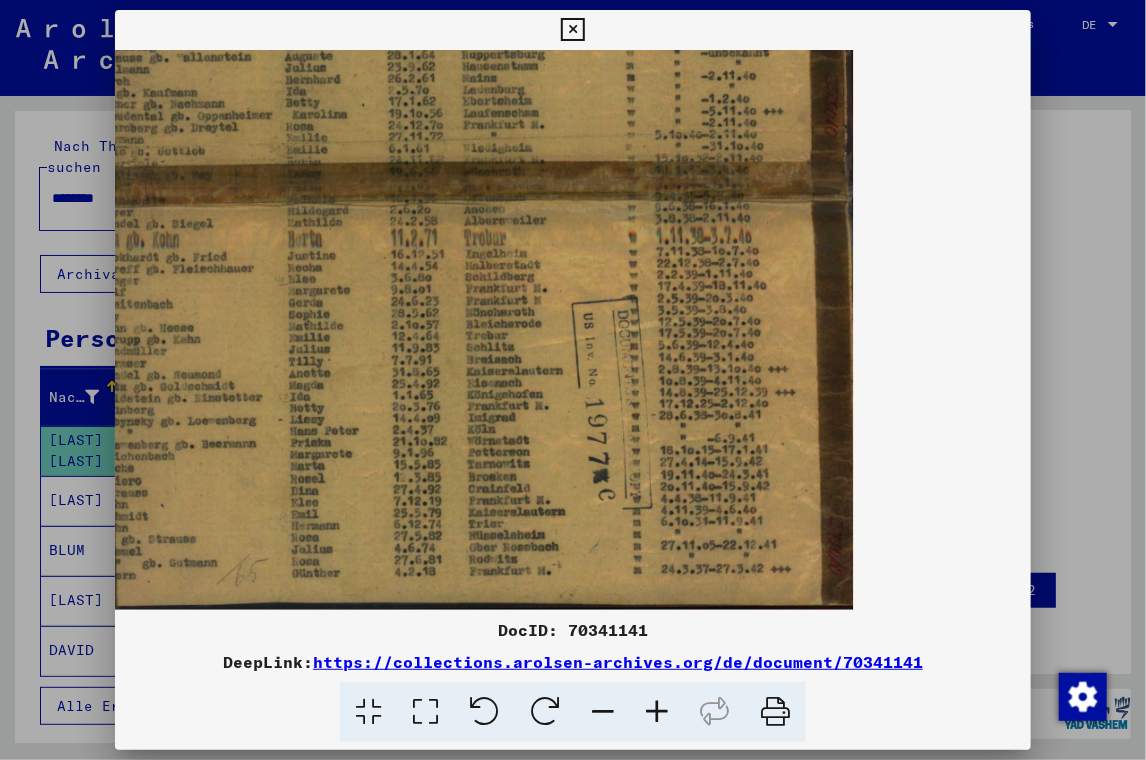 click at bounding box center (603, 712) 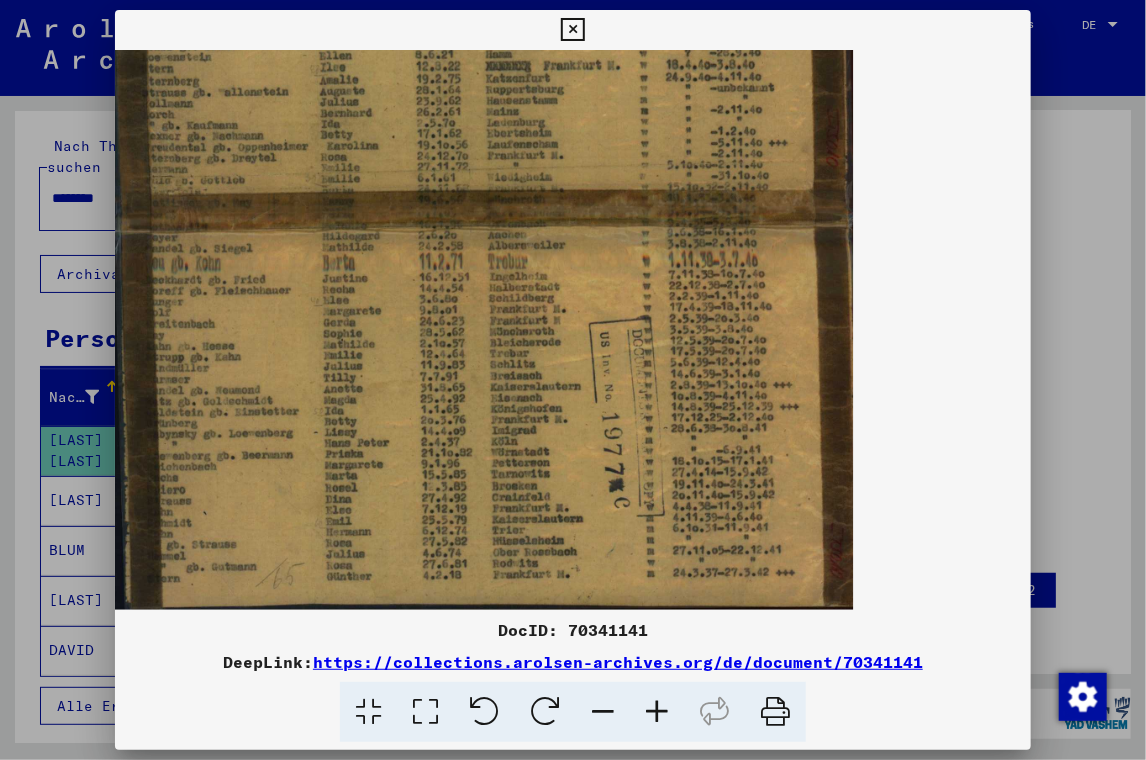 click at bounding box center (603, 712) 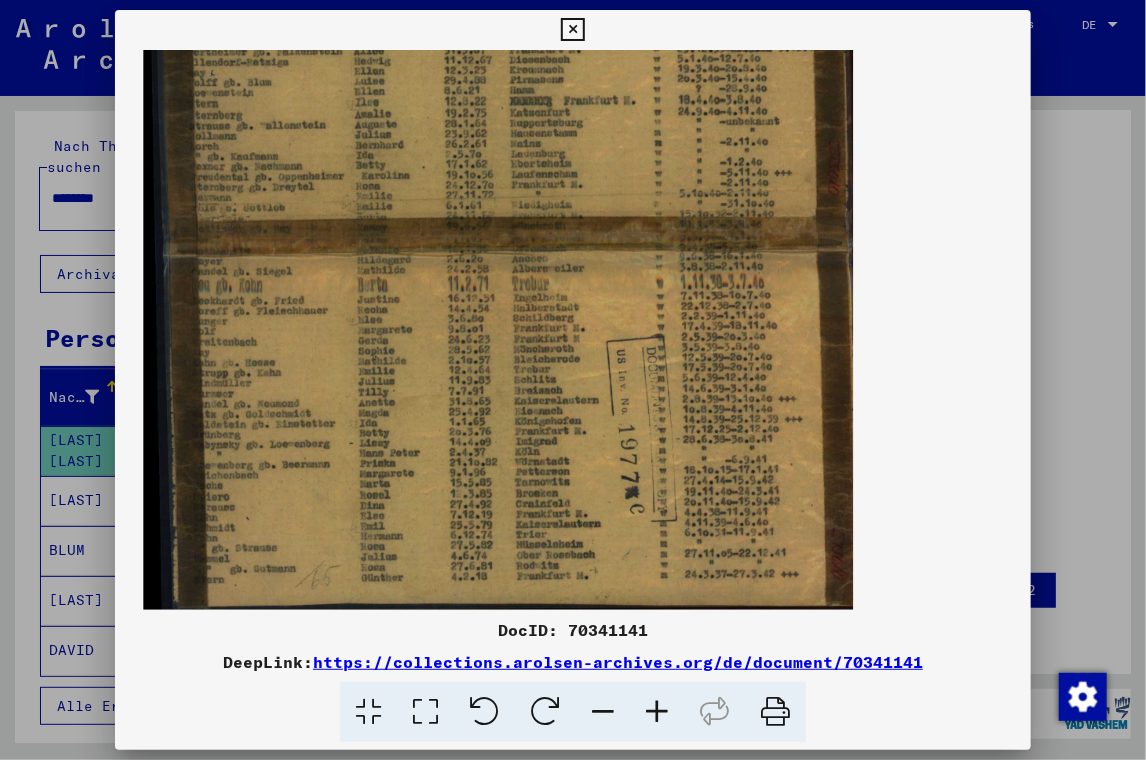 click at bounding box center [603, 712] 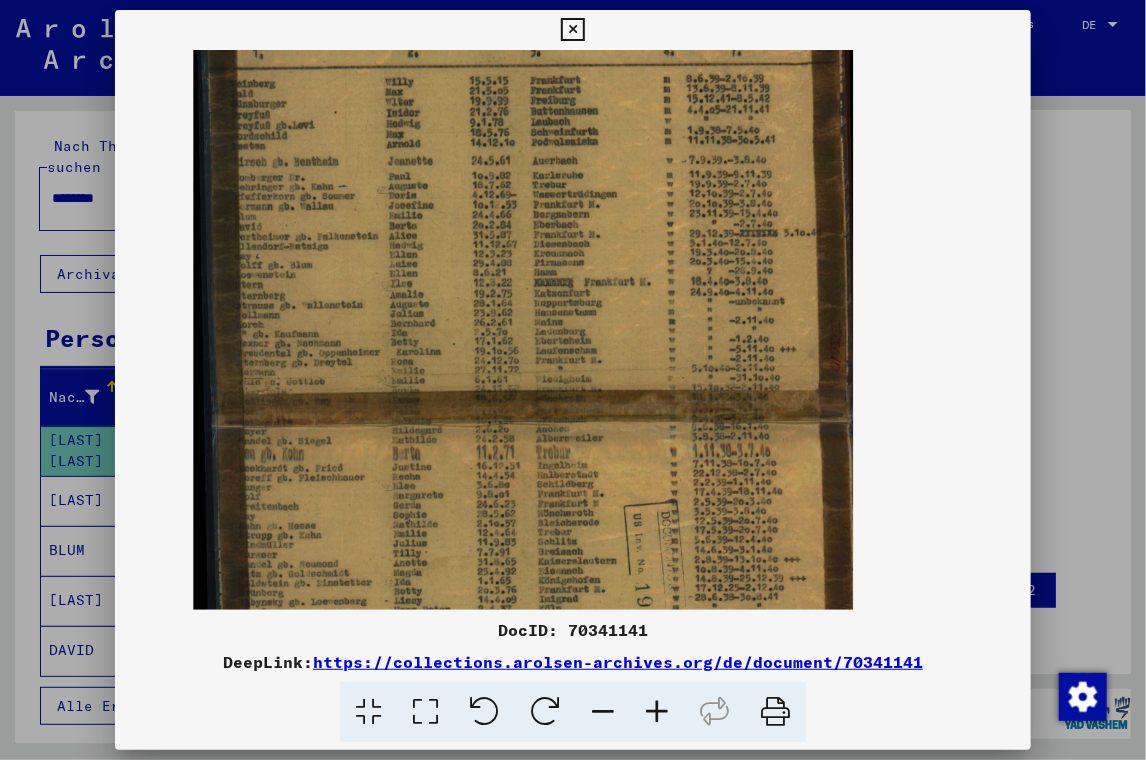 scroll, scrollTop: 0, scrollLeft: 0, axis: both 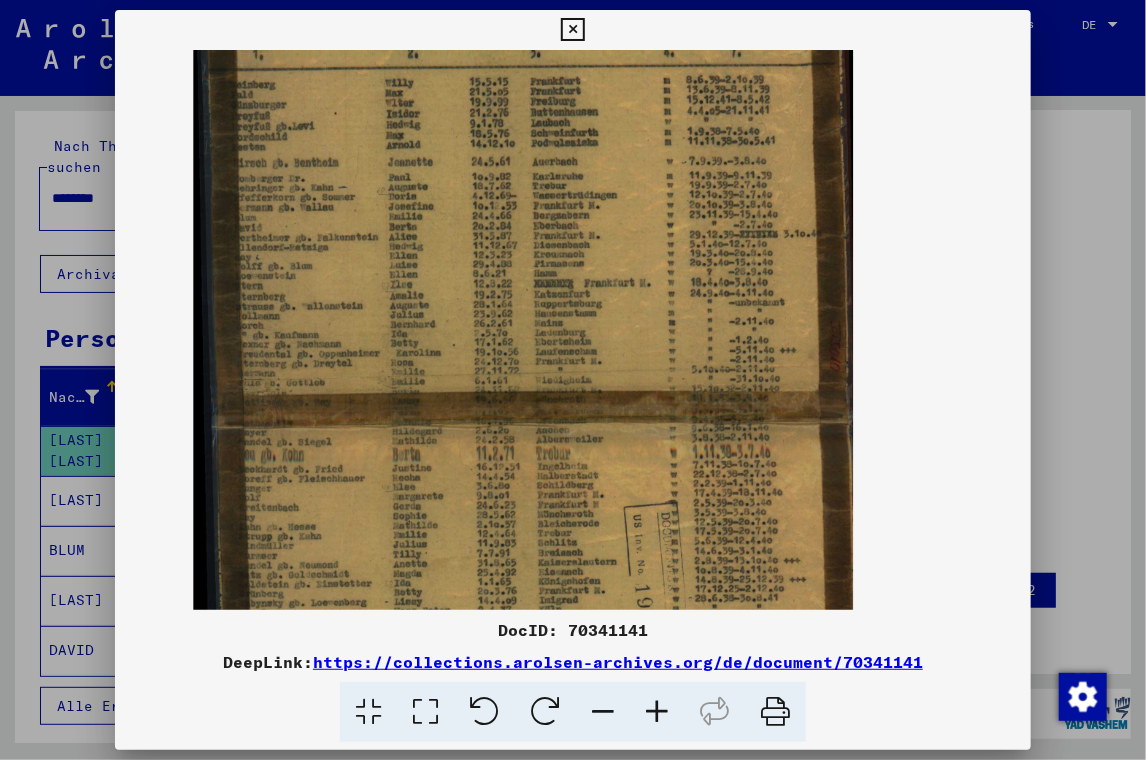 drag, startPoint x: 370, startPoint y: 114, endPoint x: 400, endPoint y: 355, distance: 242.86005 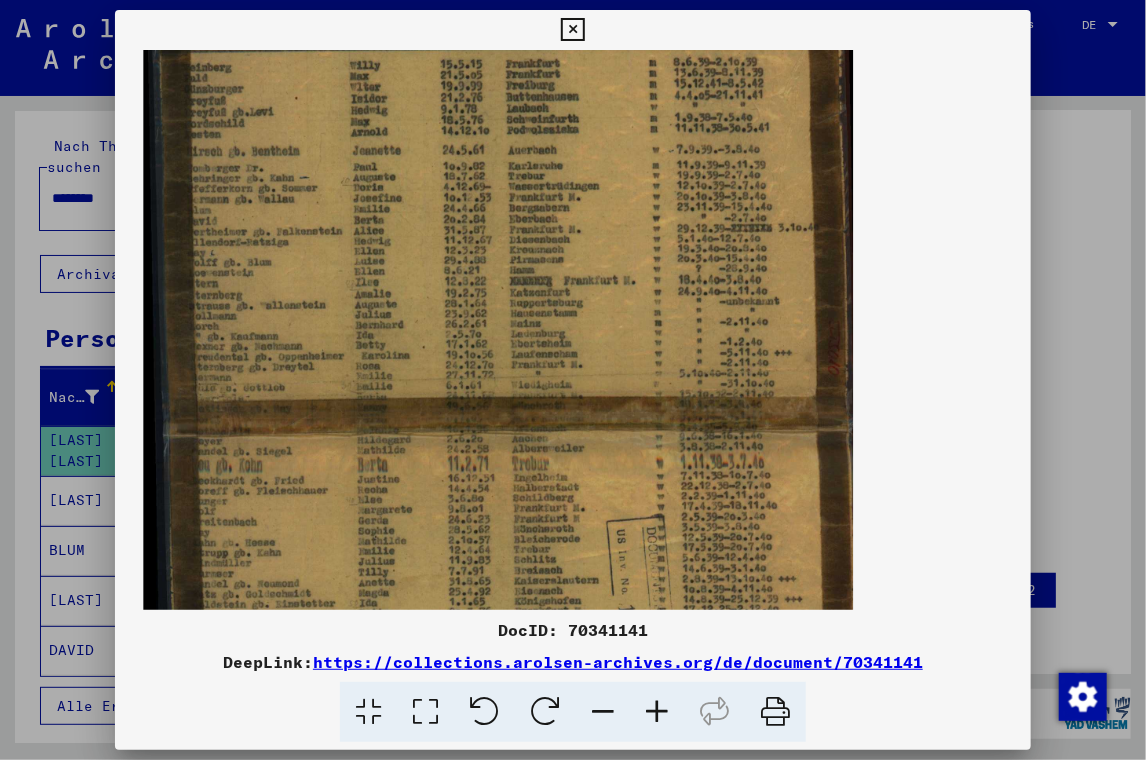 click at bounding box center [657, 712] 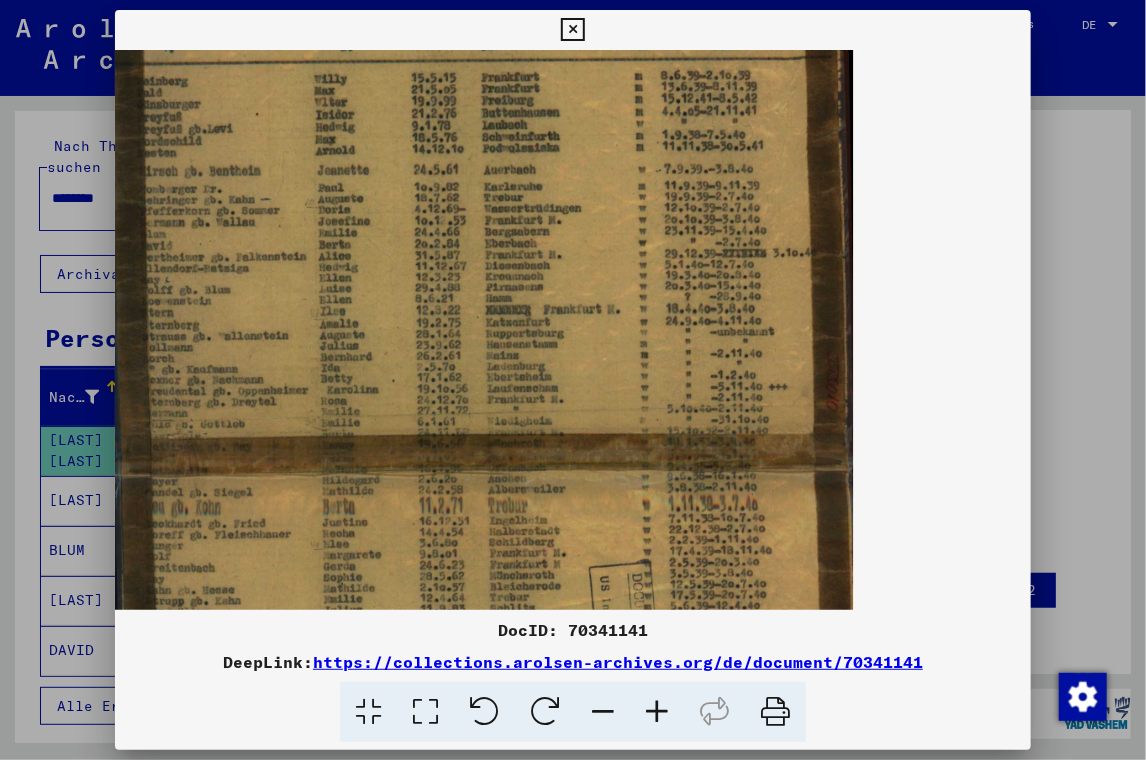 click at bounding box center (657, 712) 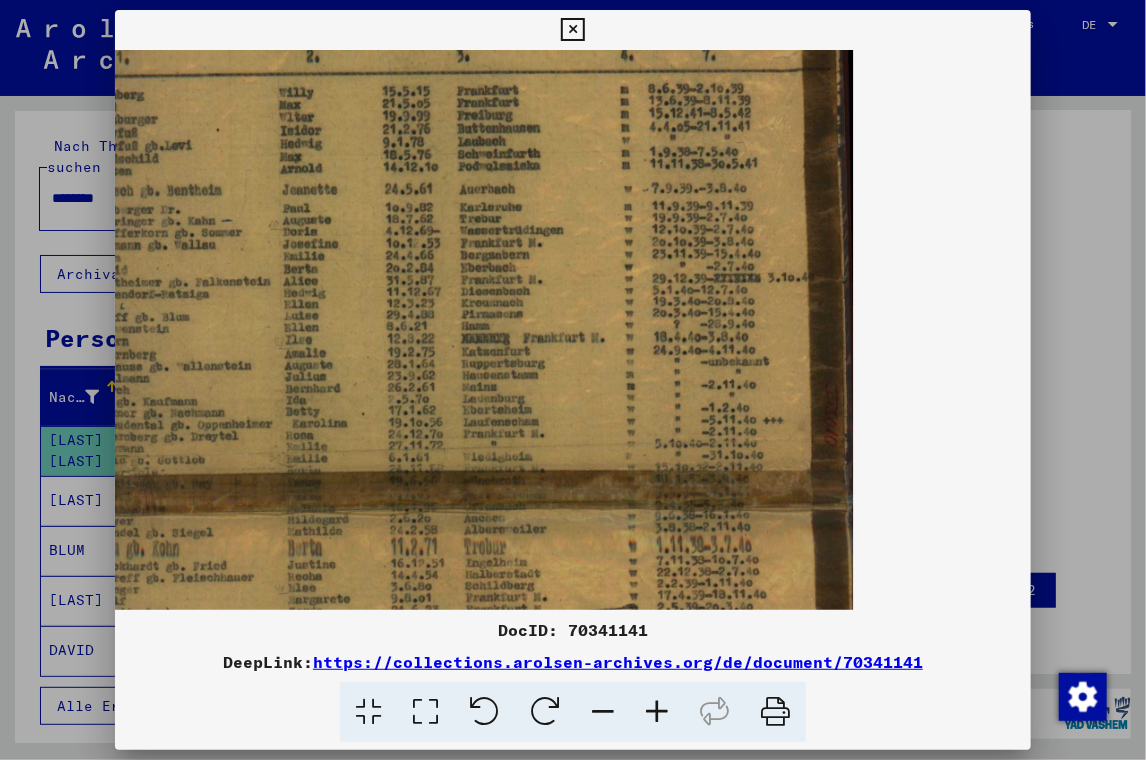 click at bounding box center [657, 712] 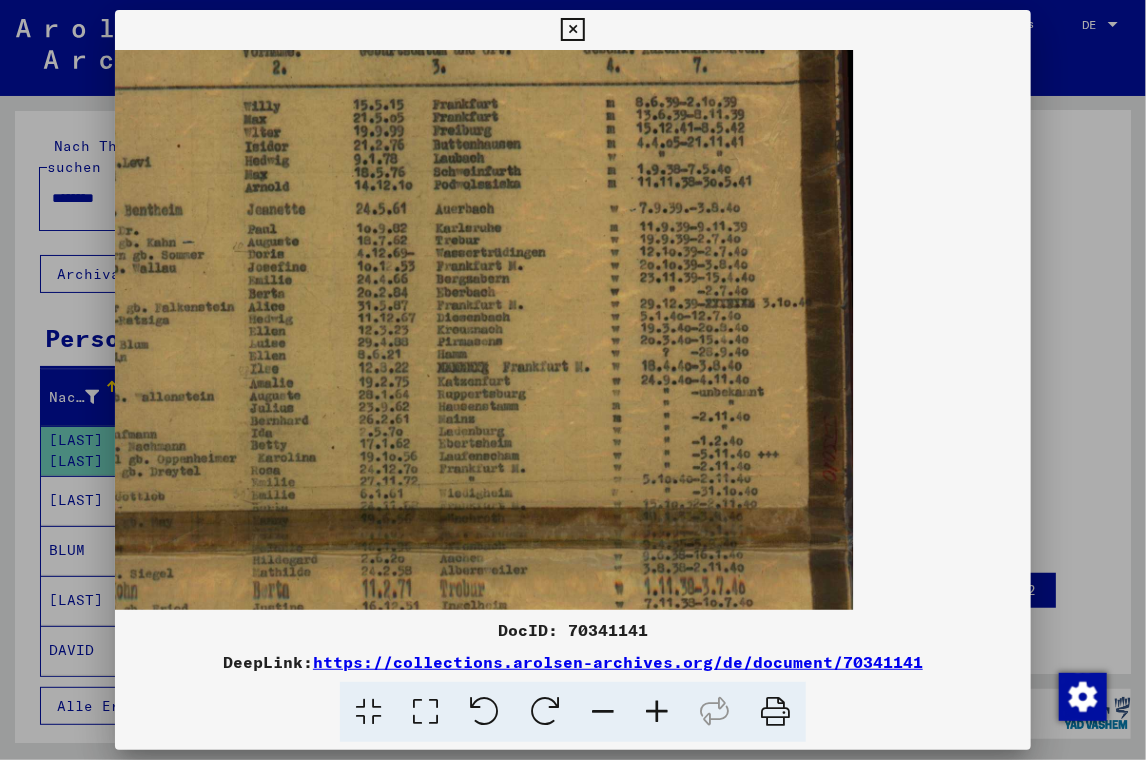 click at bounding box center [657, 712] 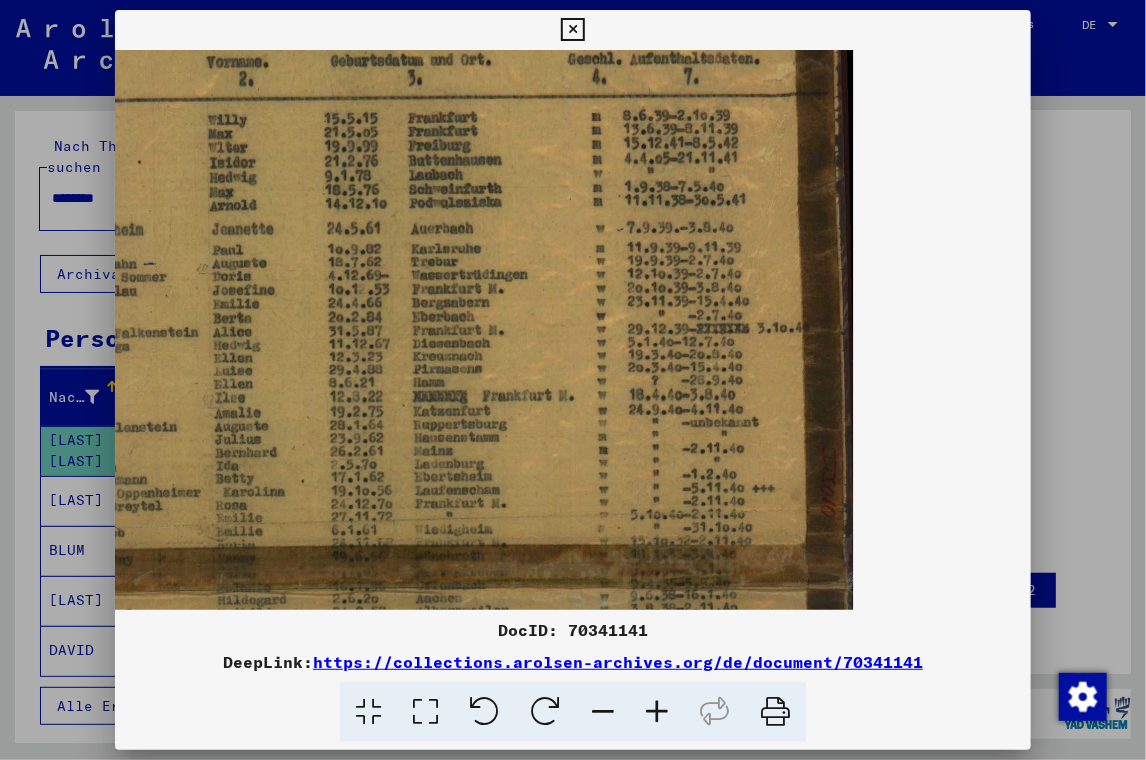 click at bounding box center (657, 712) 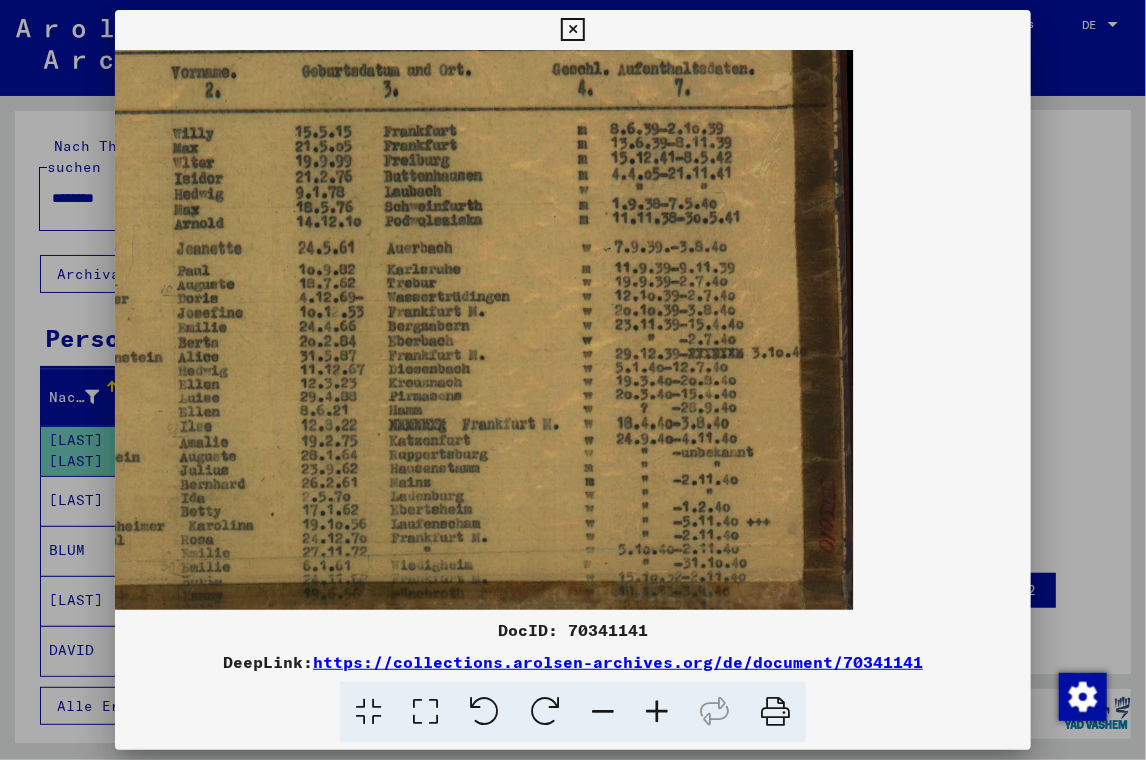 click at bounding box center (657, 712) 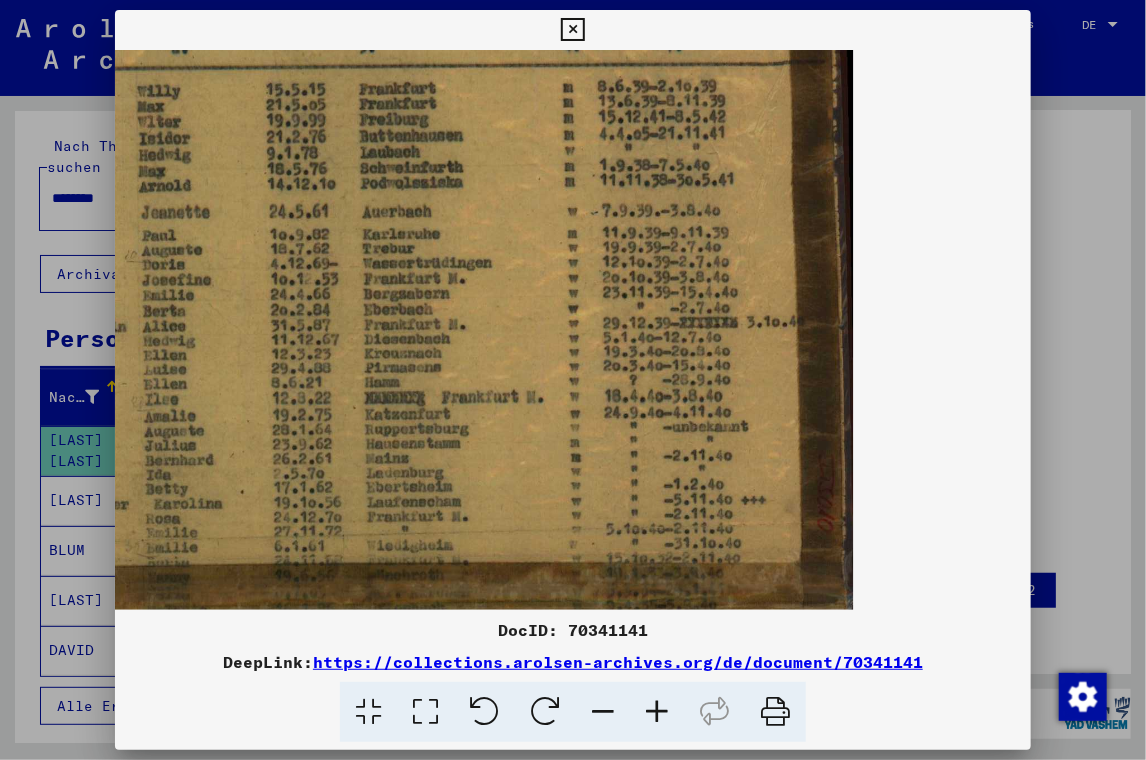 scroll, scrollTop: 48, scrollLeft: 0, axis: vertical 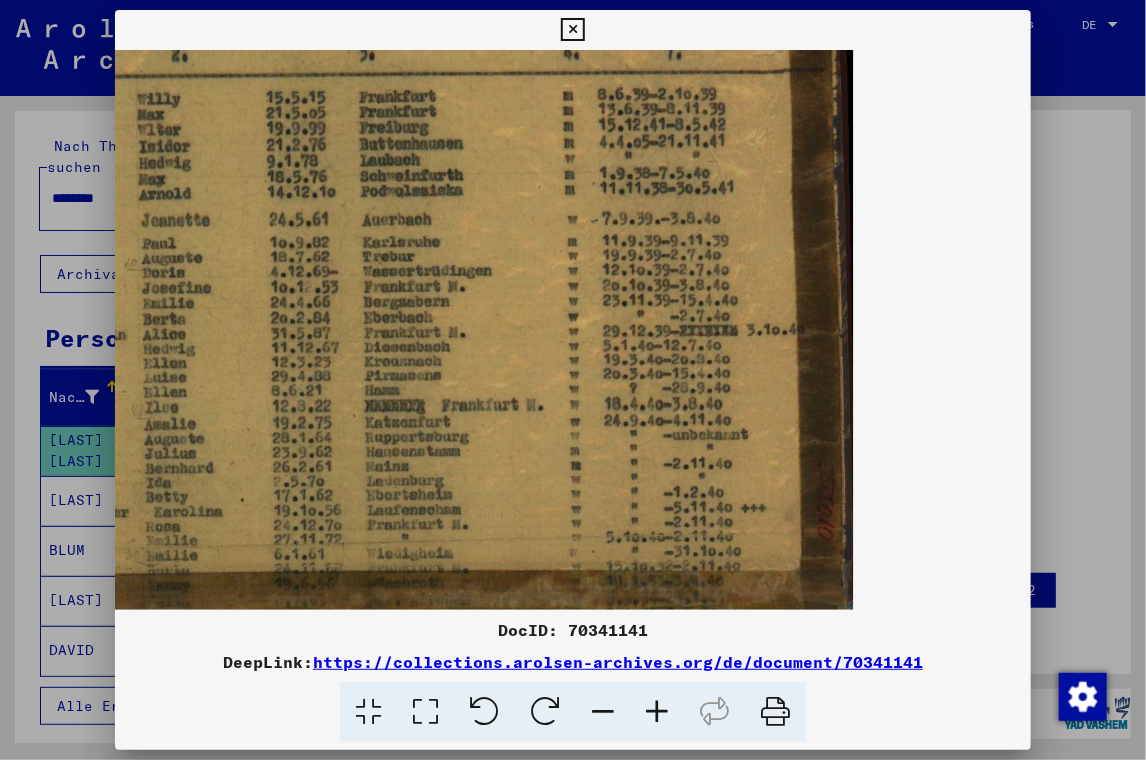 drag, startPoint x: 290, startPoint y: 357, endPoint x: 300, endPoint y: 321, distance: 37.363083 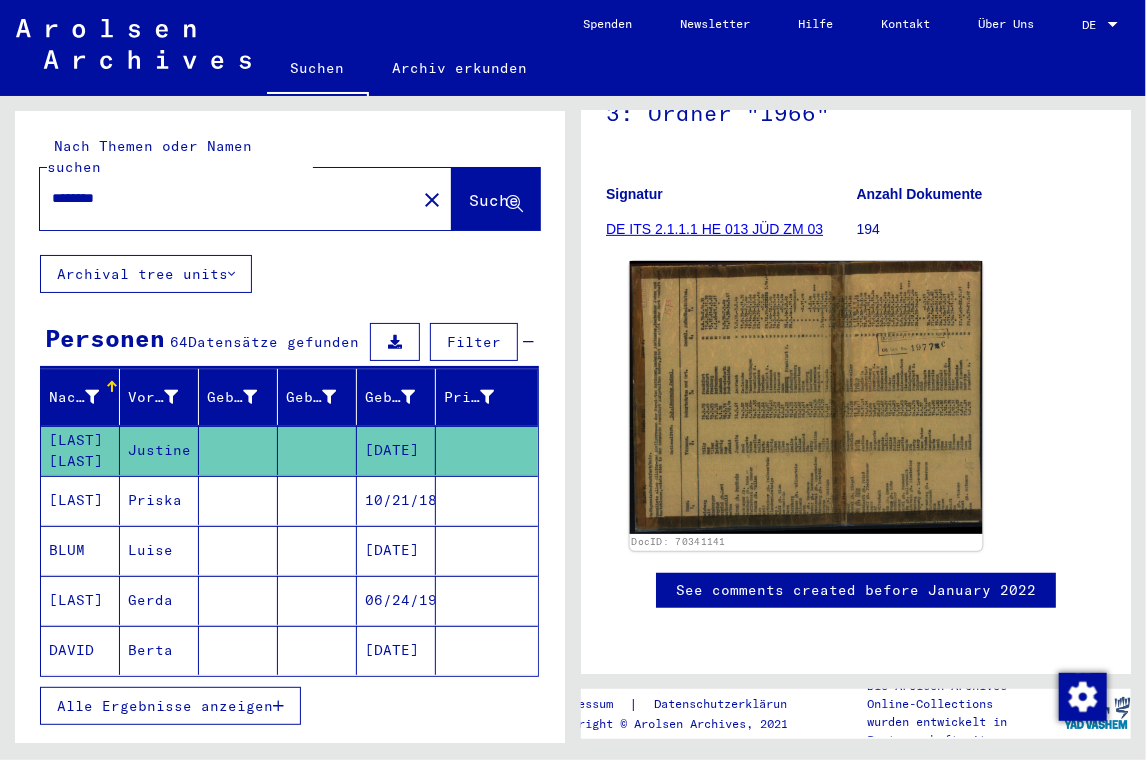 scroll, scrollTop: 300, scrollLeft: 0, axis: vertical 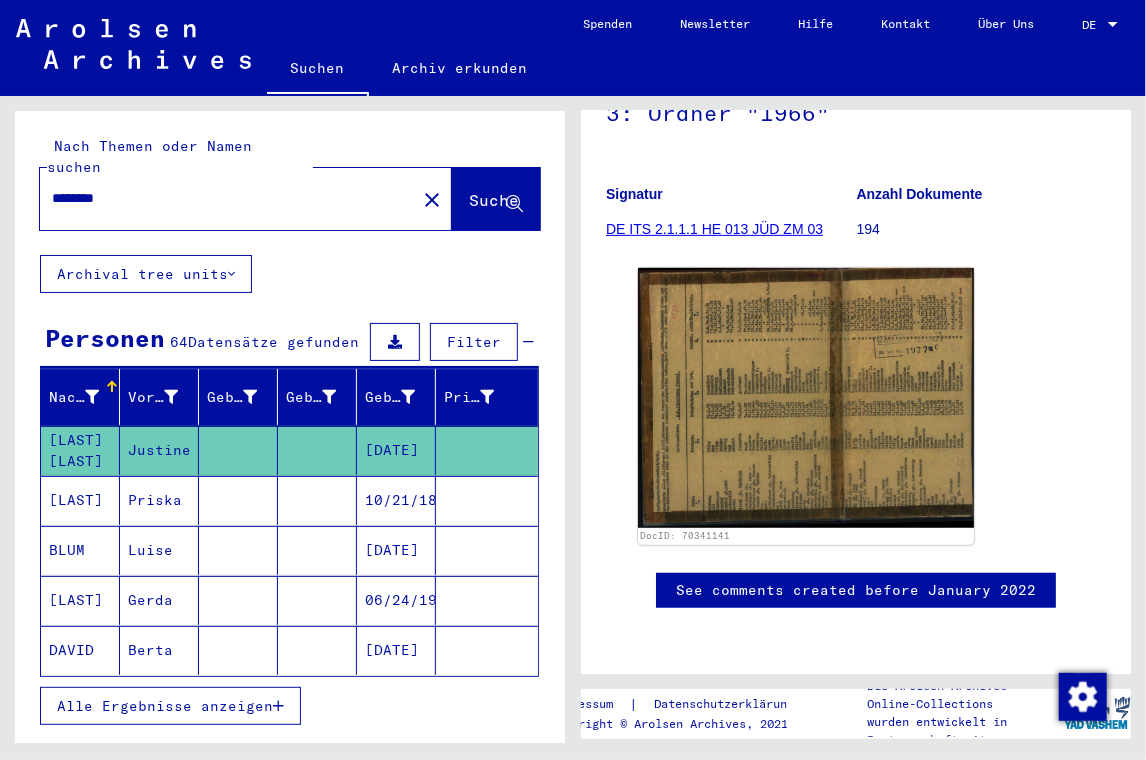 click on "Alle Ergebnisse anzeigen" at bounding box center [165, 706] 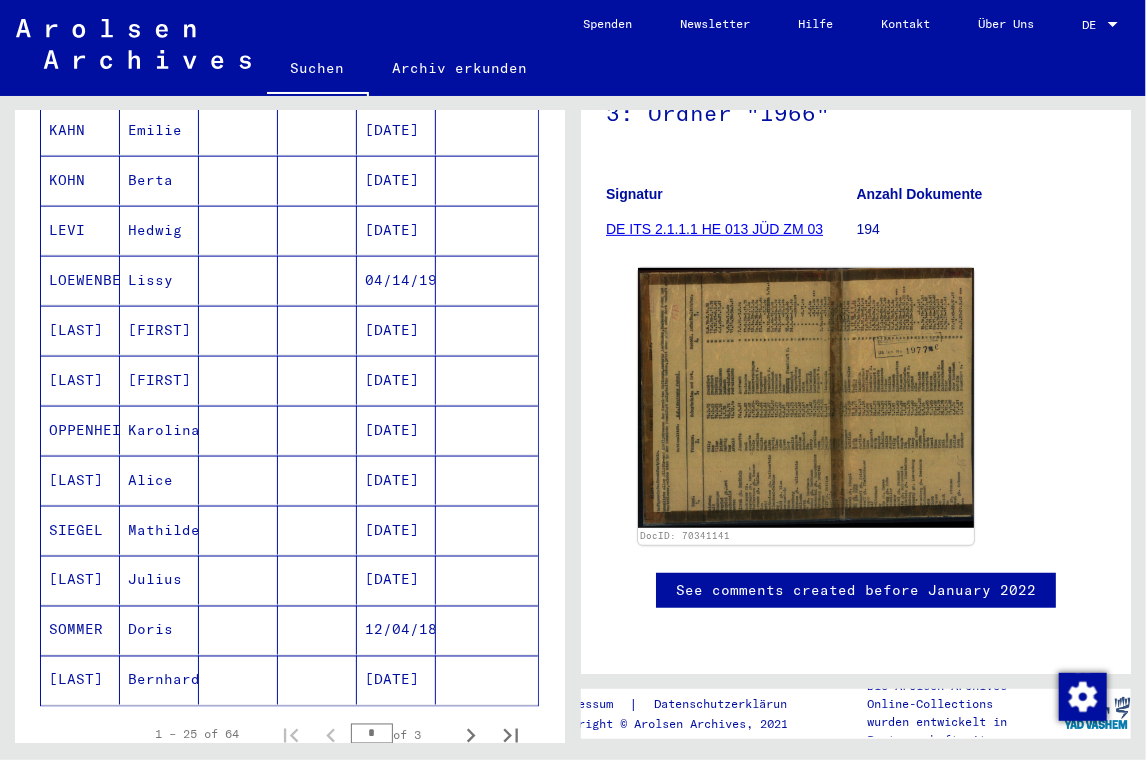 scroll, scrollTop: 1100, scrollLeft: 0, axis: vertical 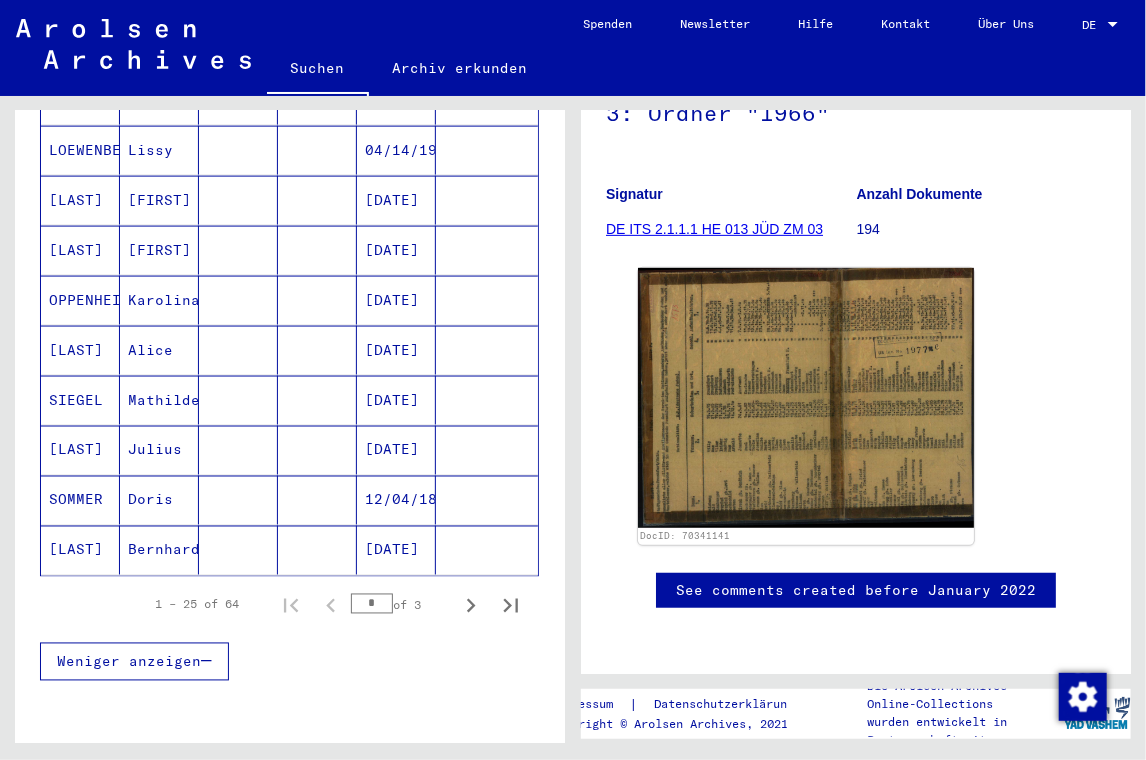 click on "SOMMER" at bounding box center [80, 550] 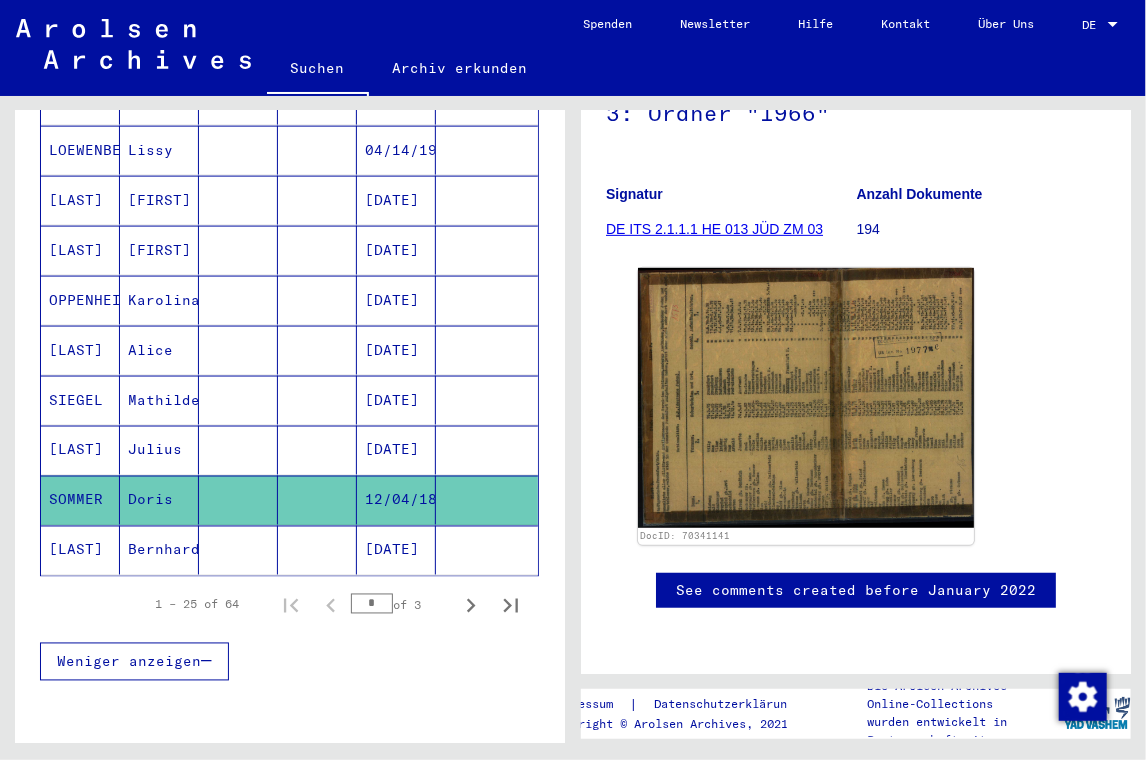 click on "SOMMER" 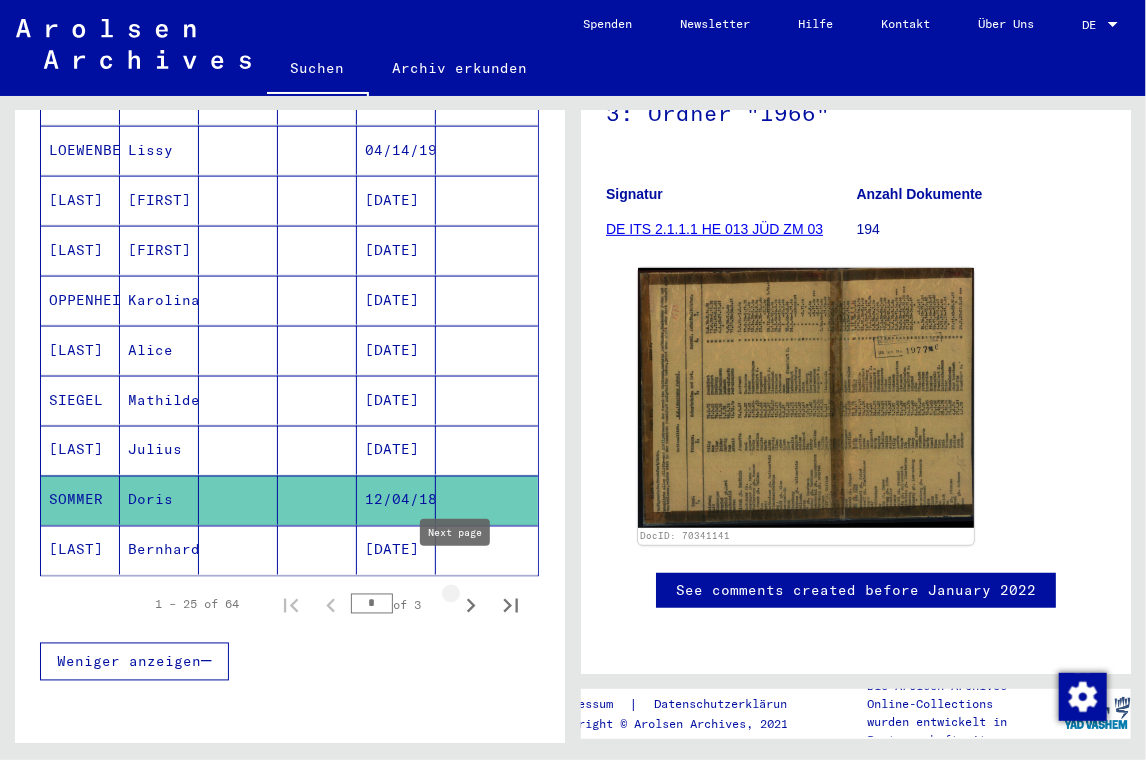 click 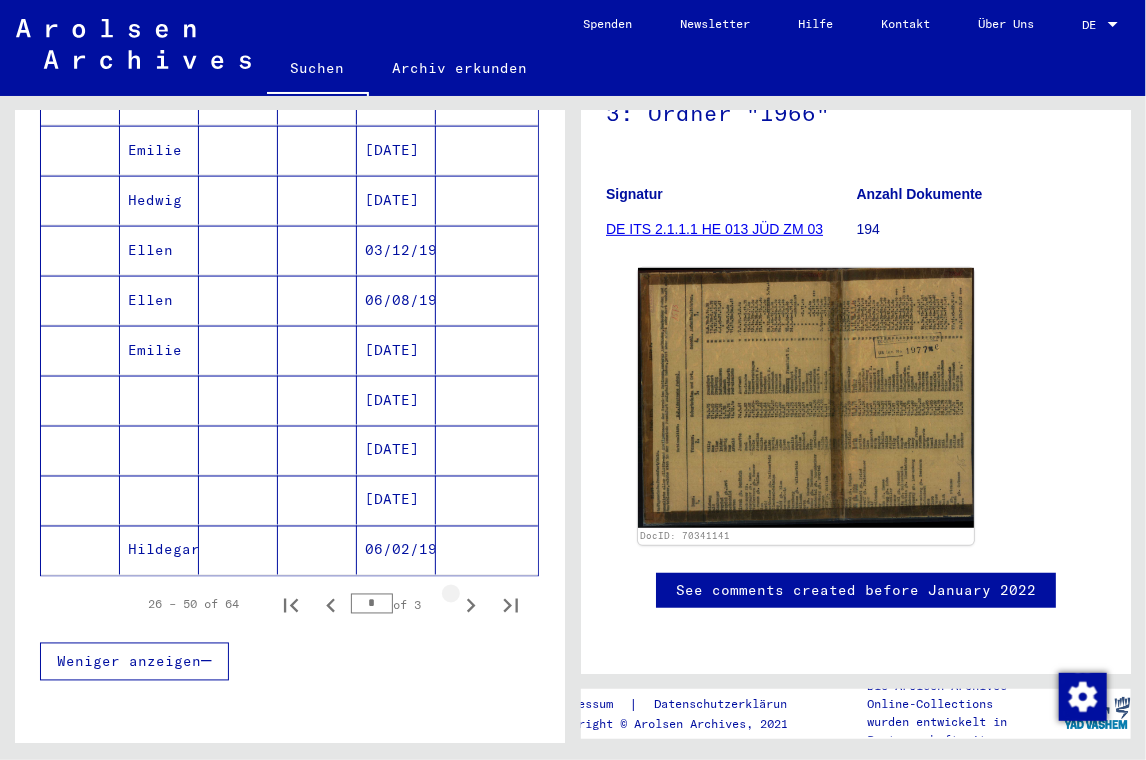 click 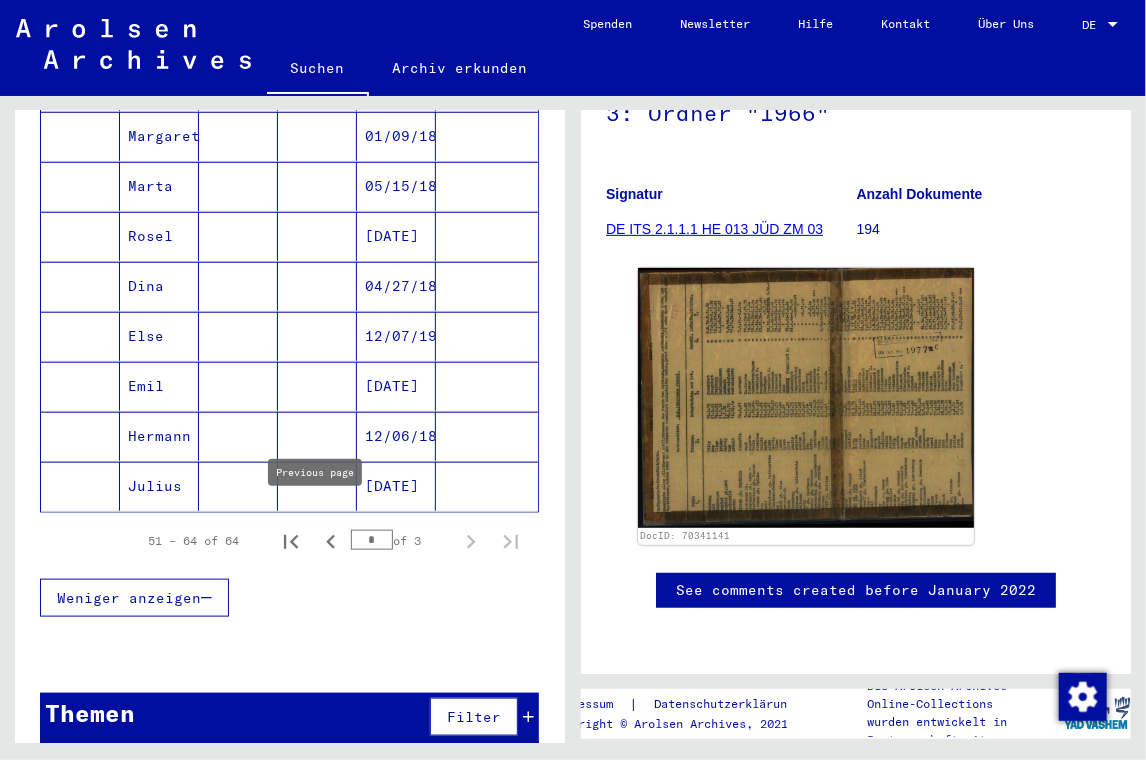 click 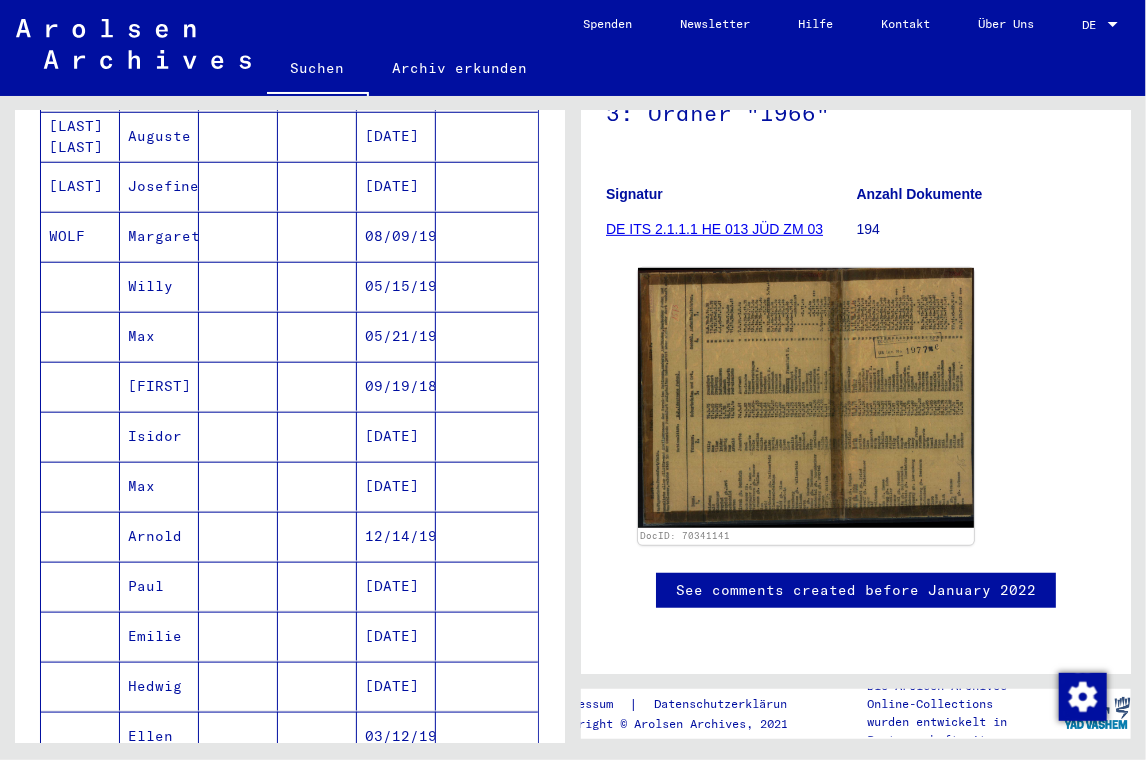 click at bounding box center [317, 586] 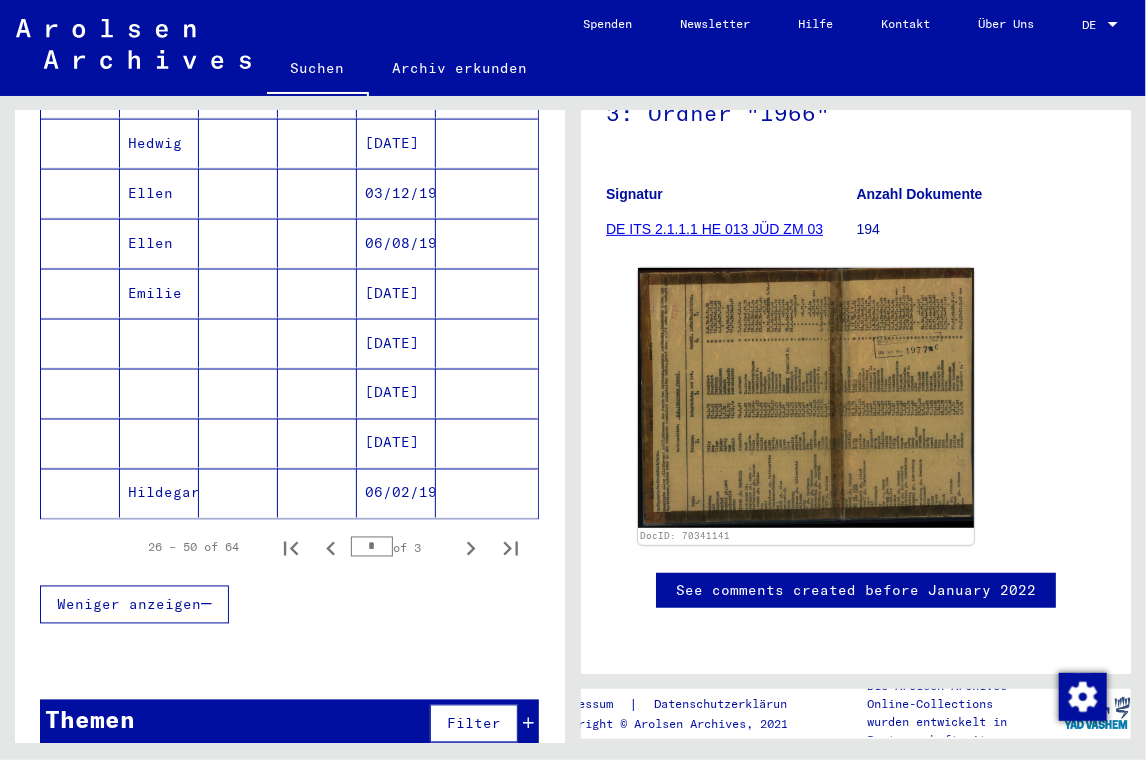 scroll, scrollTop: 1160, scrollLeft: 0, axis: vertical 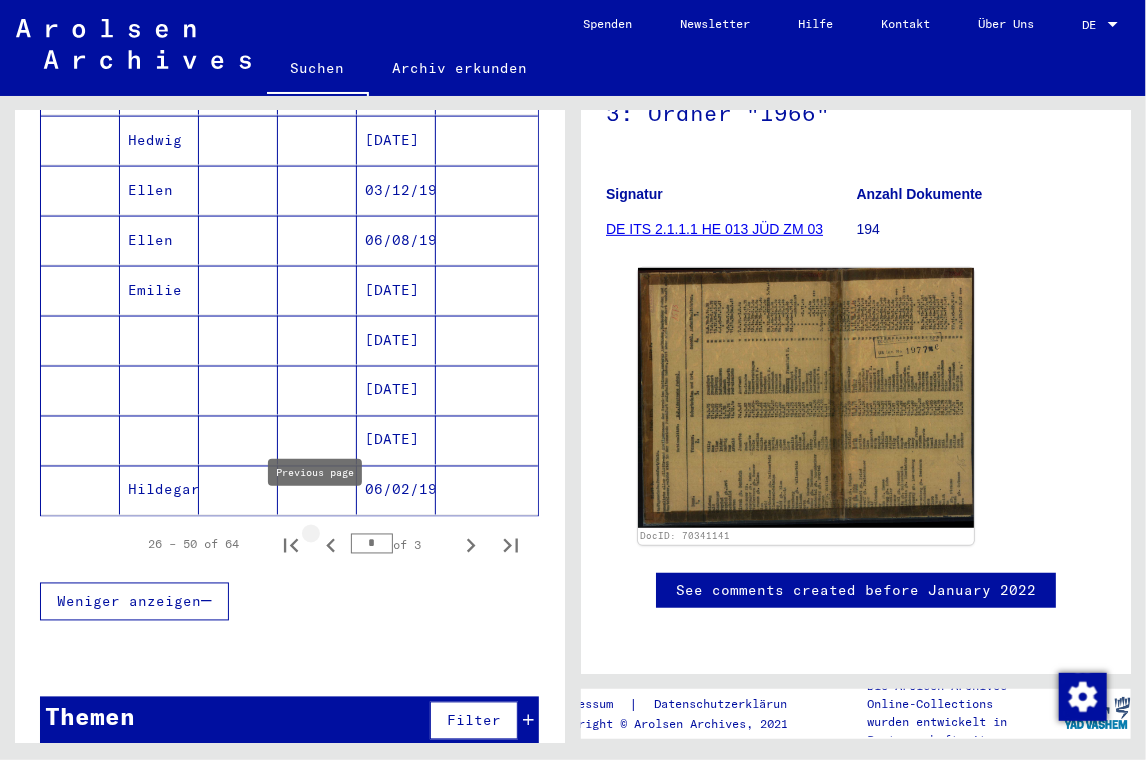 click 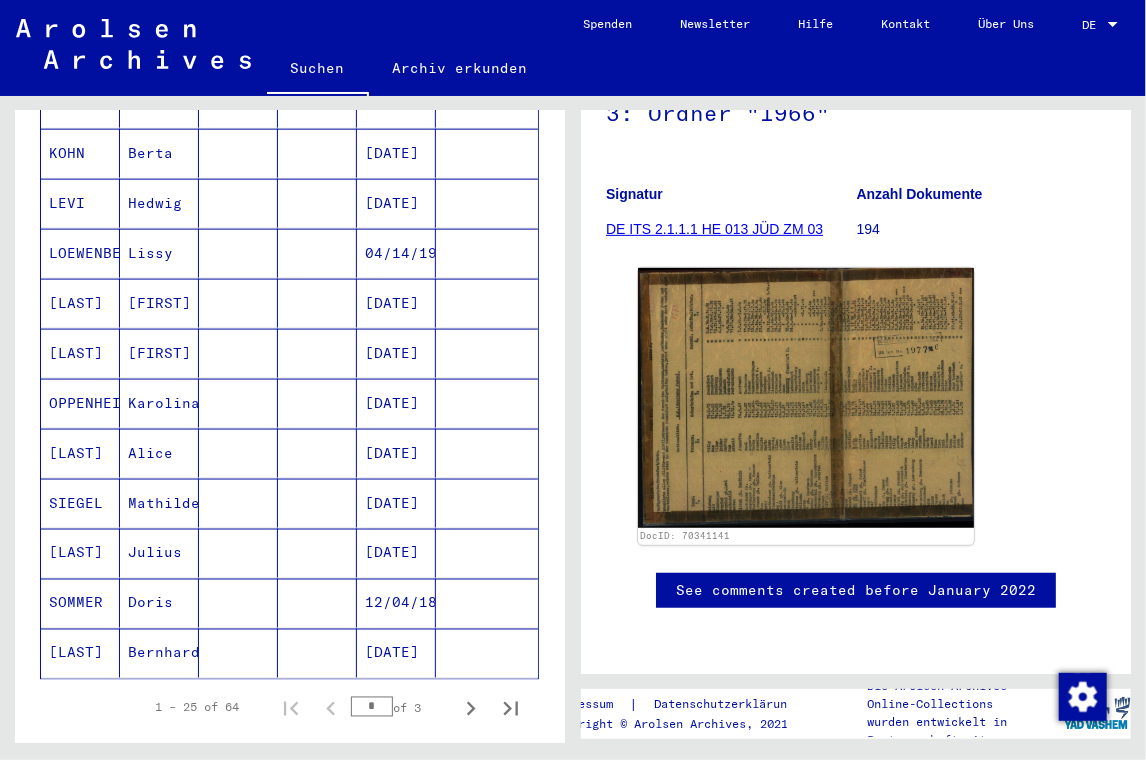 scroll, scrollTop: 1100, scrollLeft: 0, axis: vertical 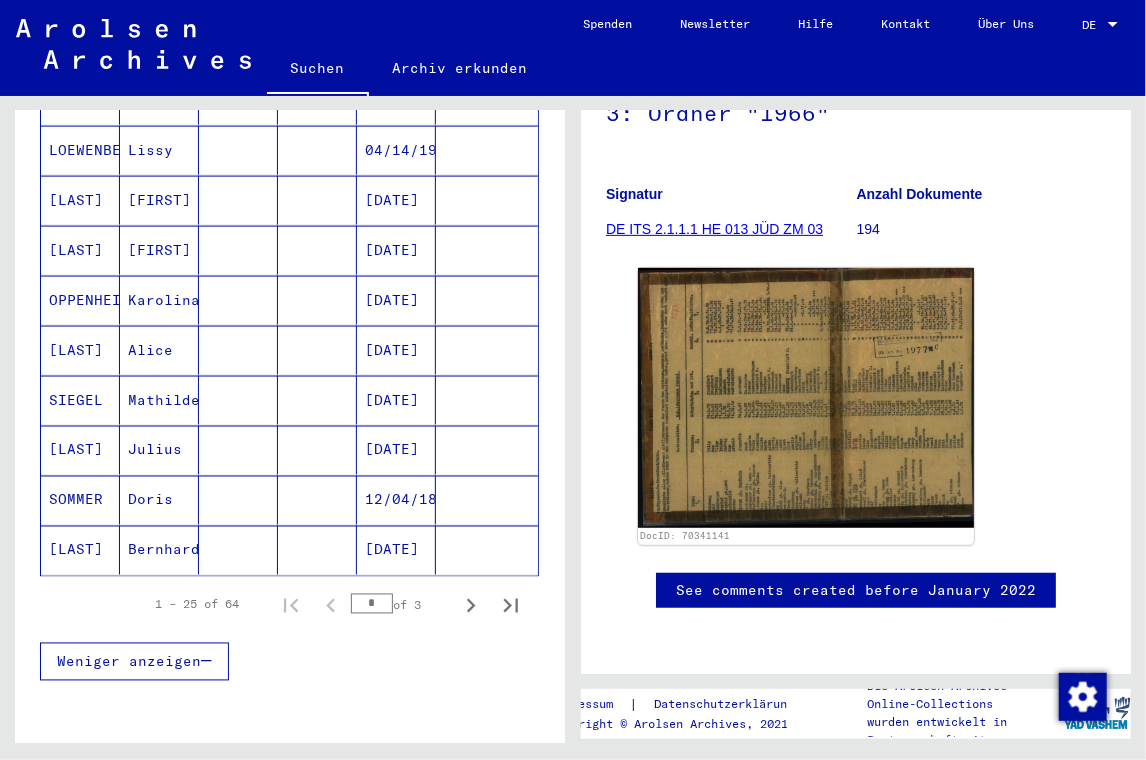 click on "SOMMER" at bounding box center (80, 550) 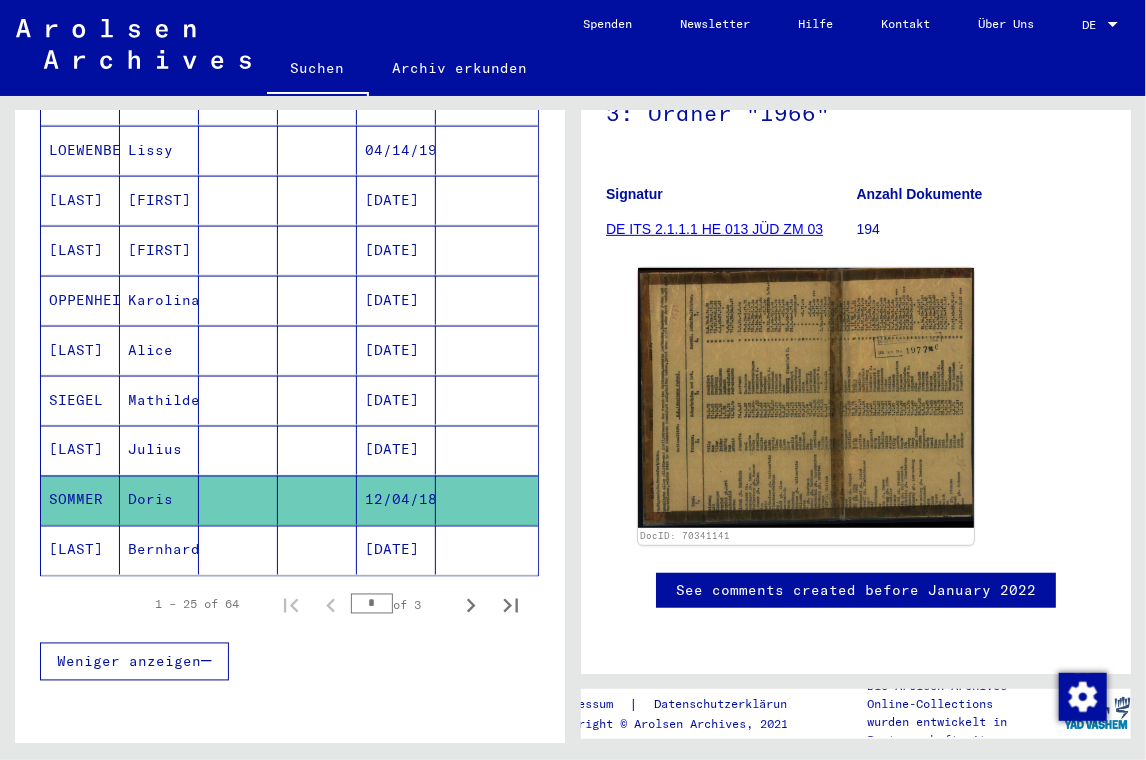 click on "SOMMER" 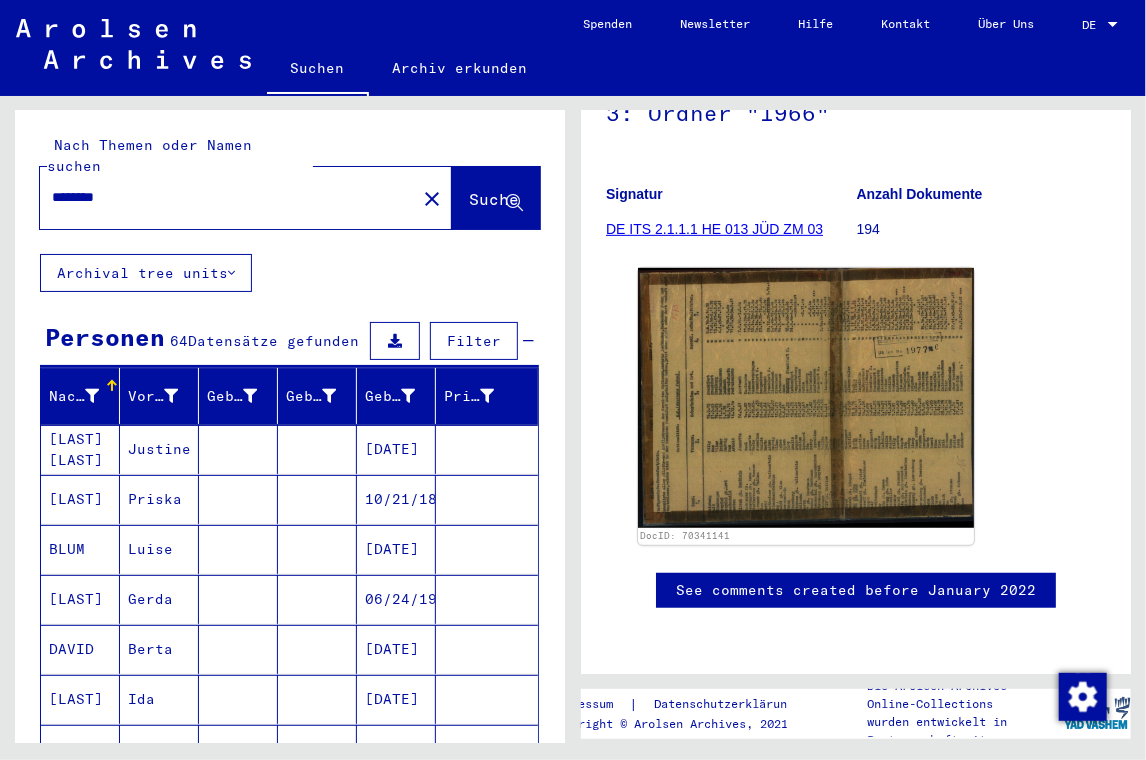 scroll, scrollTop: 0, scrollLeft: 0, axis: both 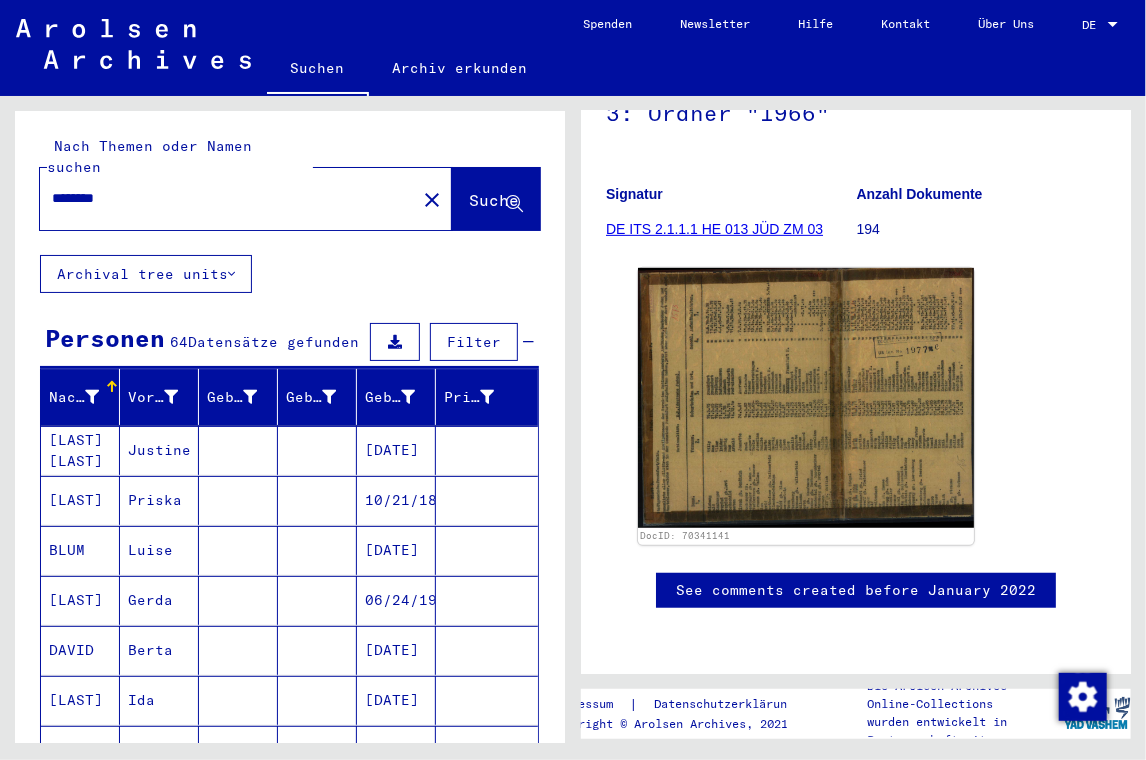 click on "Suche" 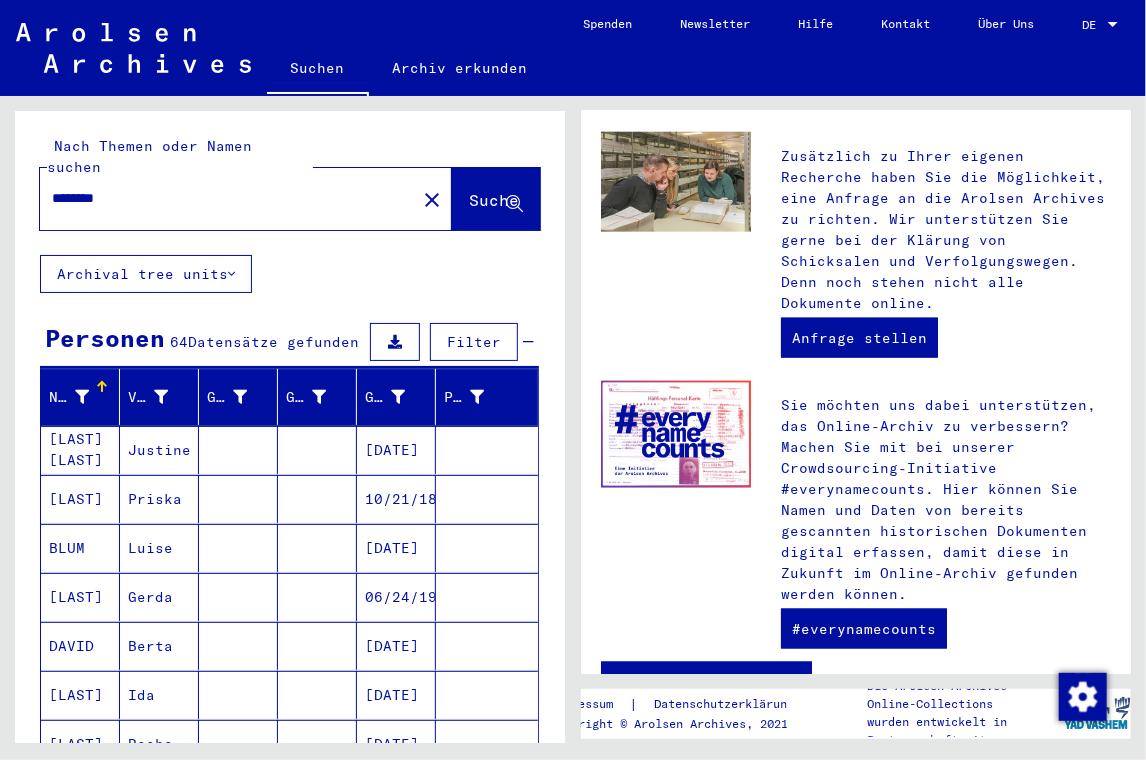 scroll, scrollTop: 959, scrollLeft: 0, axis: vertical 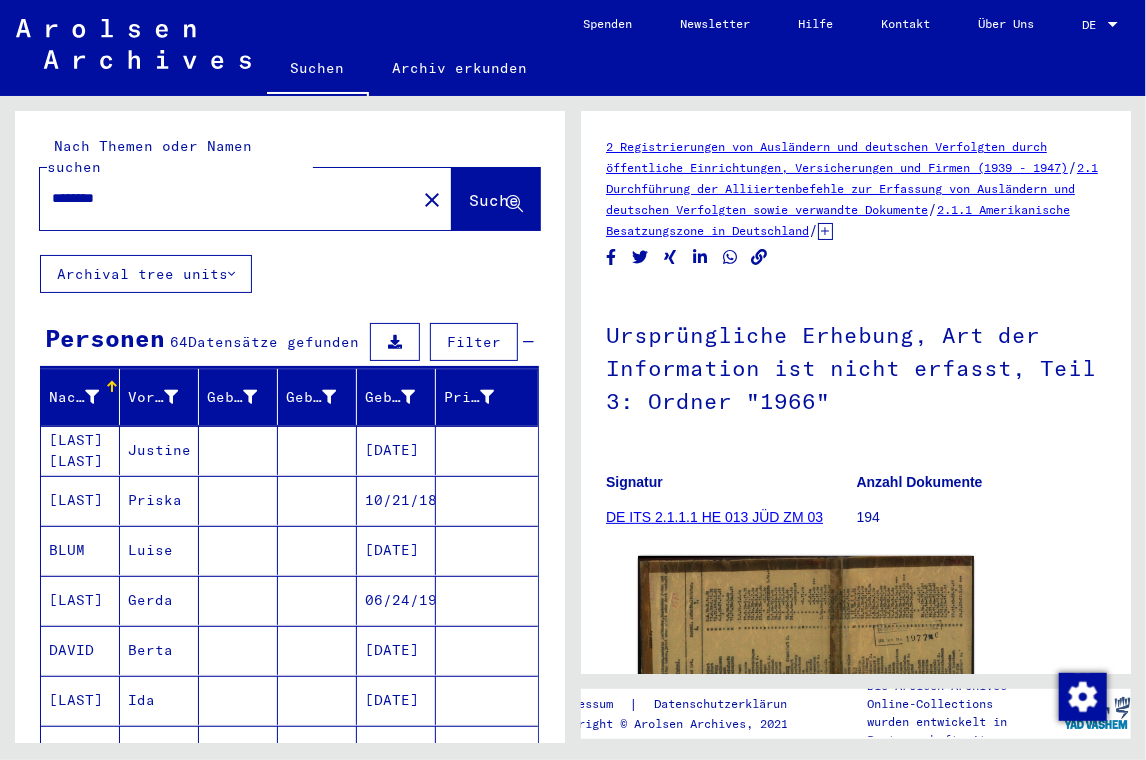 click on "194" 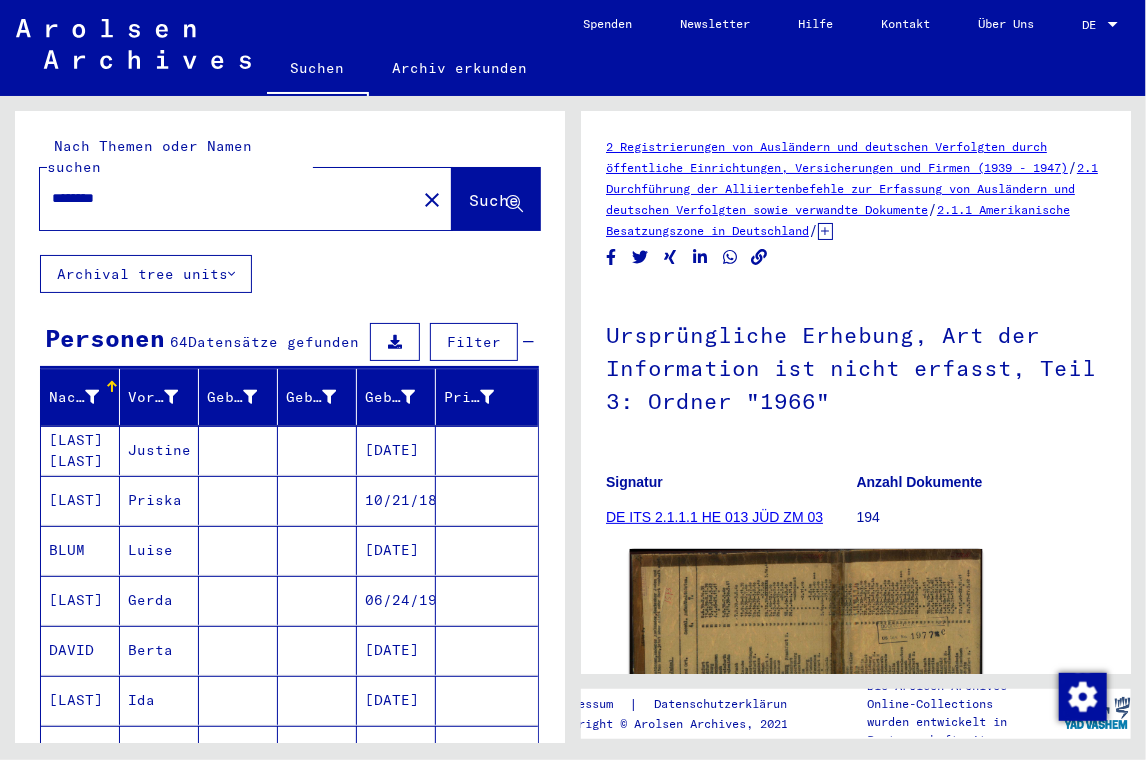 scroll, scrollTop: 100, scrollLeft: 0, axis: vertical 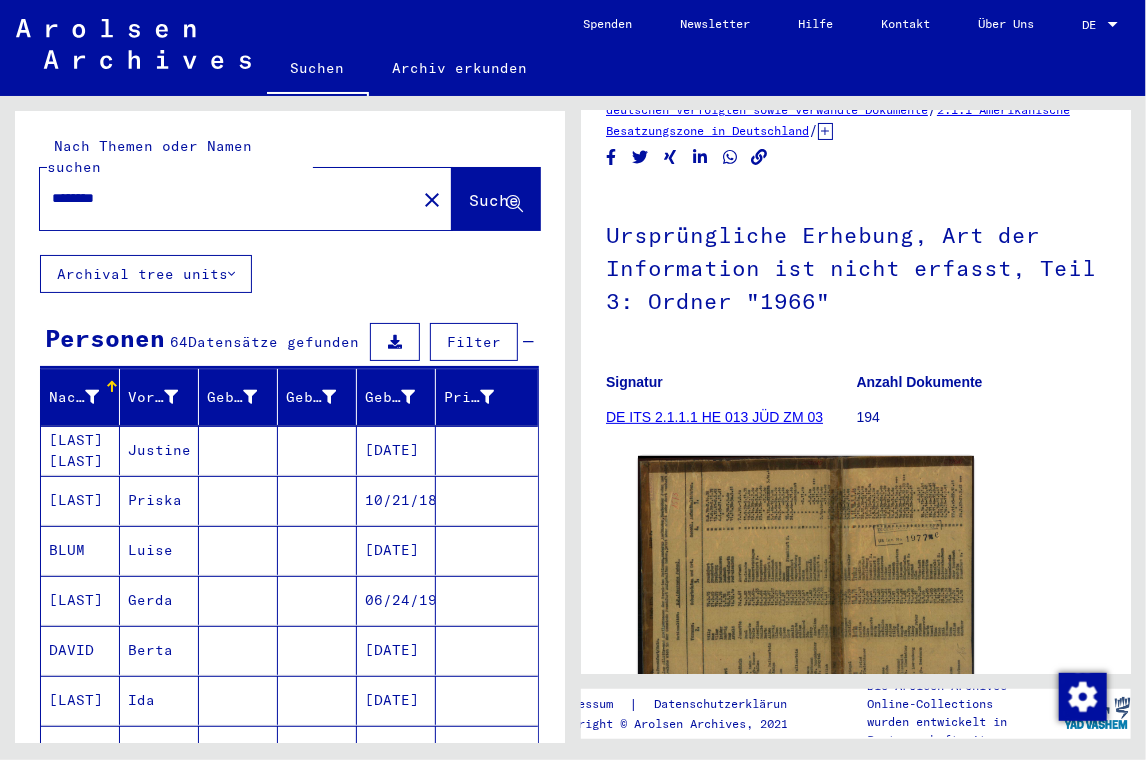 click on "DE ITS 2.1.1.1 HE 013 JÜD ZM 03" 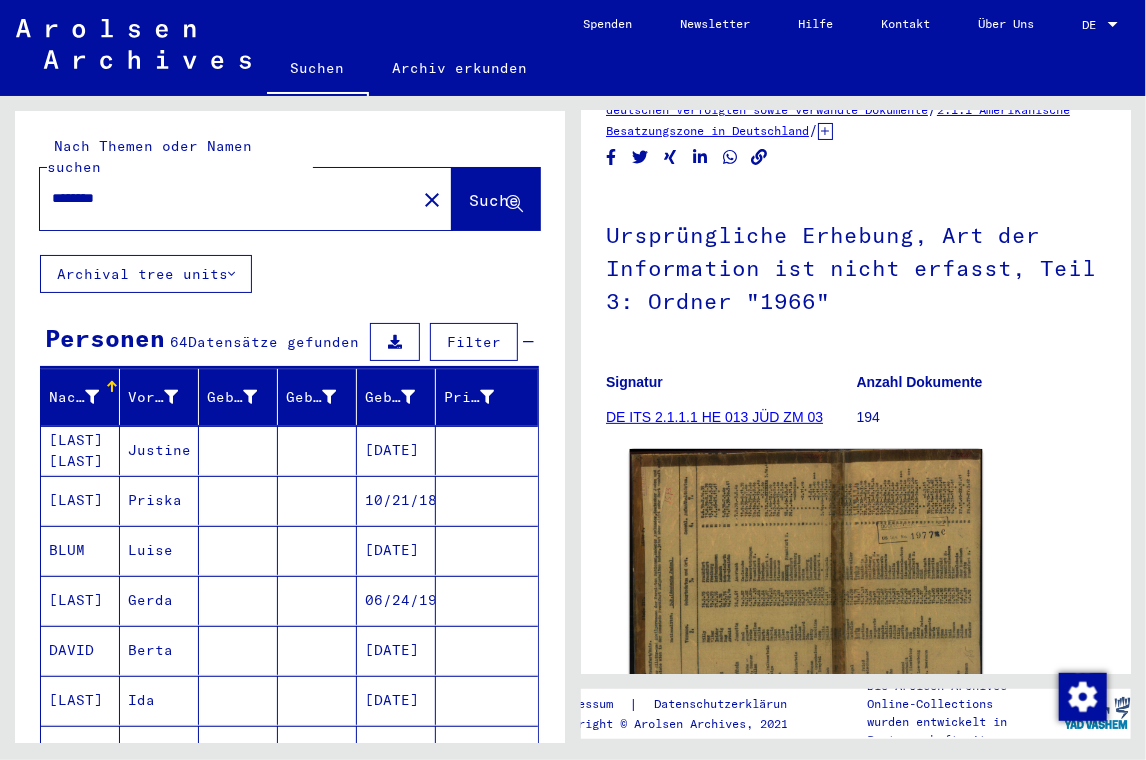 scroll, scrollTop: 238, scrollLeft: 0, axis: vertical 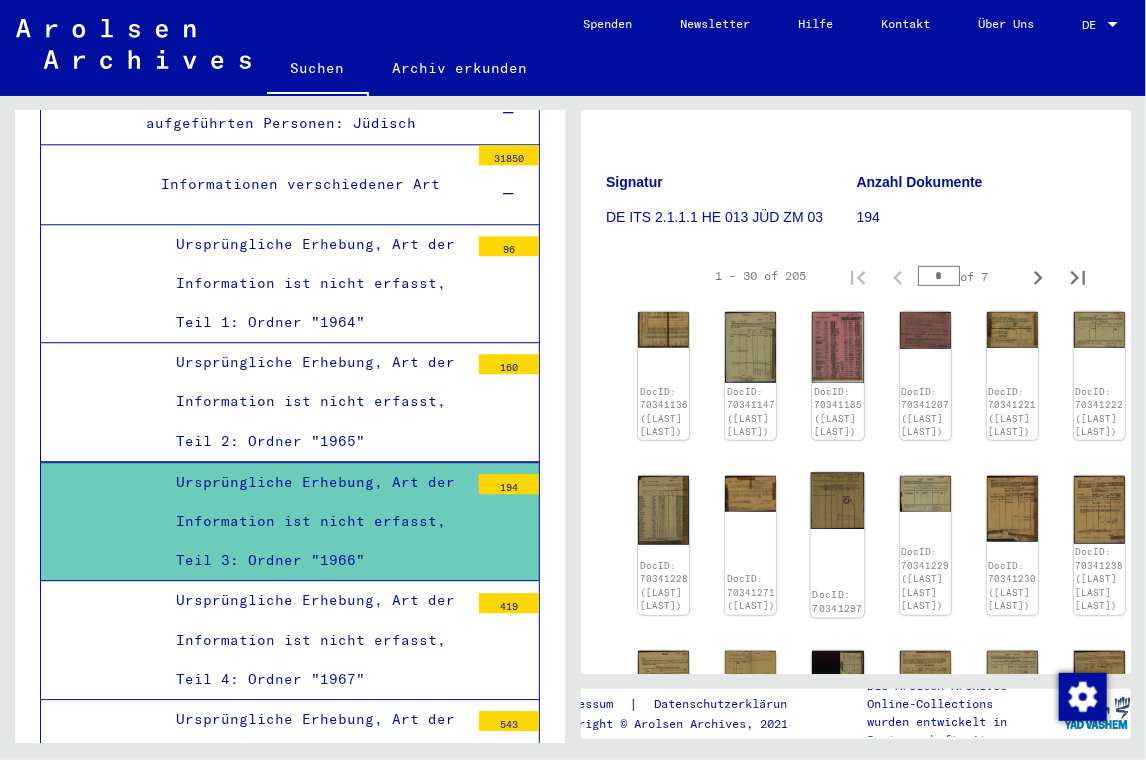 click 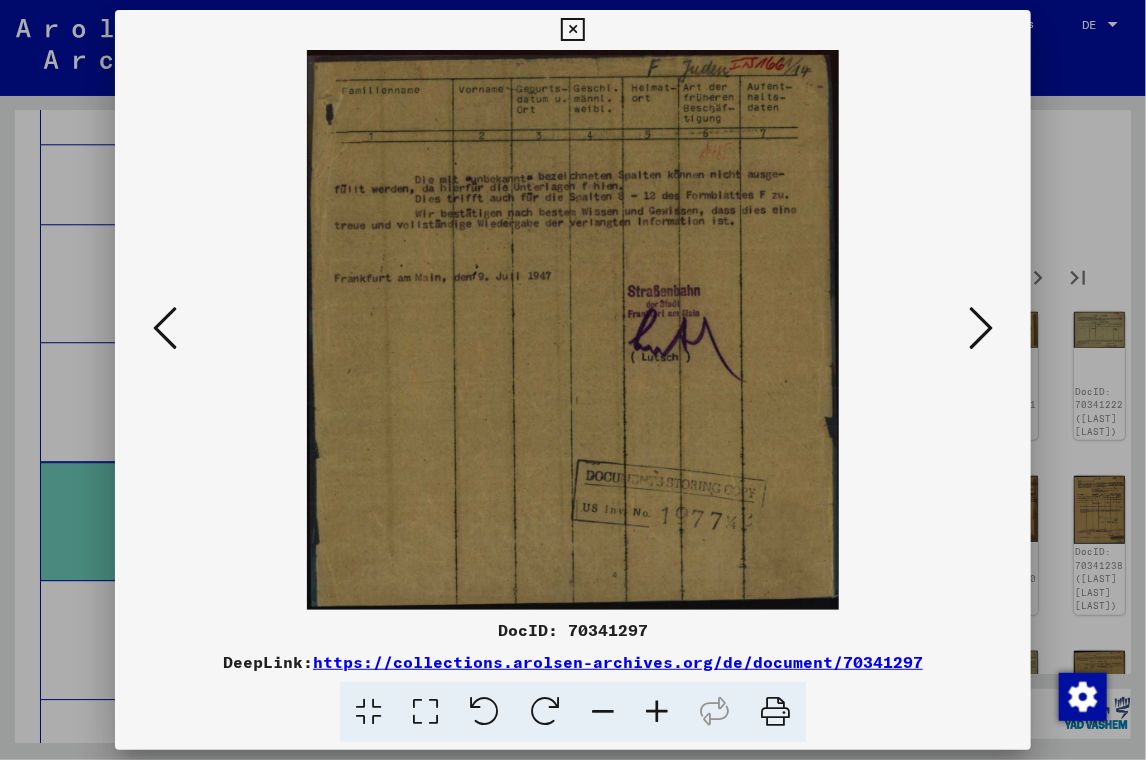 click at bounding box center [573, 330] 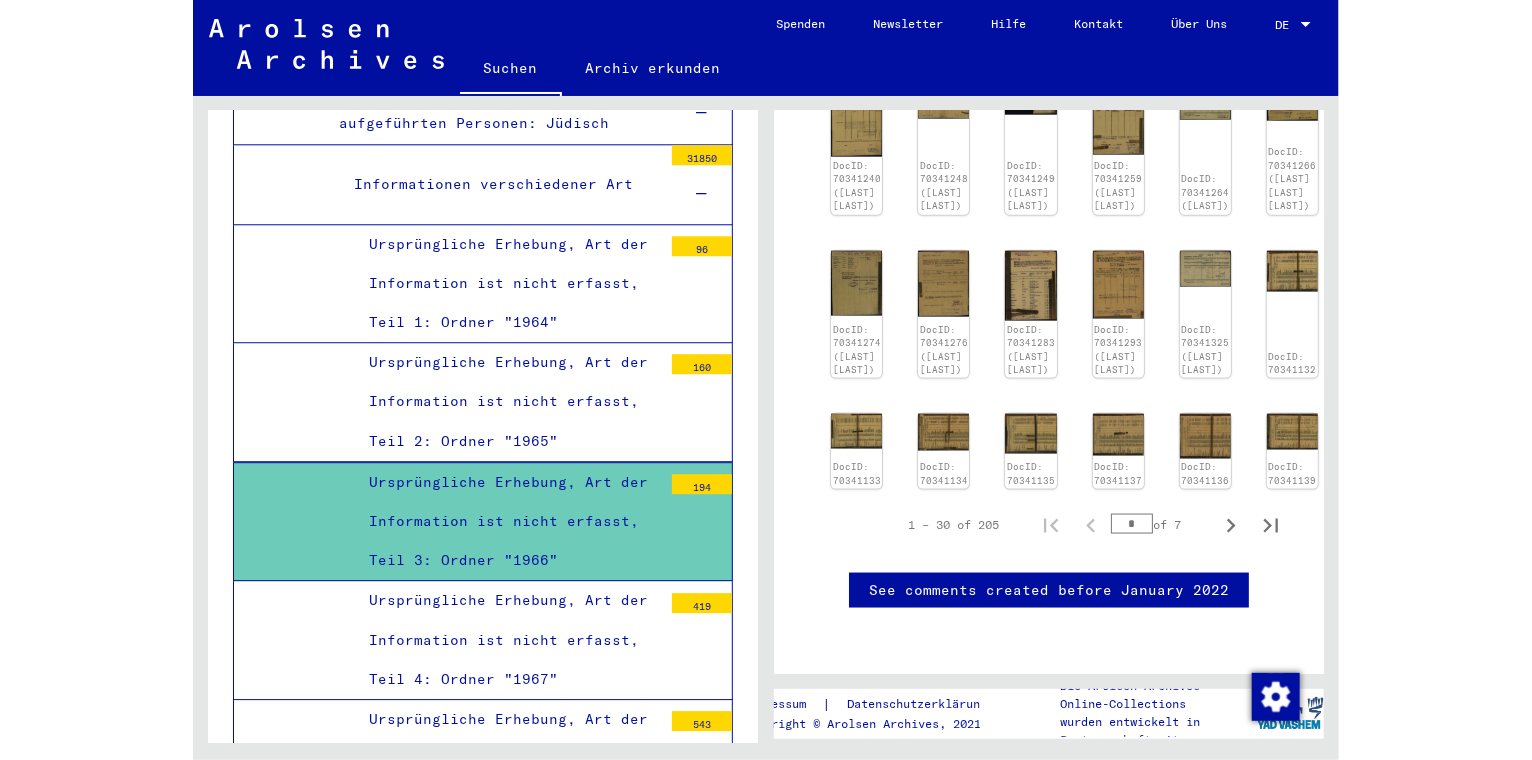 scroll, scrollTop: 1565, scrollLeft: 0, axis: vertical 